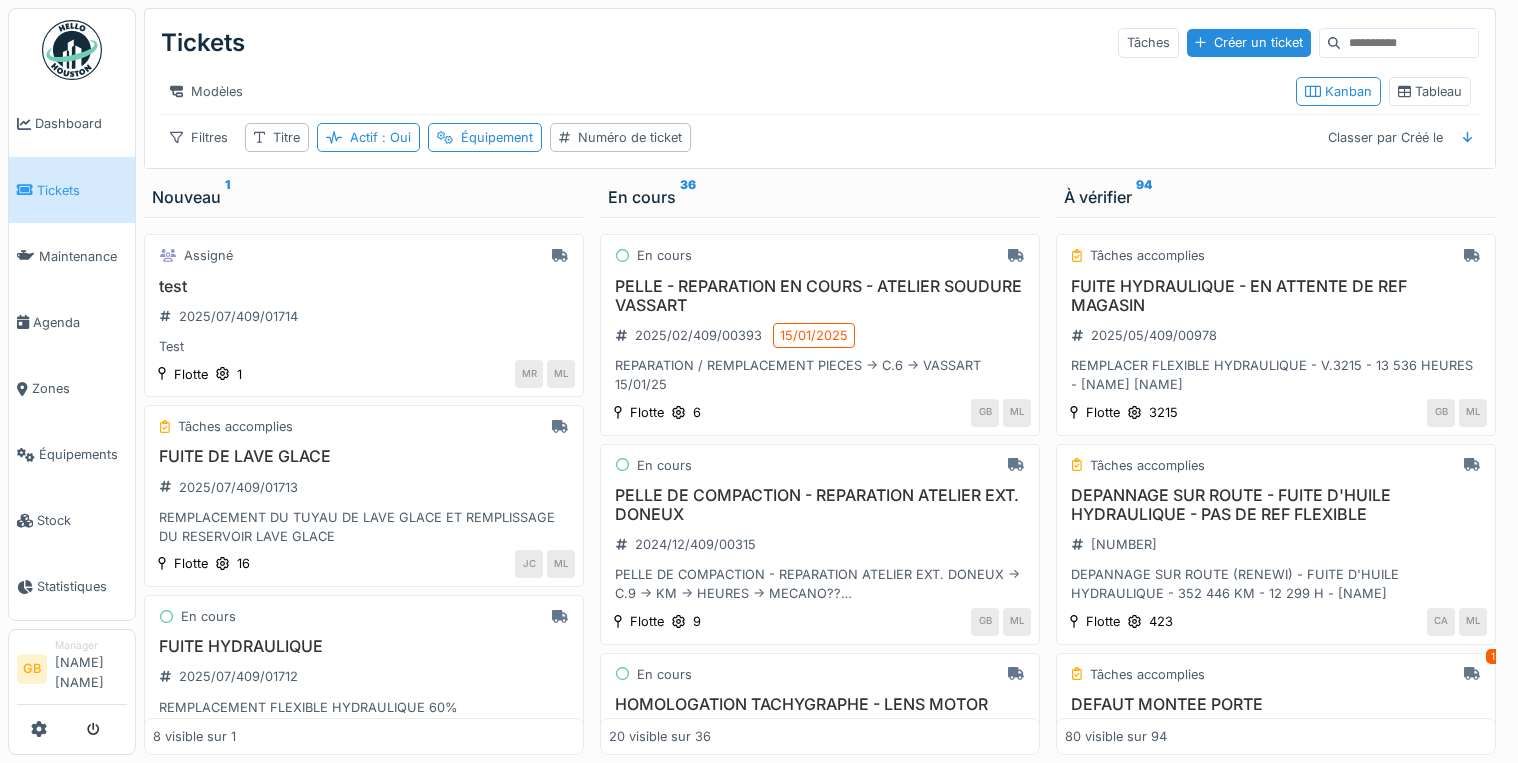 scroll, scrollTop: 12, scrollLeft: 0, axis: vertical 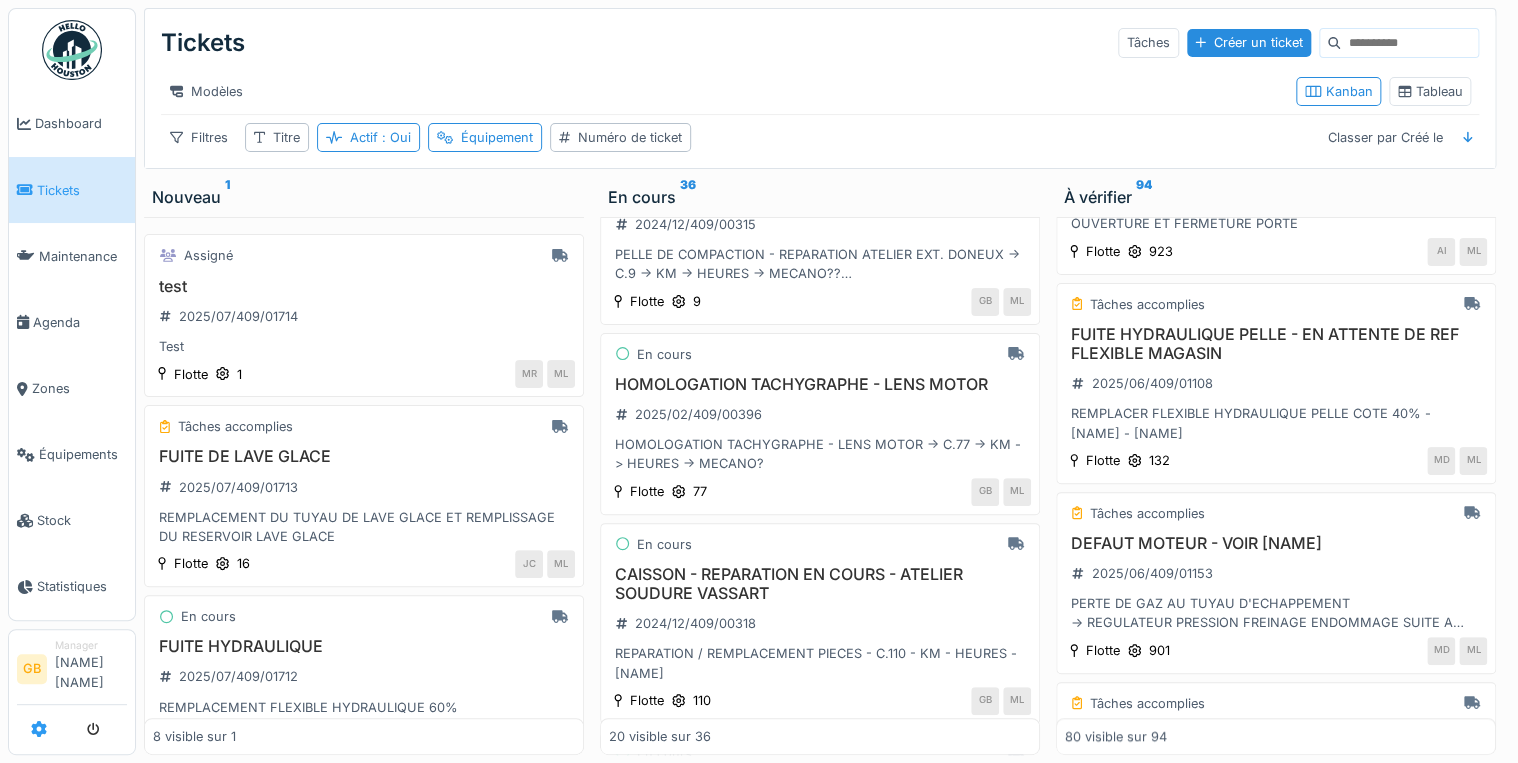 click at bounding box center [39, 729] 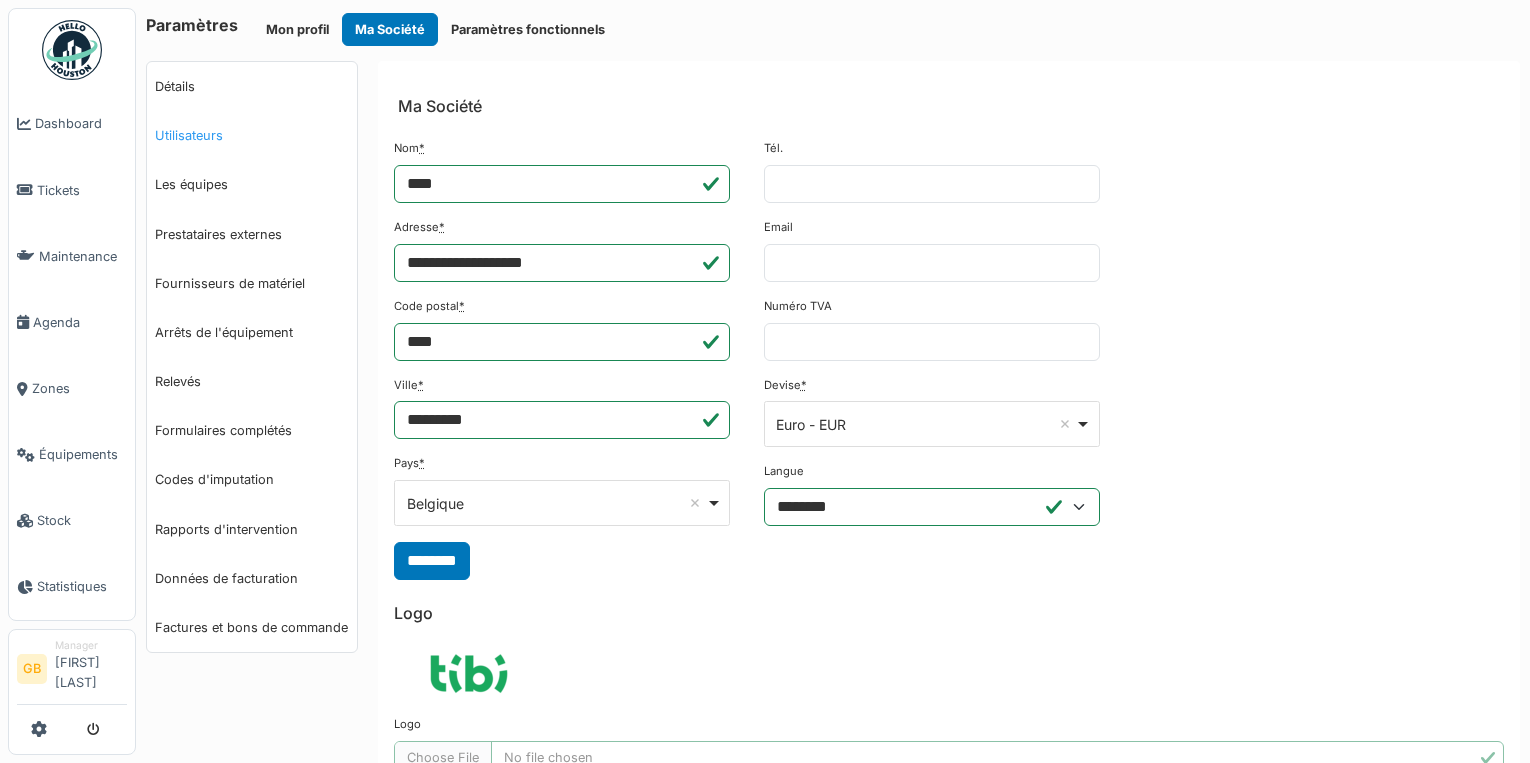 scroll, scrollTop: 0, scrollLeft: 0, axis: both 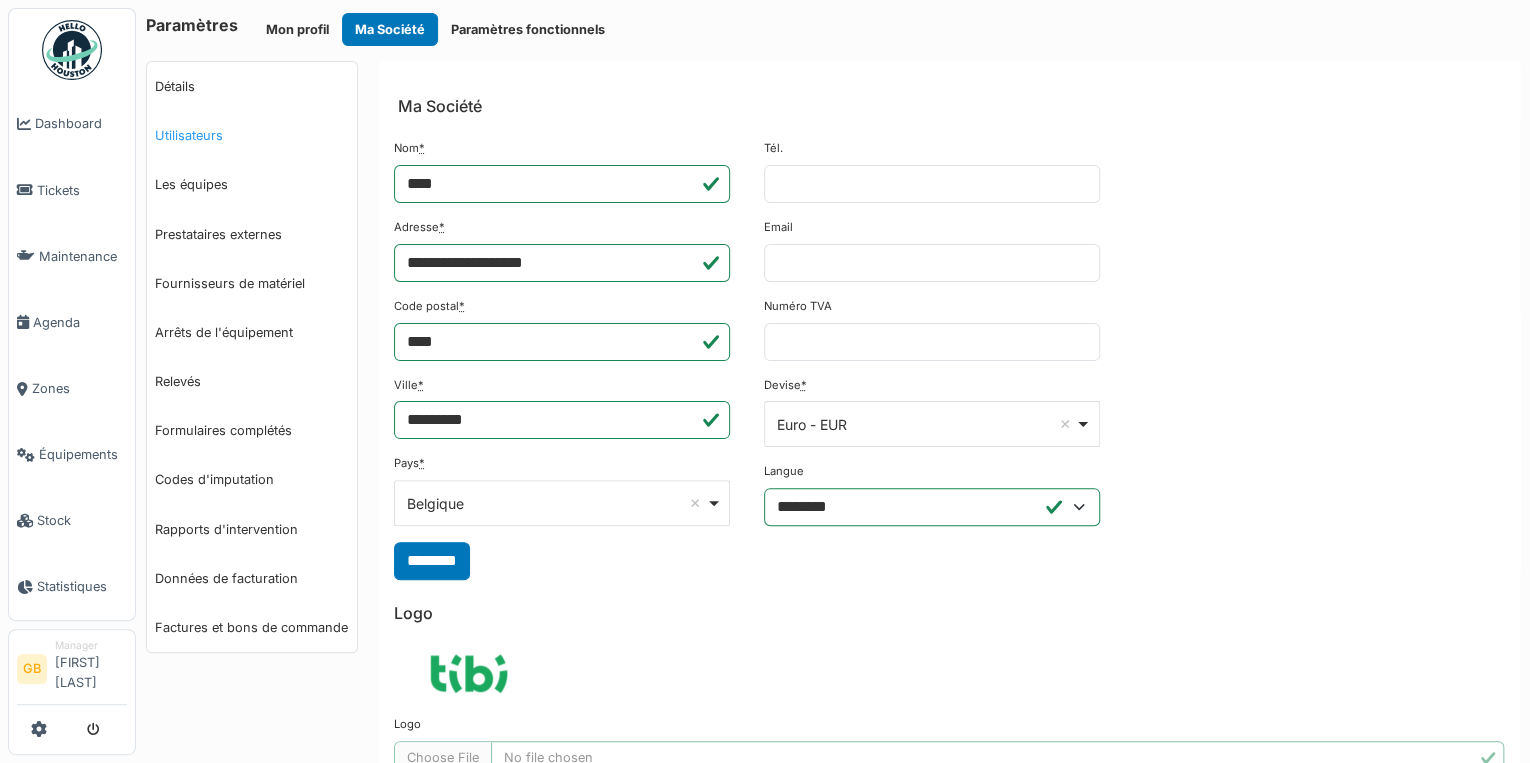 click on "Utilisateurs" at bounding box center [252, 135] 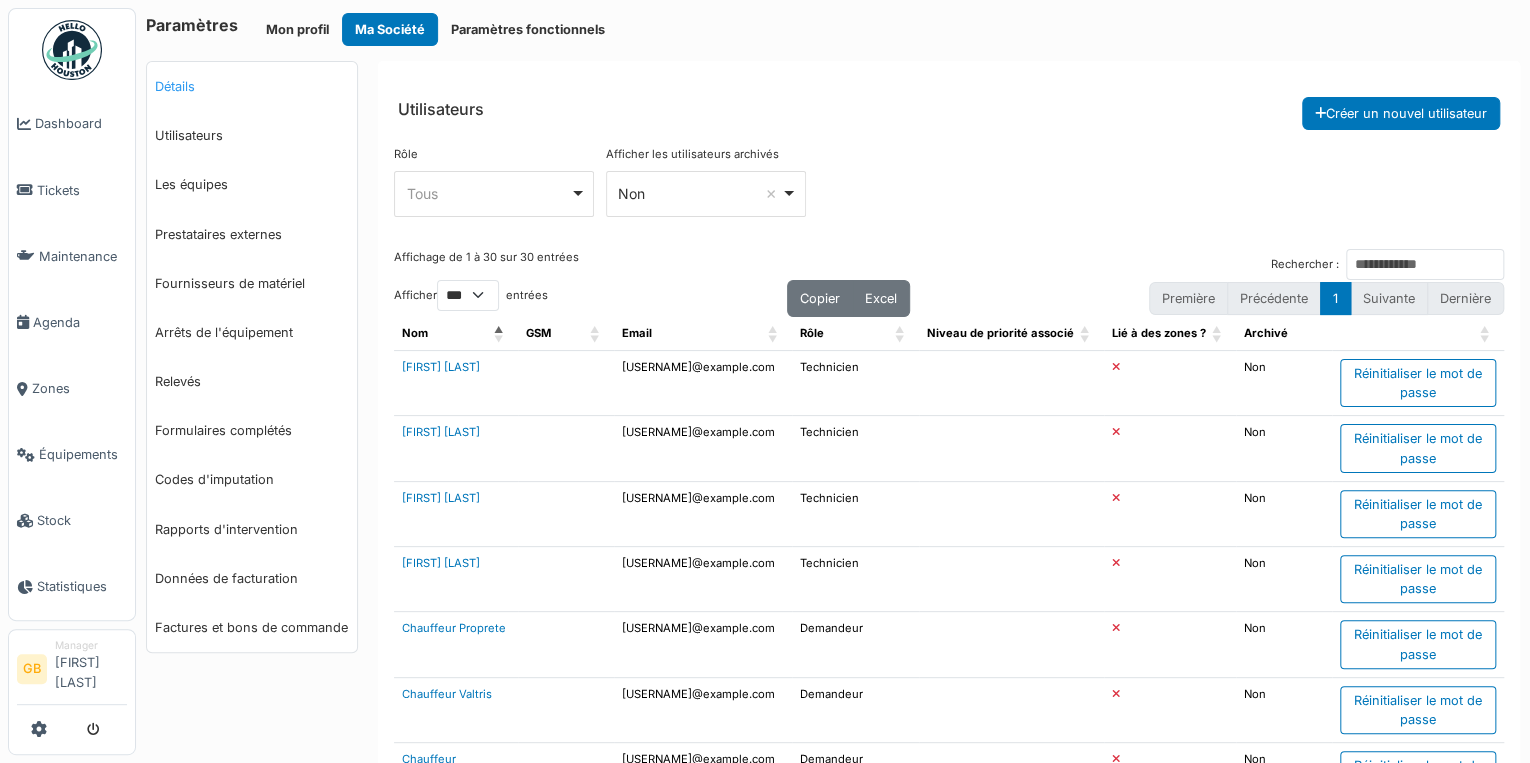 click on "Détails" at bounding box center (252, 86) 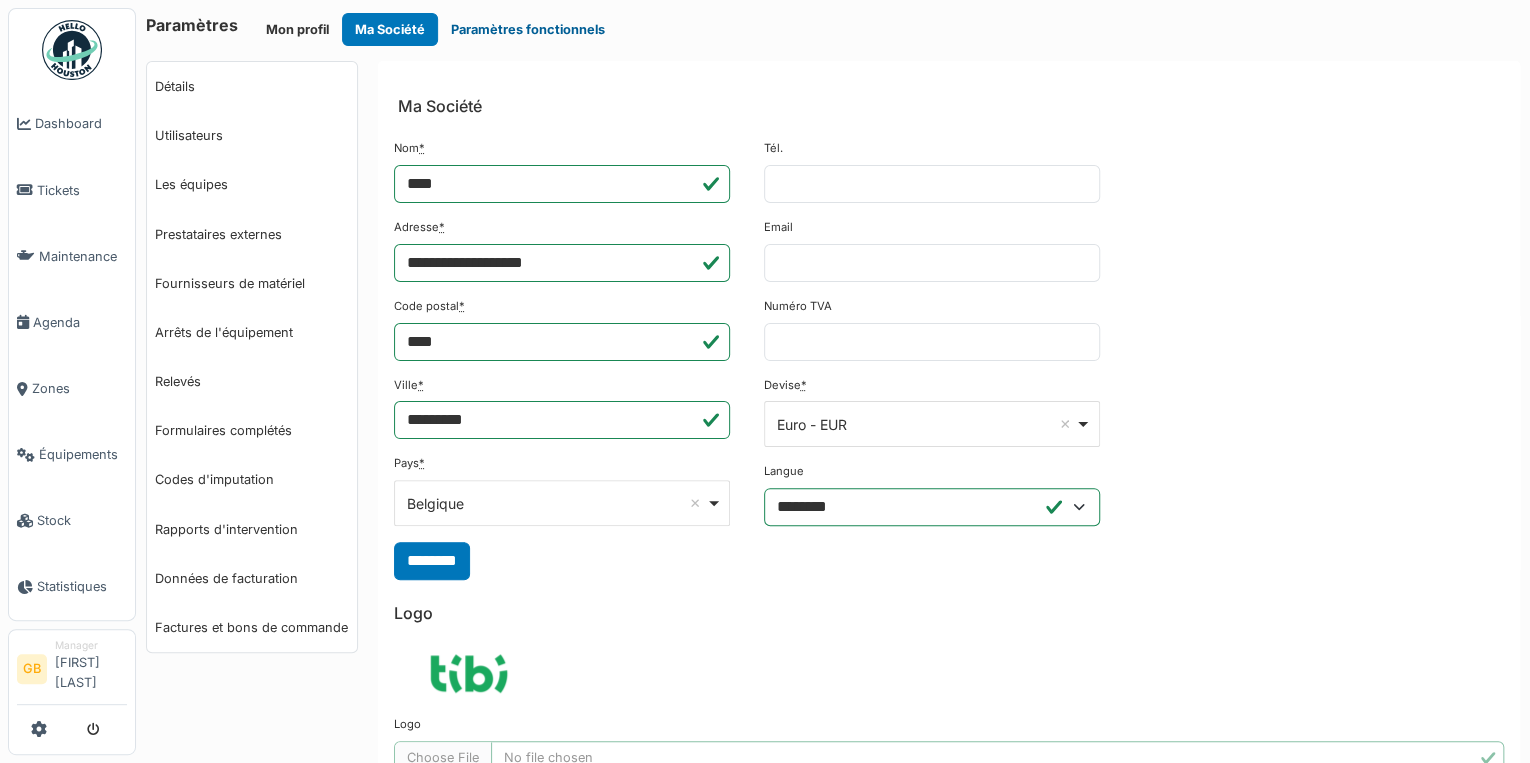 click on "Paramètres fonctionnels" at bounding box center (528, 29) 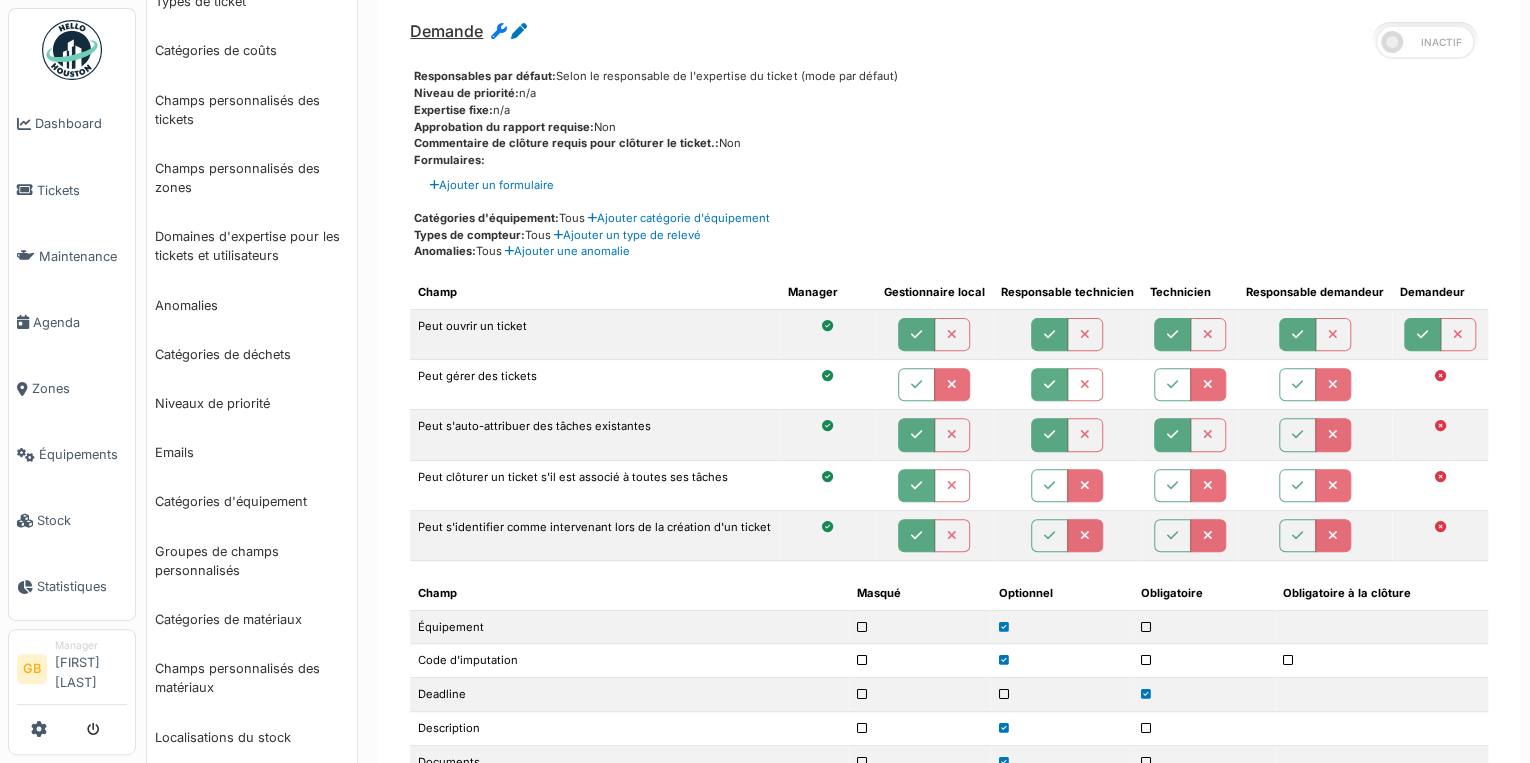 scroll, scrollTop: 160, scrollLeft: 0, axis: vertical 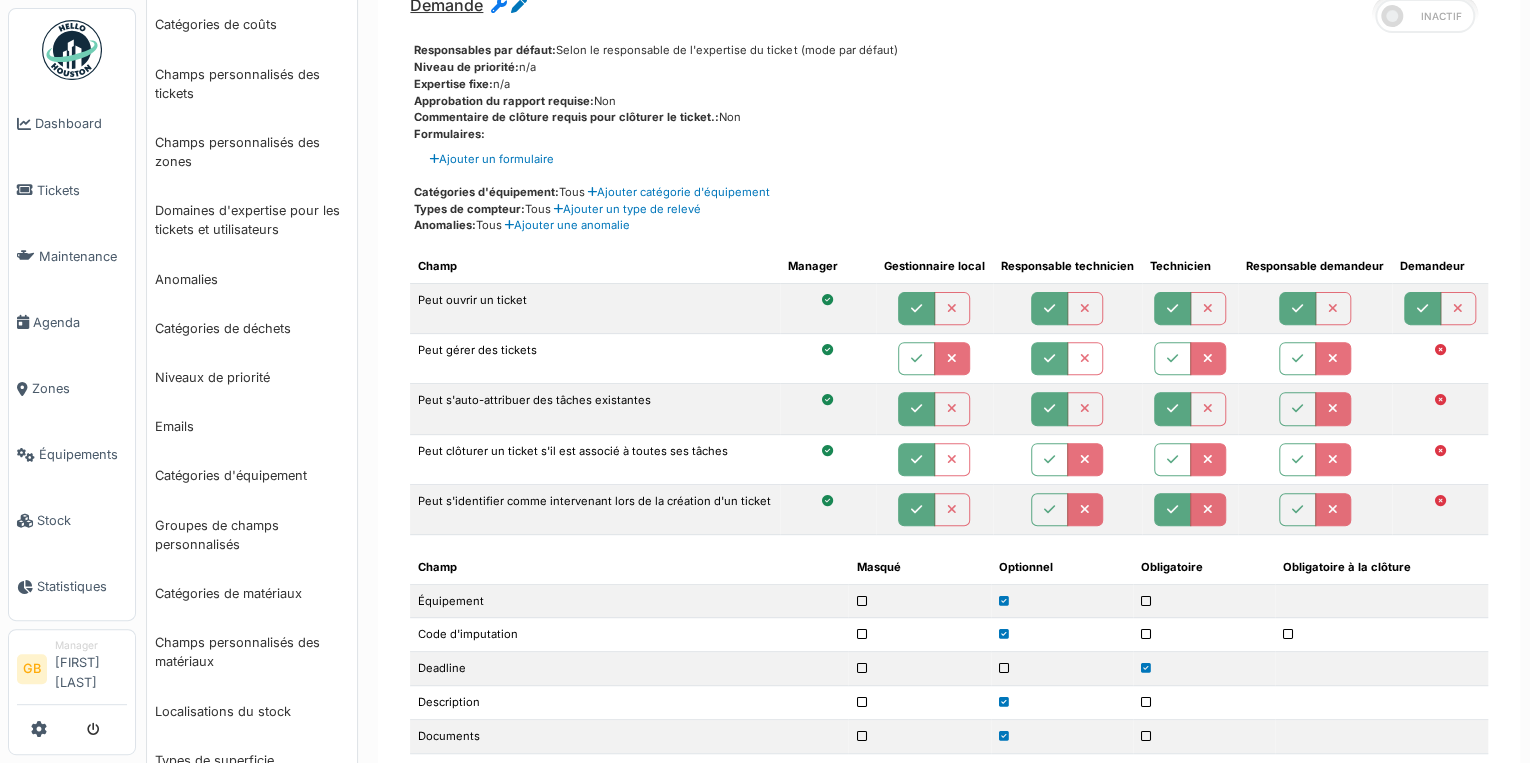 click at bounding box center [1172, 509] 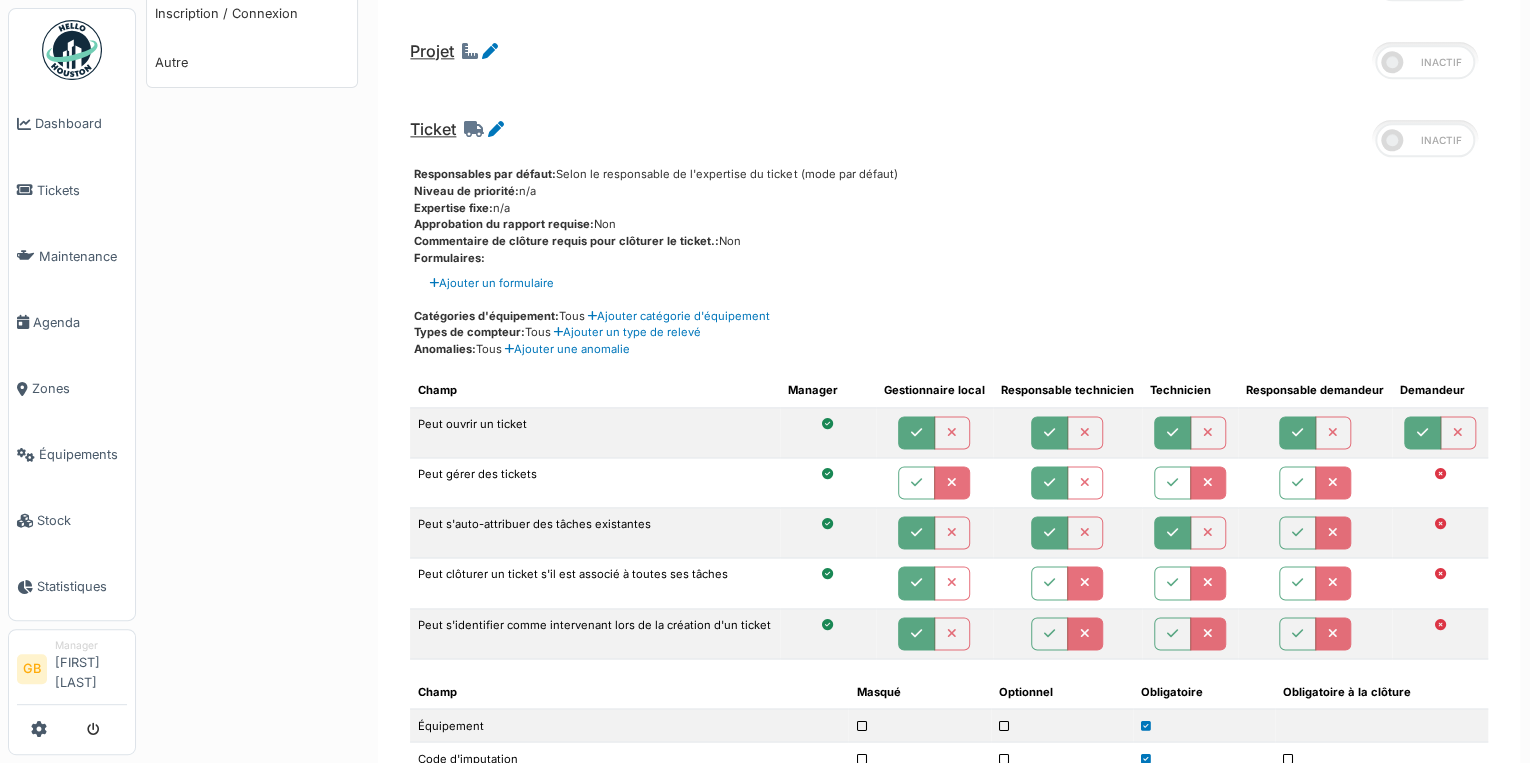 scroll, scrollTop: 1280, scrollLeft: 0, axis: vertical 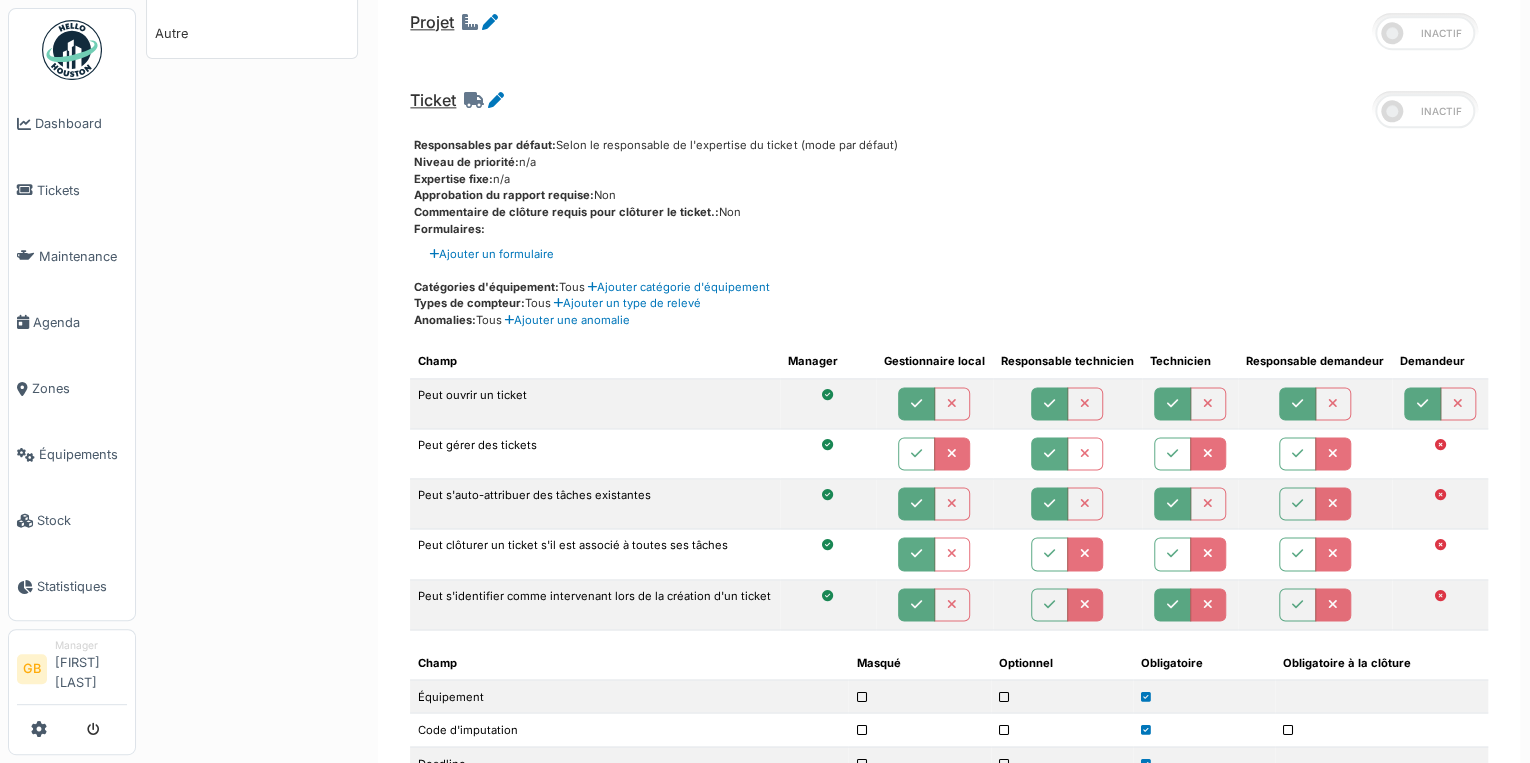 click at bounding box center (1172, 605) 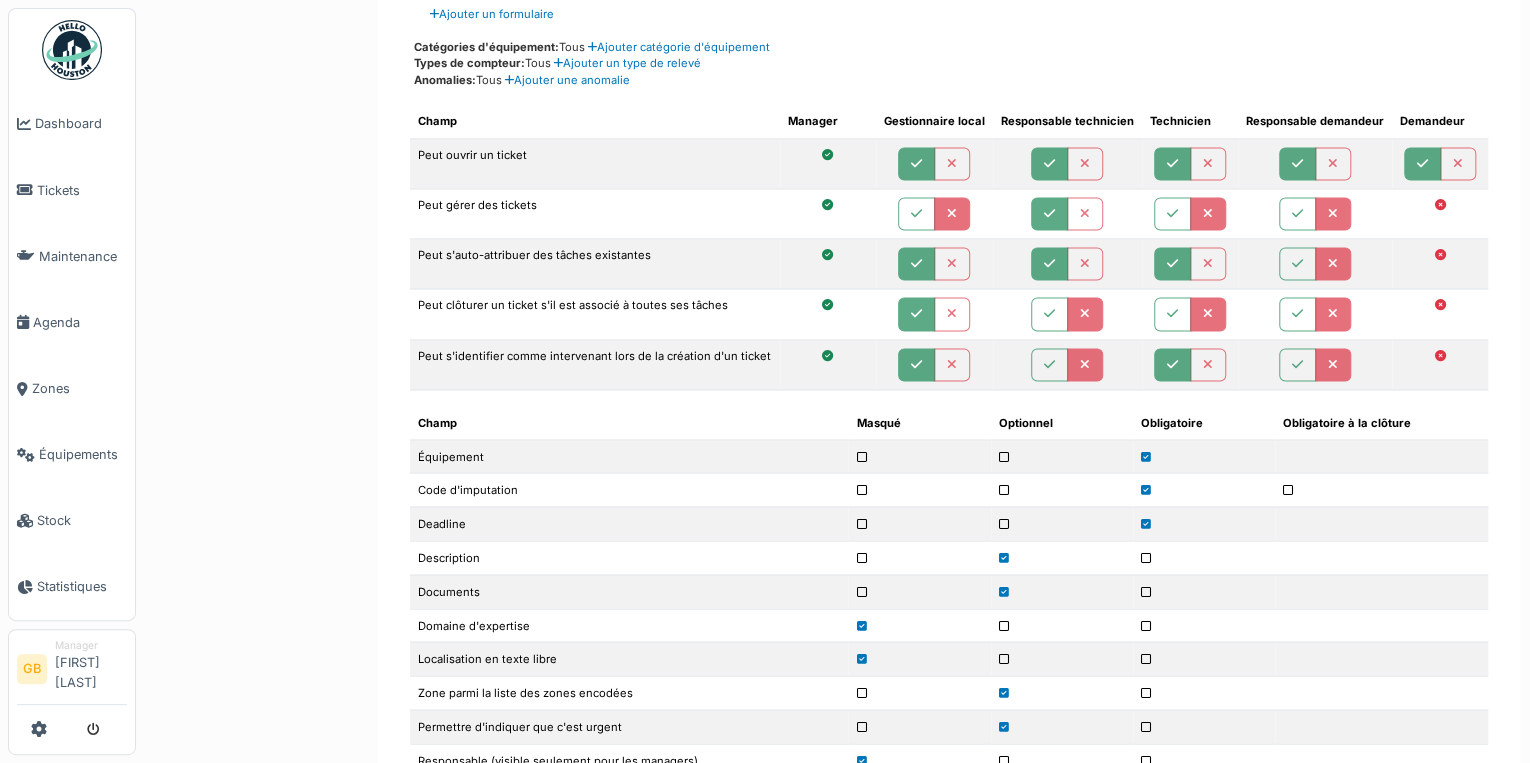 scroll, scrollTop: 1600, scrollLeft: 0, axis: vertical 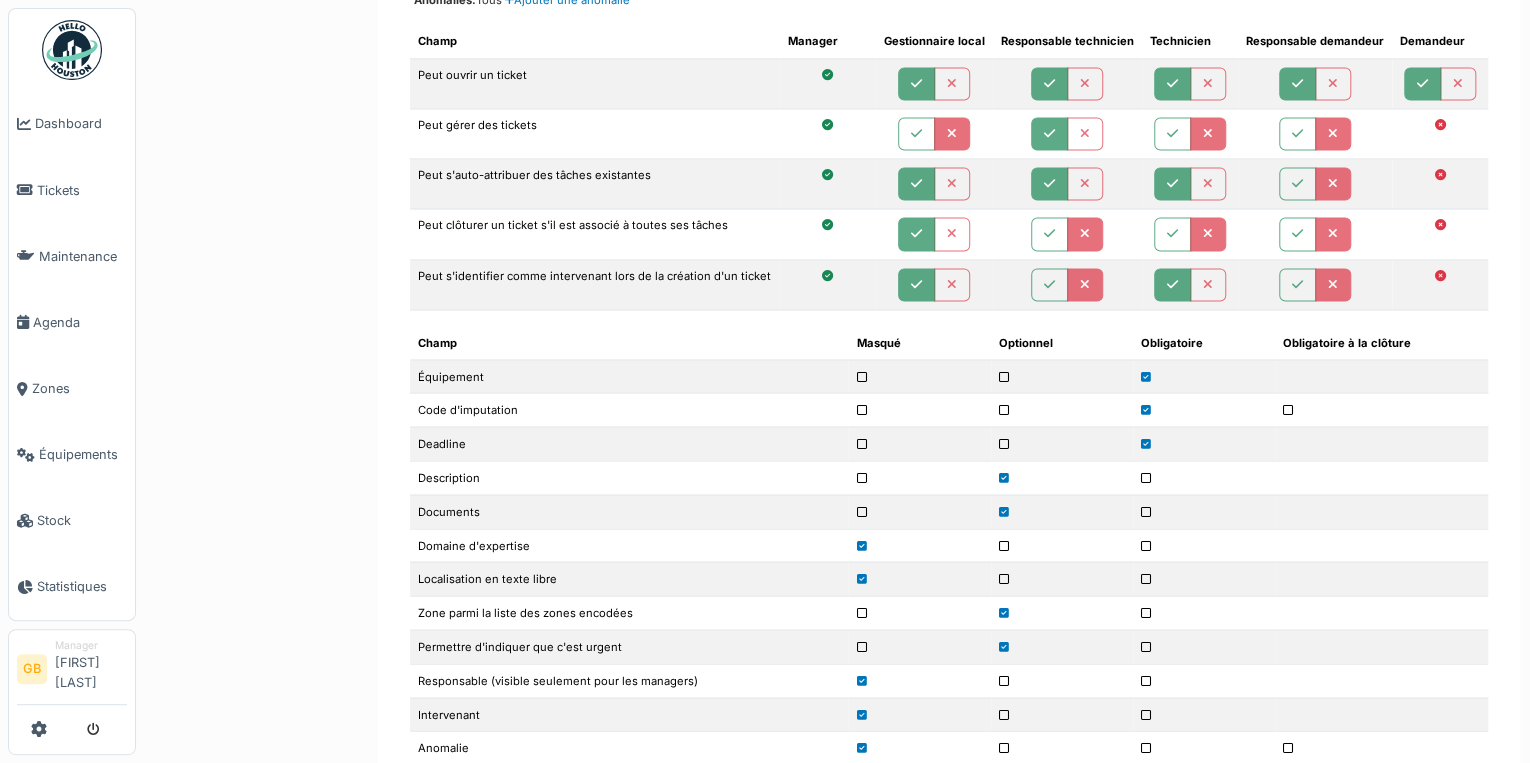 click at bounding box center (861, 646) 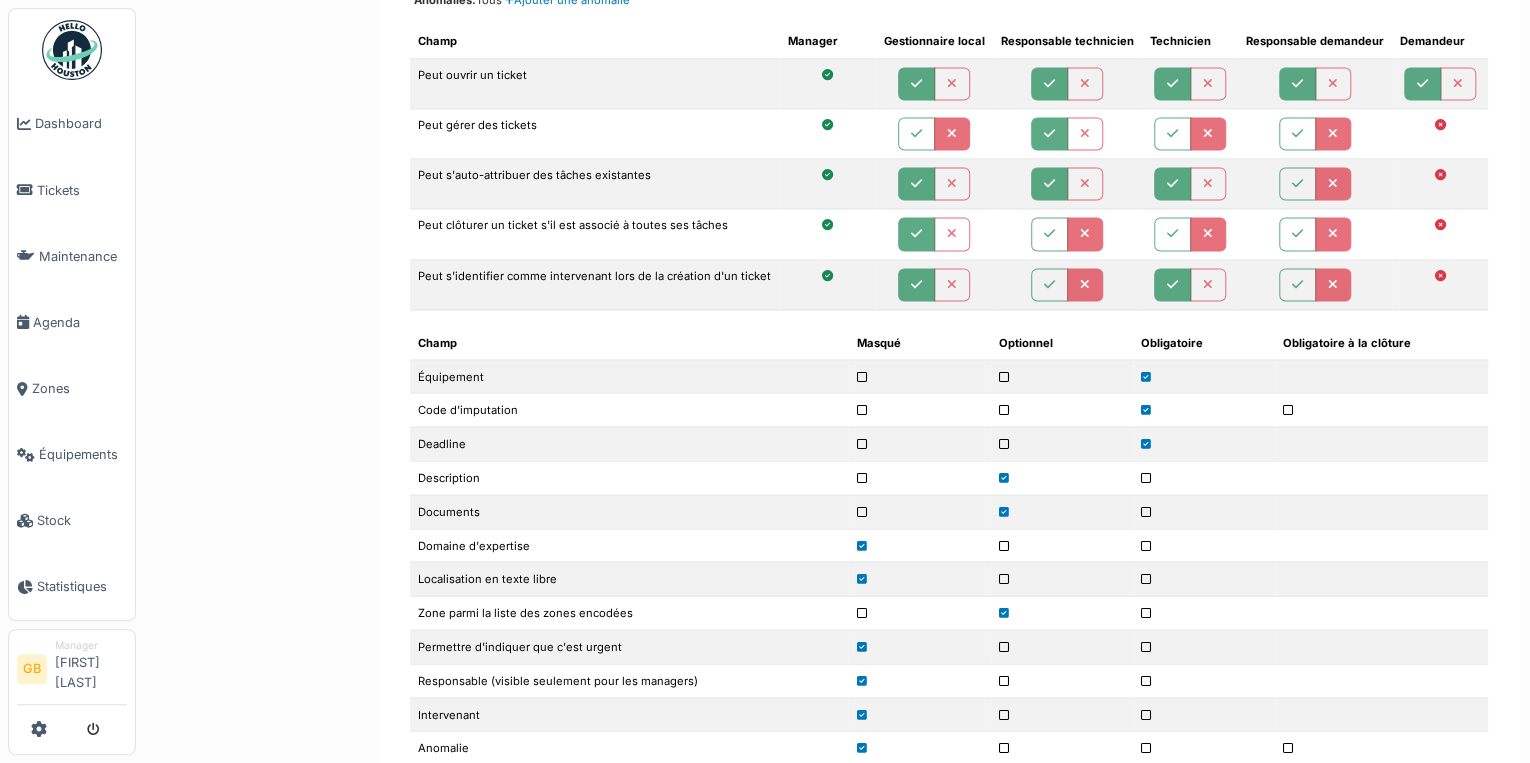 scroll, scrollTop: 1680, scrollLeft: 0, axis: vertical 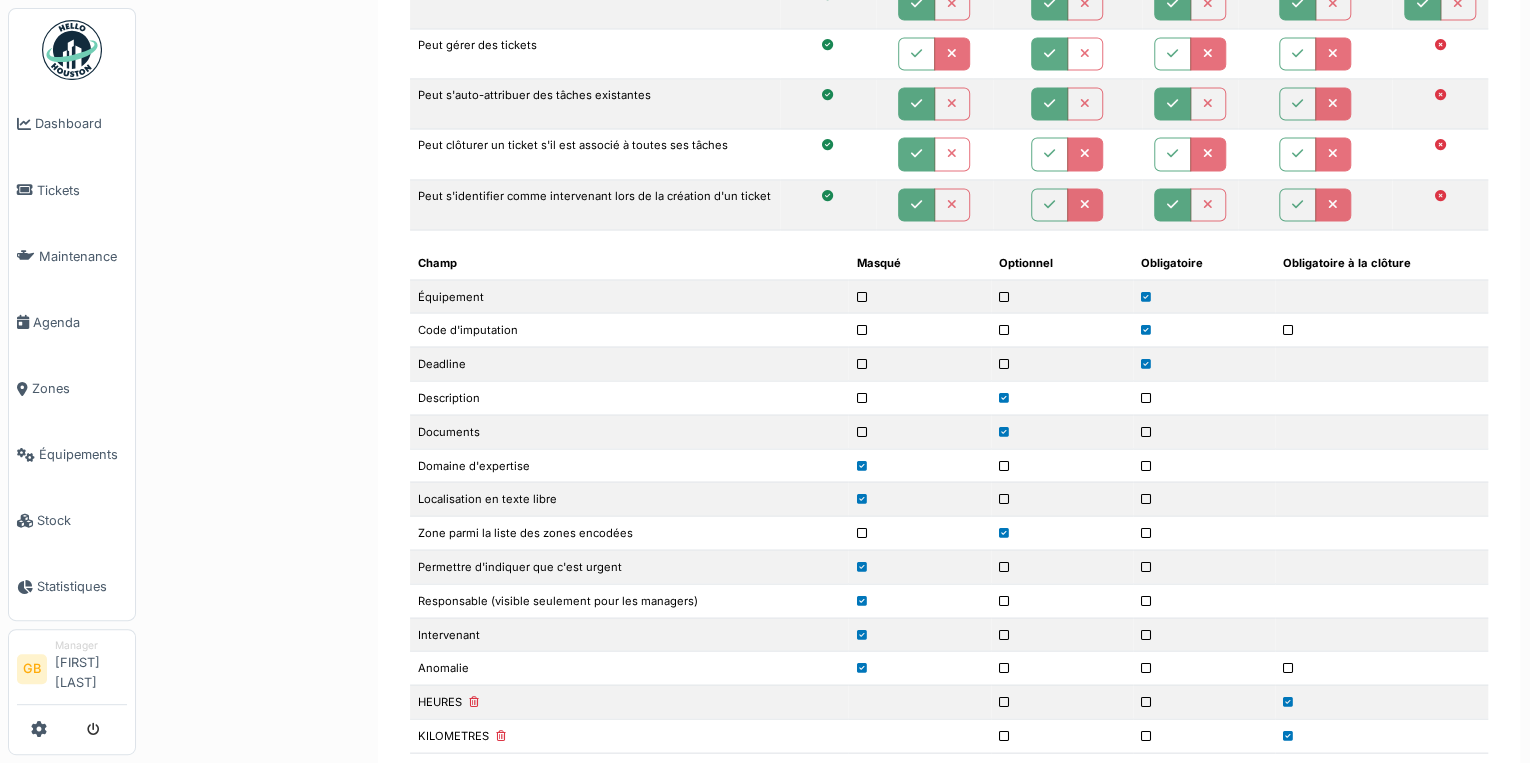 click at bounding box center (1004, 634) 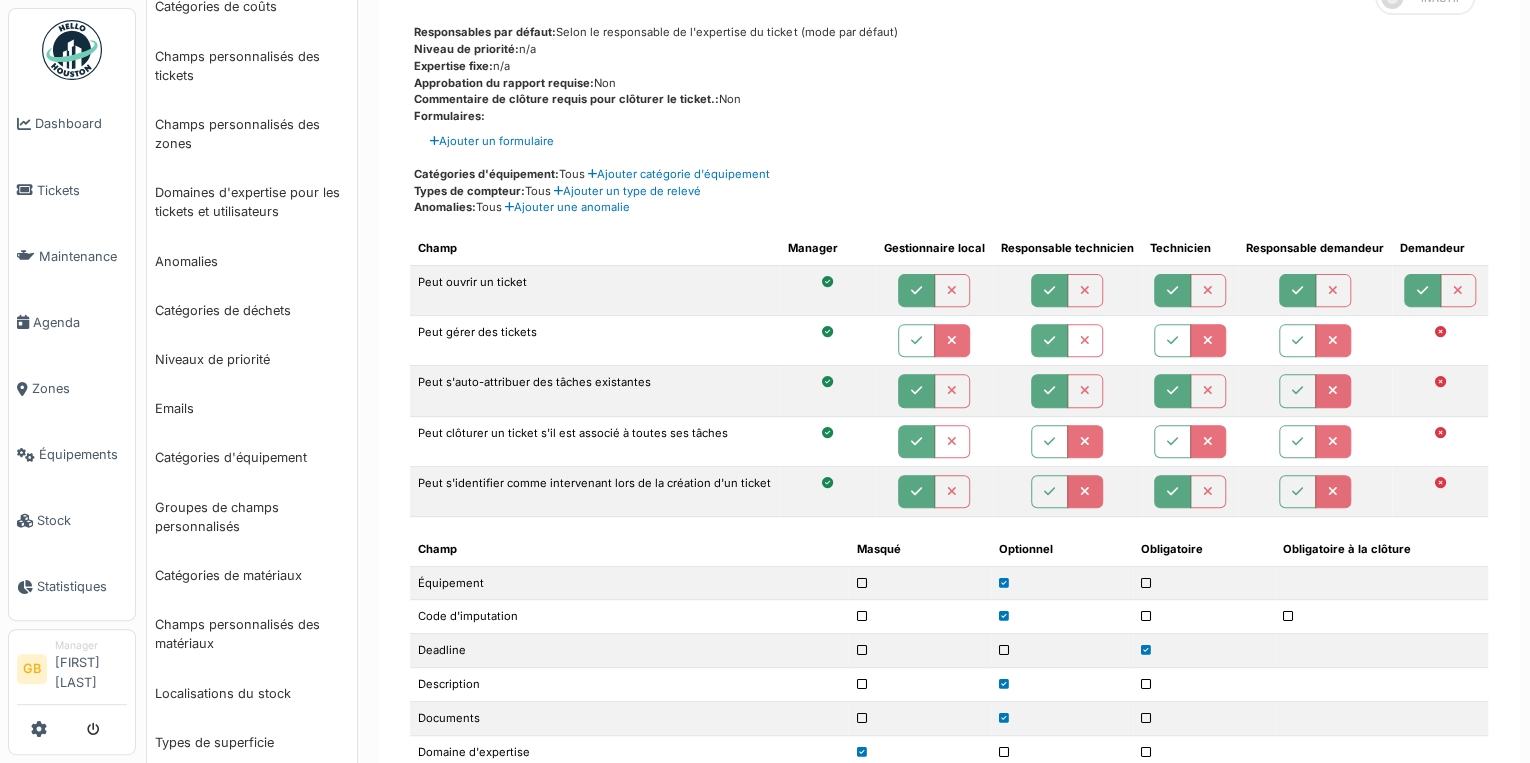 scroll, scrollTop: 0, scrollLeft: 0, axis: both 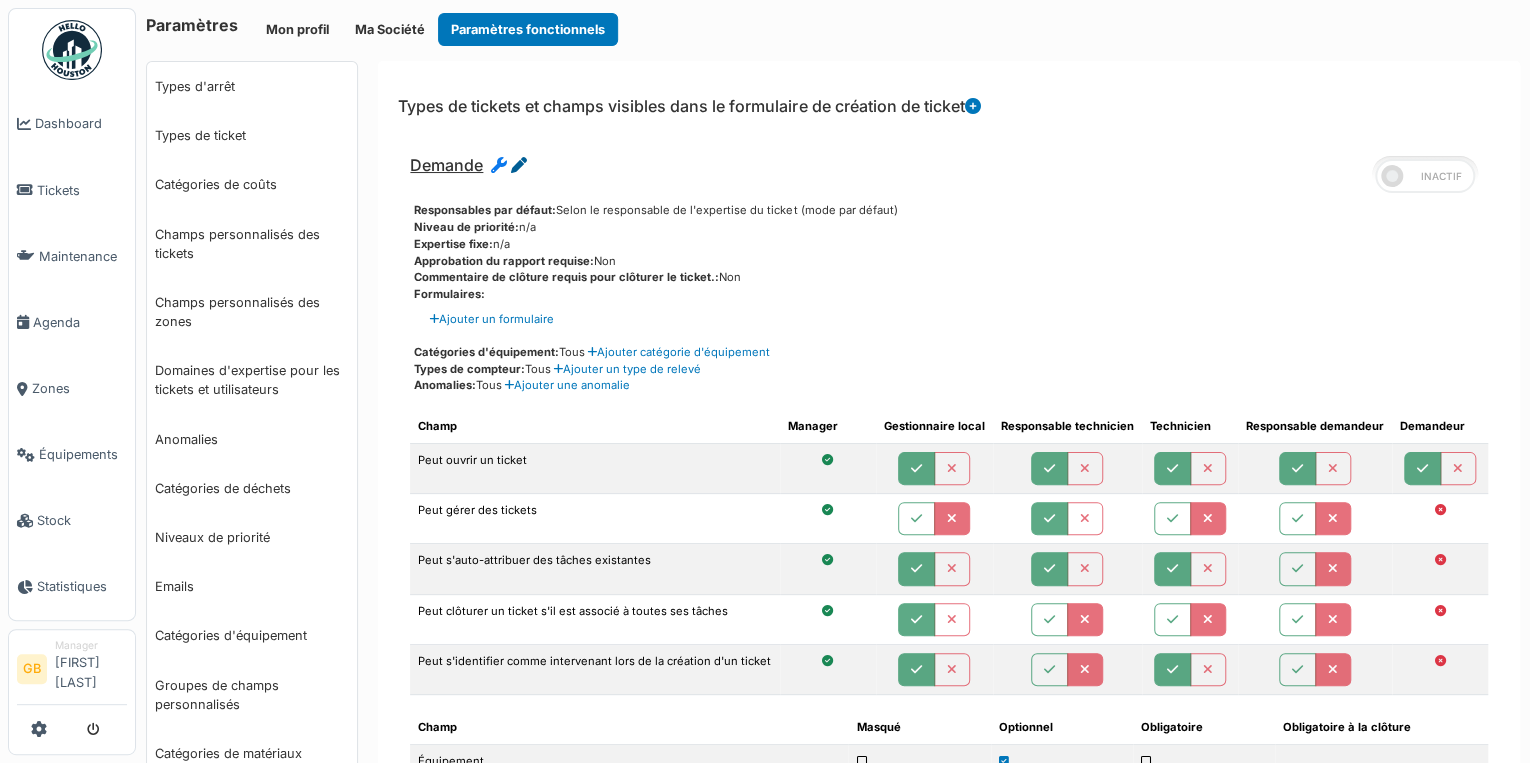 click at bounding box center (519, 165) 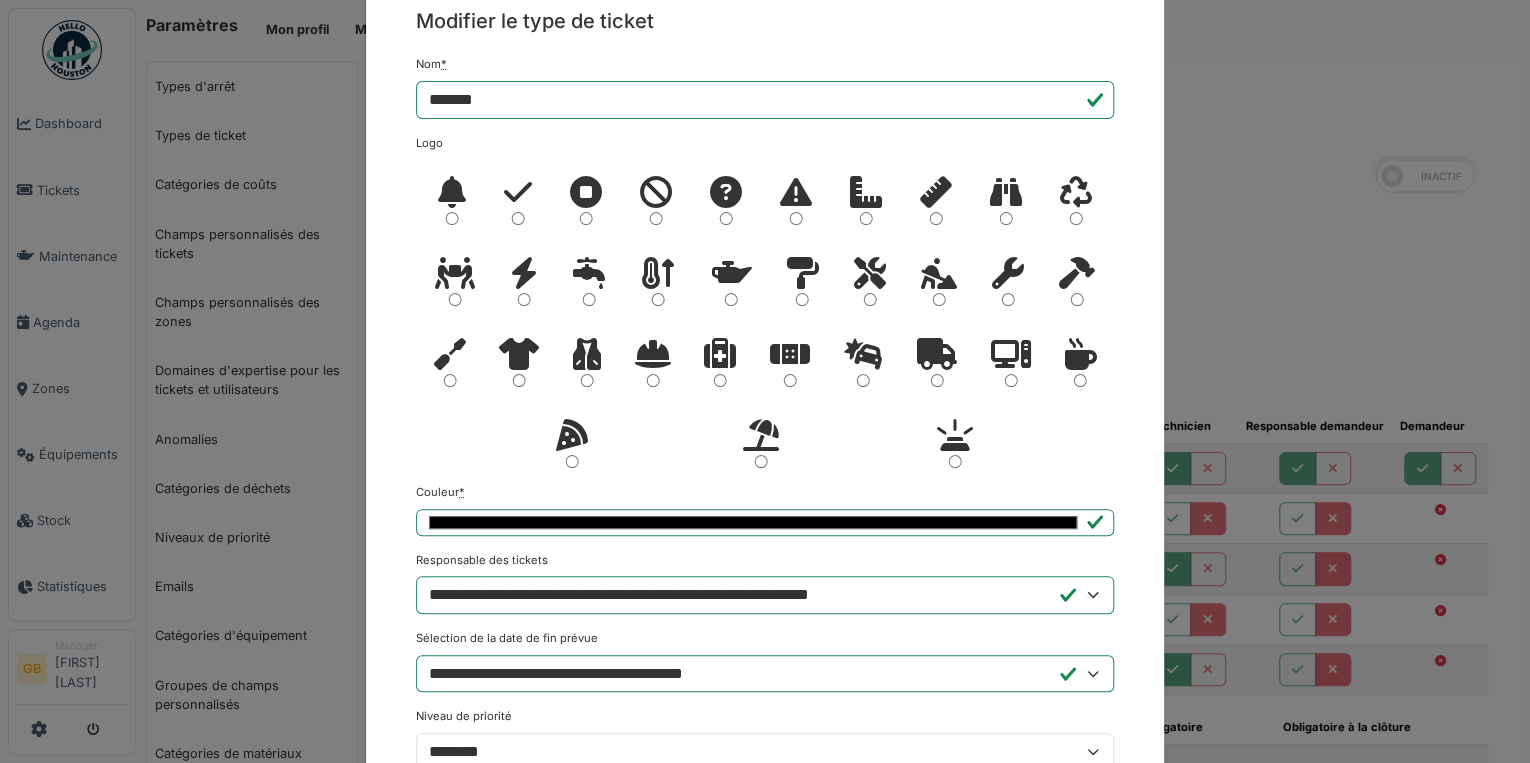 scroll, scrollTop: 0, scrollLeft: 0, axis: both 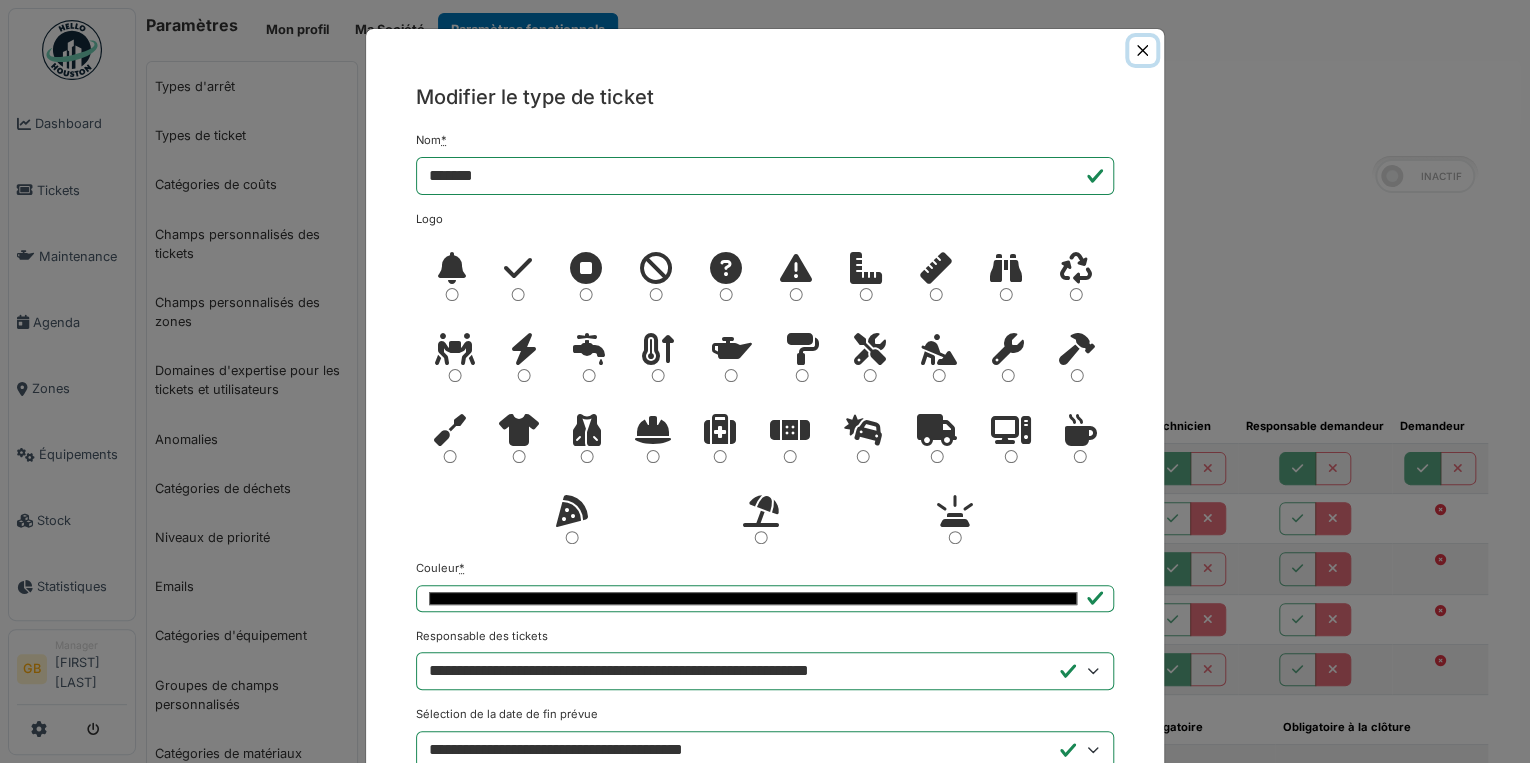 click at bounding box center [1142, 50] 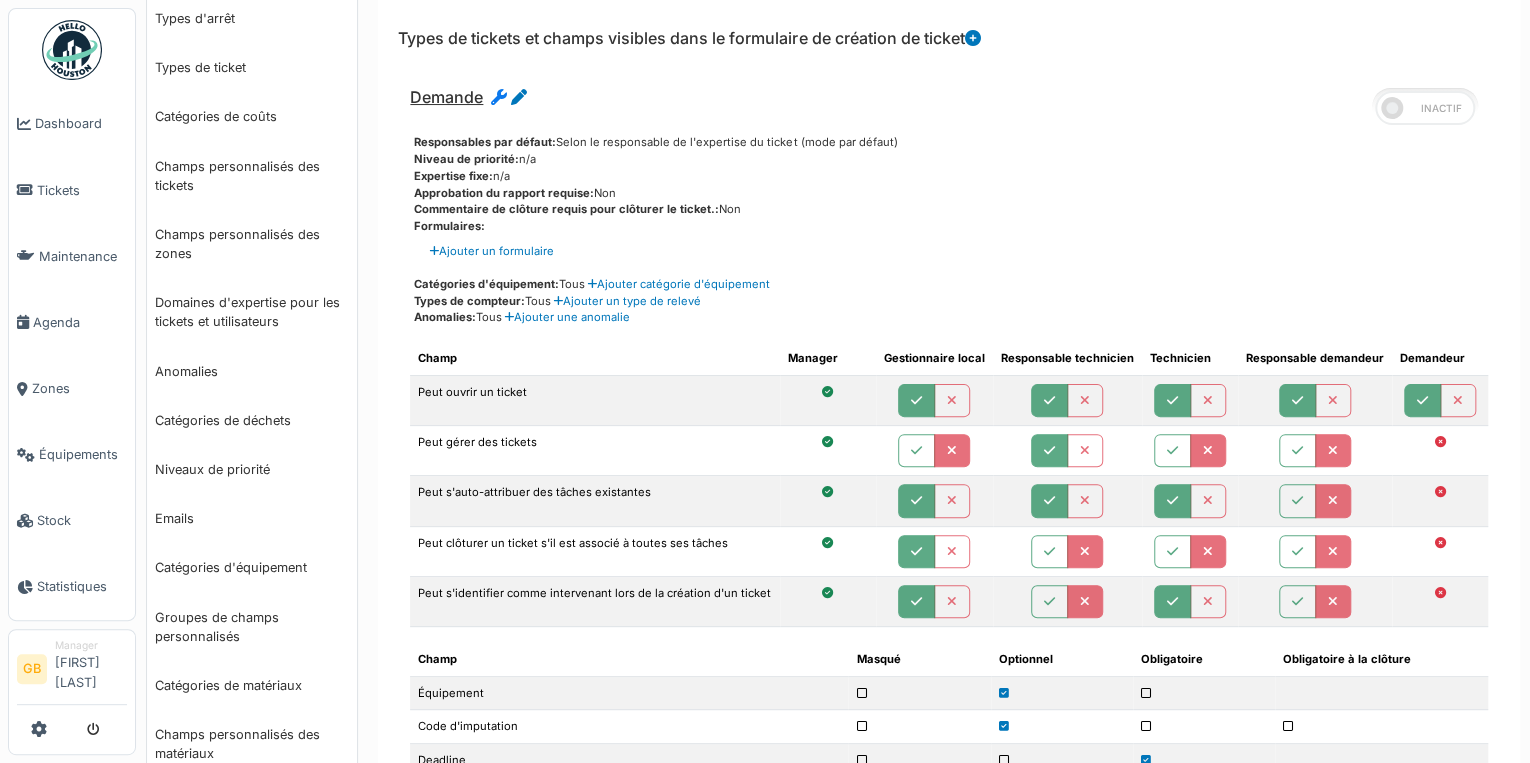 scroll, scrollTop: 0, scrollLeft: 0, axis: both 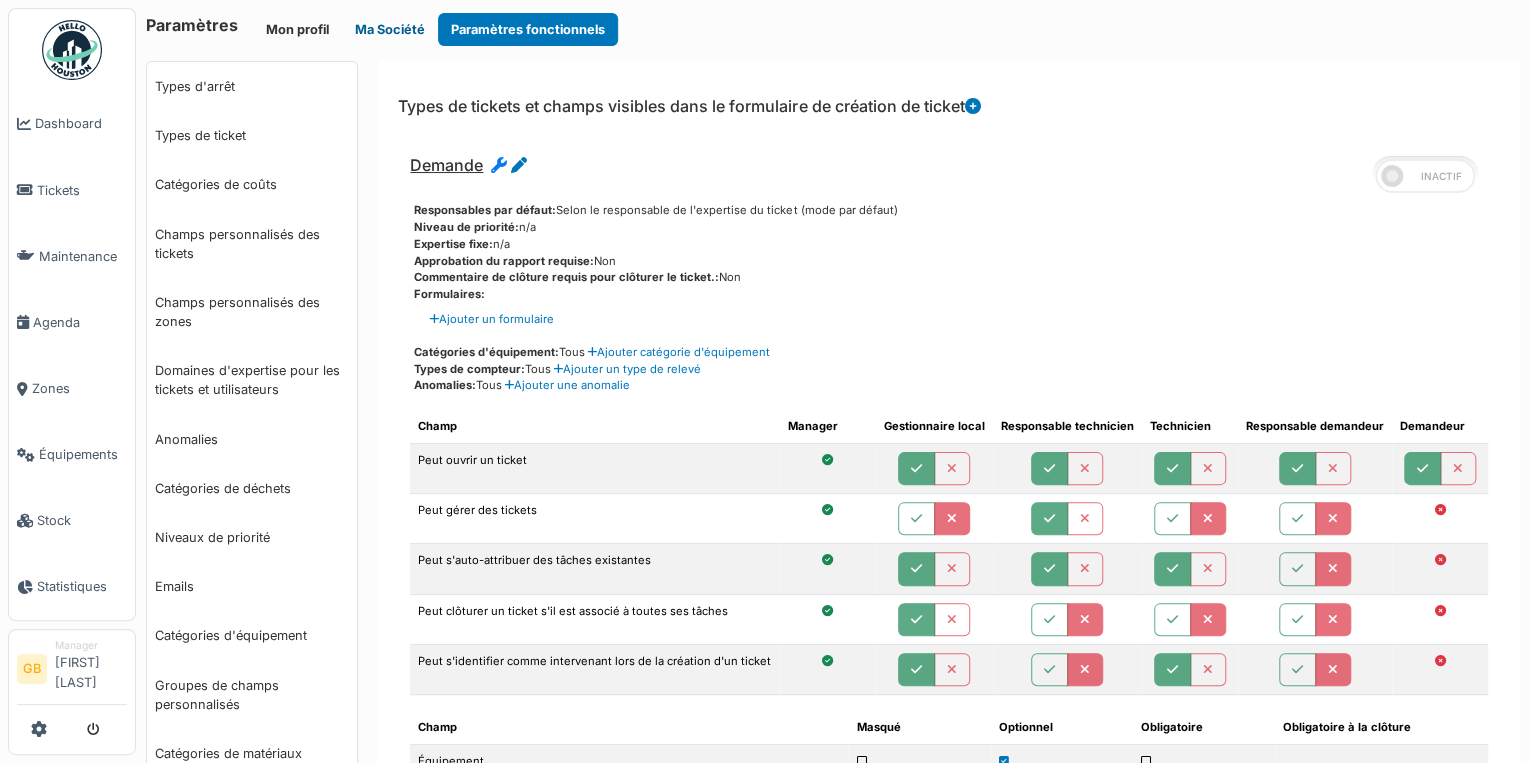 click on "Ma Société" at bounding box center (390, 29) 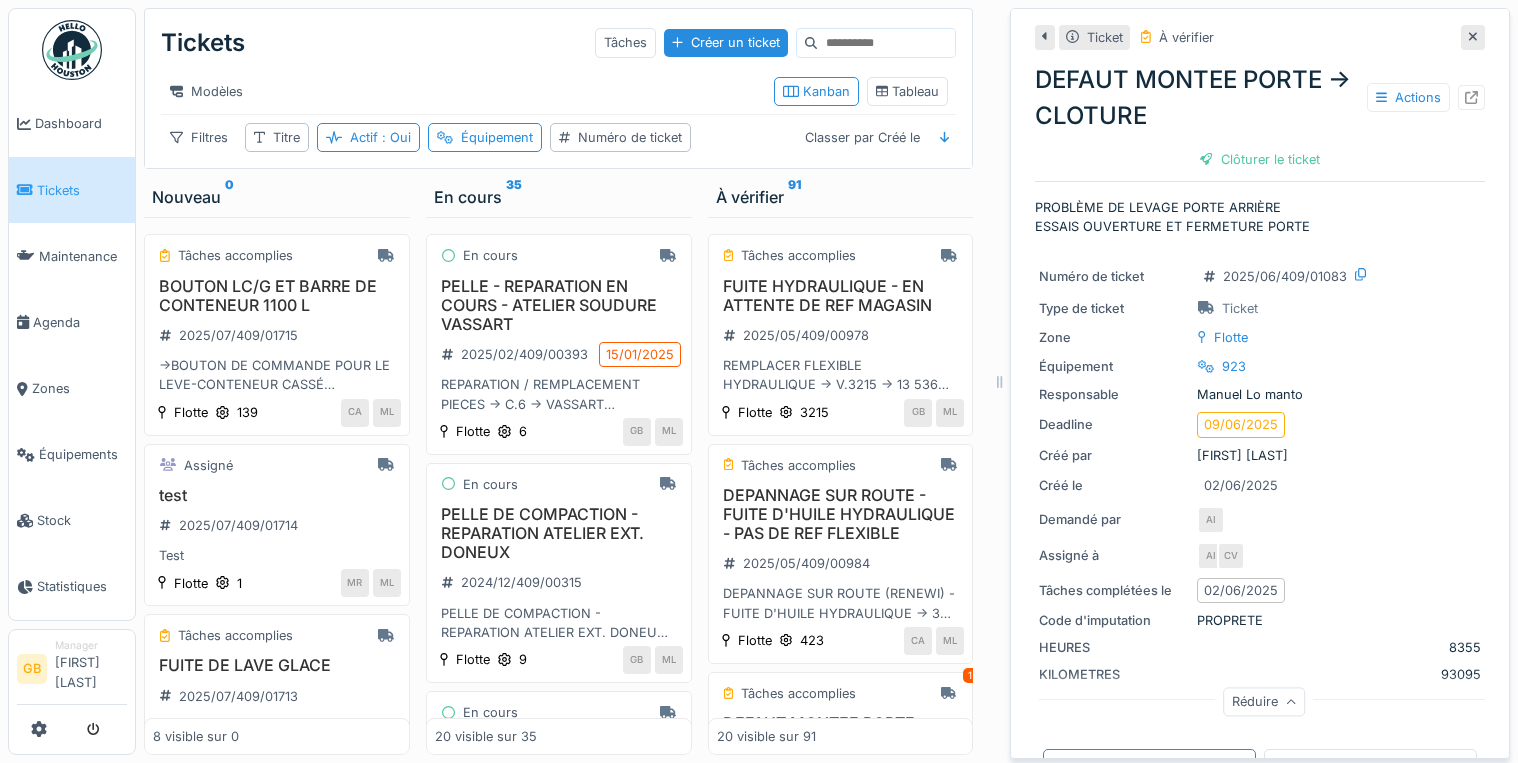 scroll, scrollTop: 0, scrollLeft: 0, axis: both 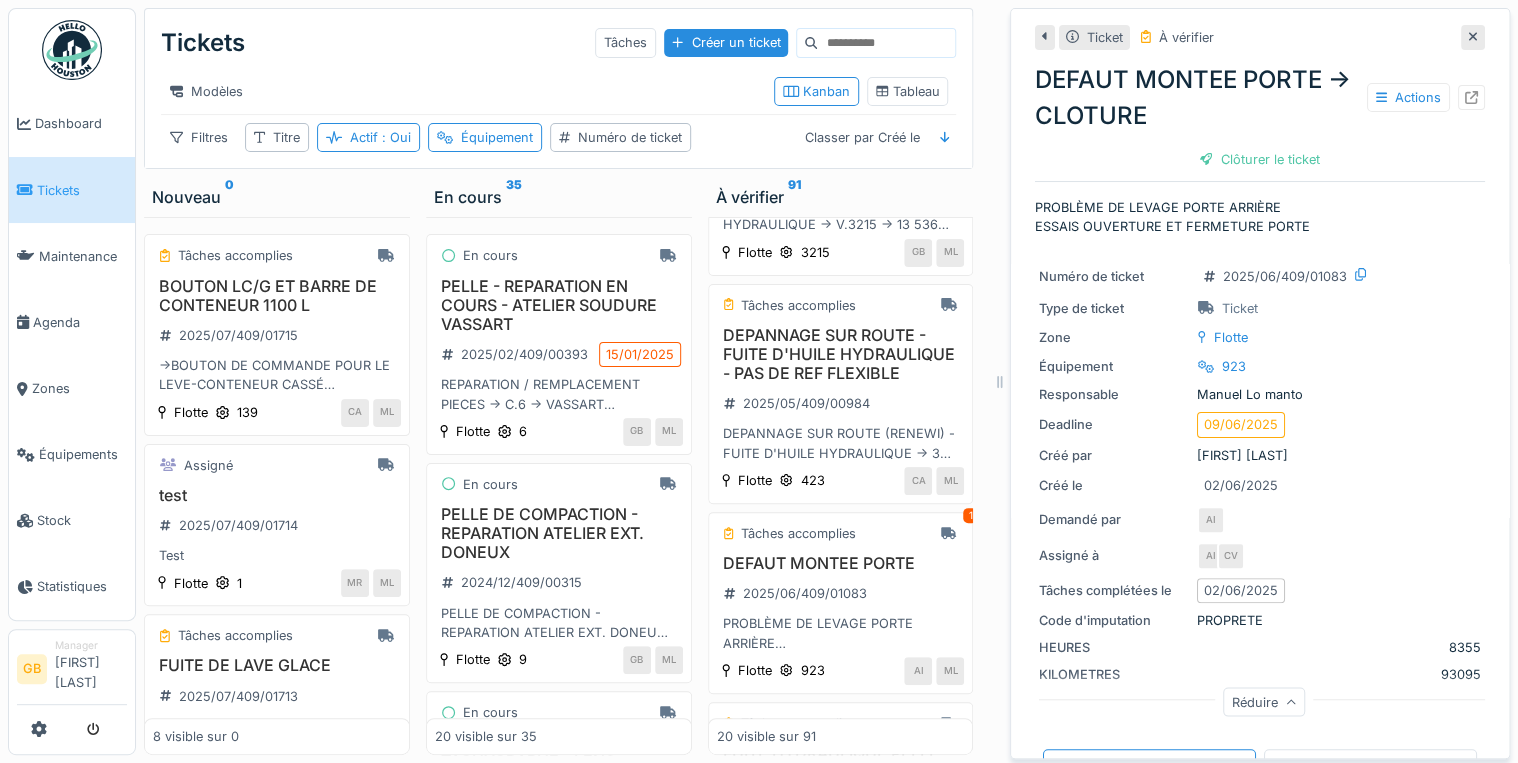 click at bounding box center (1473, 37) 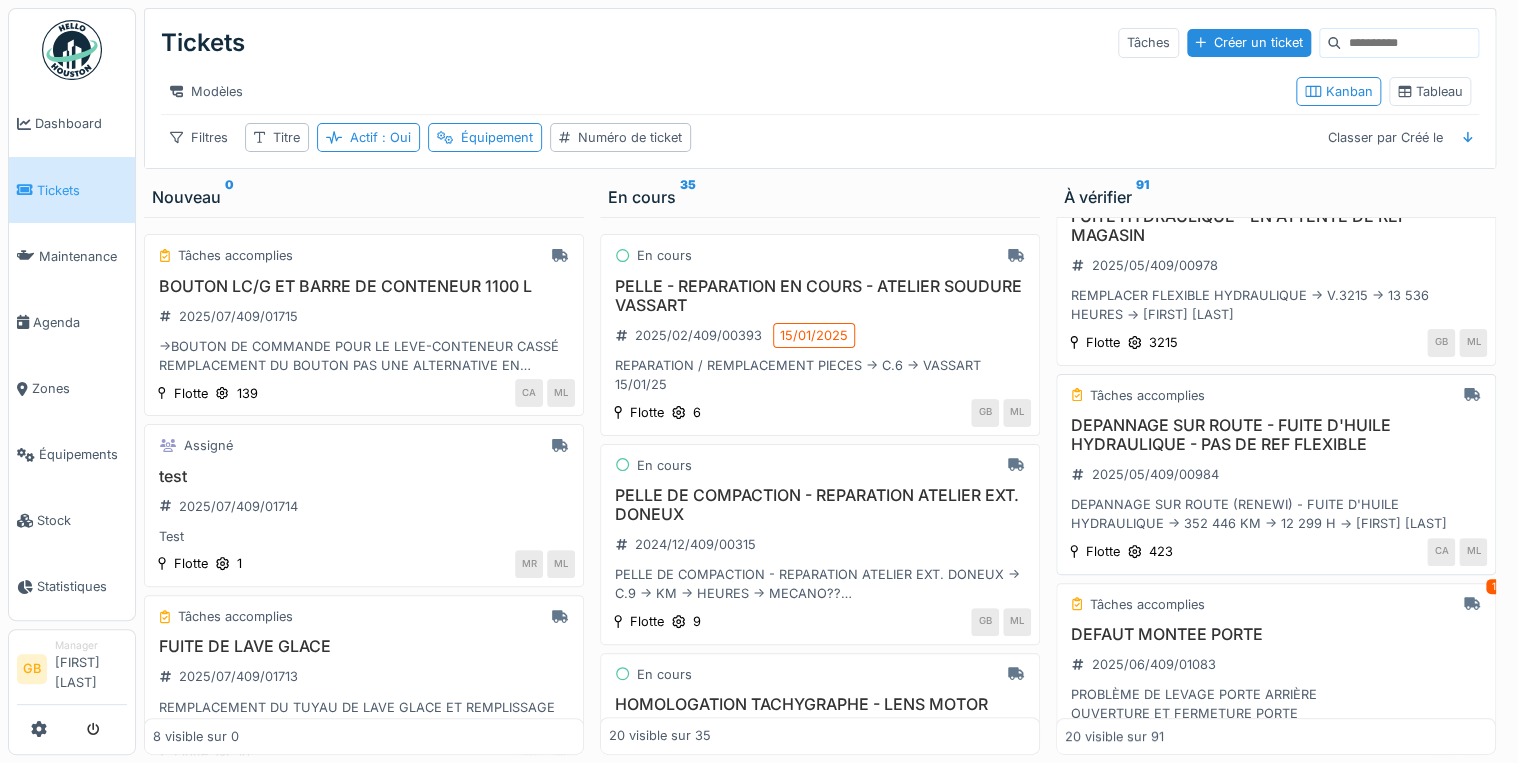 scroll, scrollTop: 0, scrollLeft: 0, axis: both 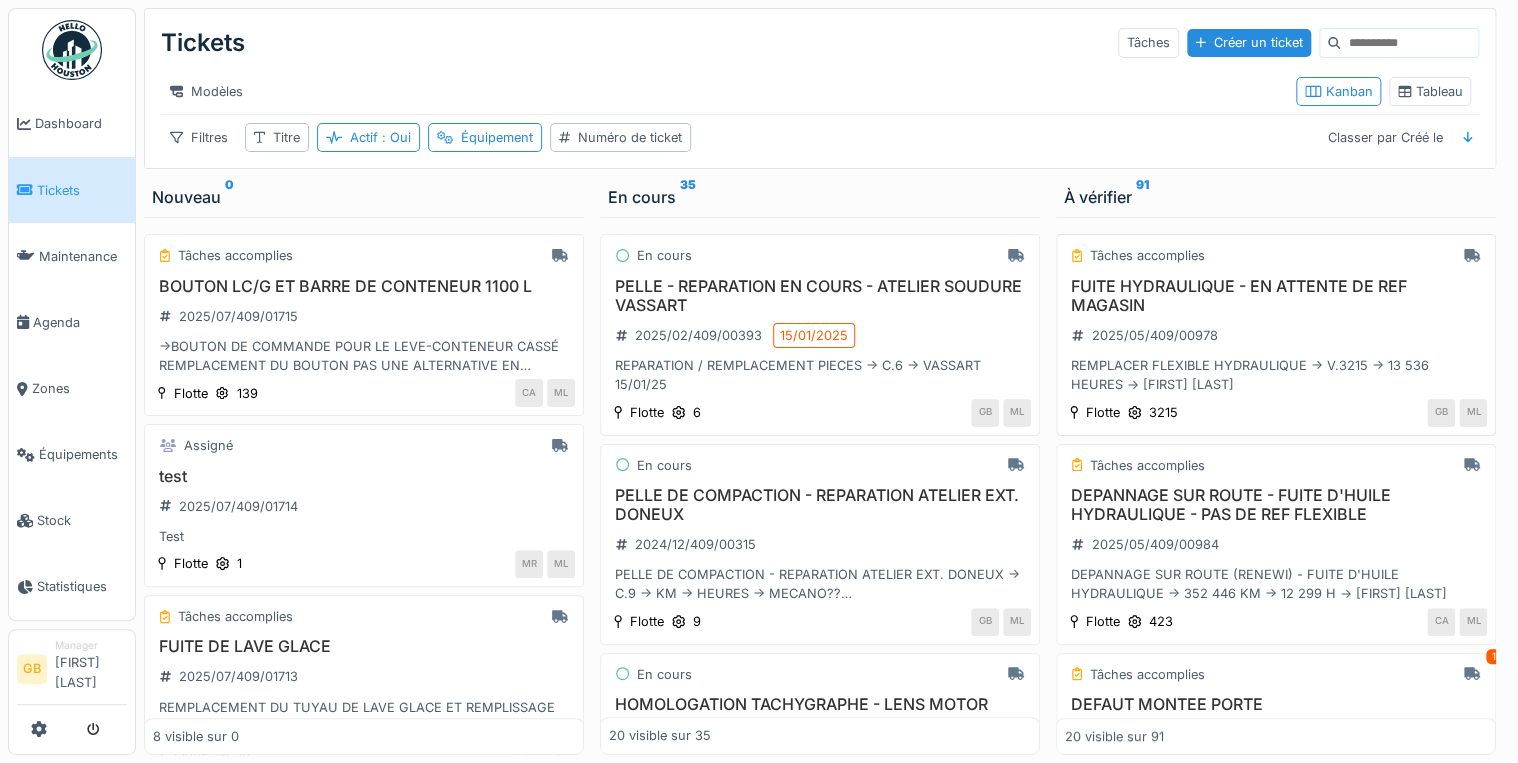 click on "FUITE HYDRAULIQUE - EN ATTENTE DE REF MAGASIN" at bounding box center (1276, 296) 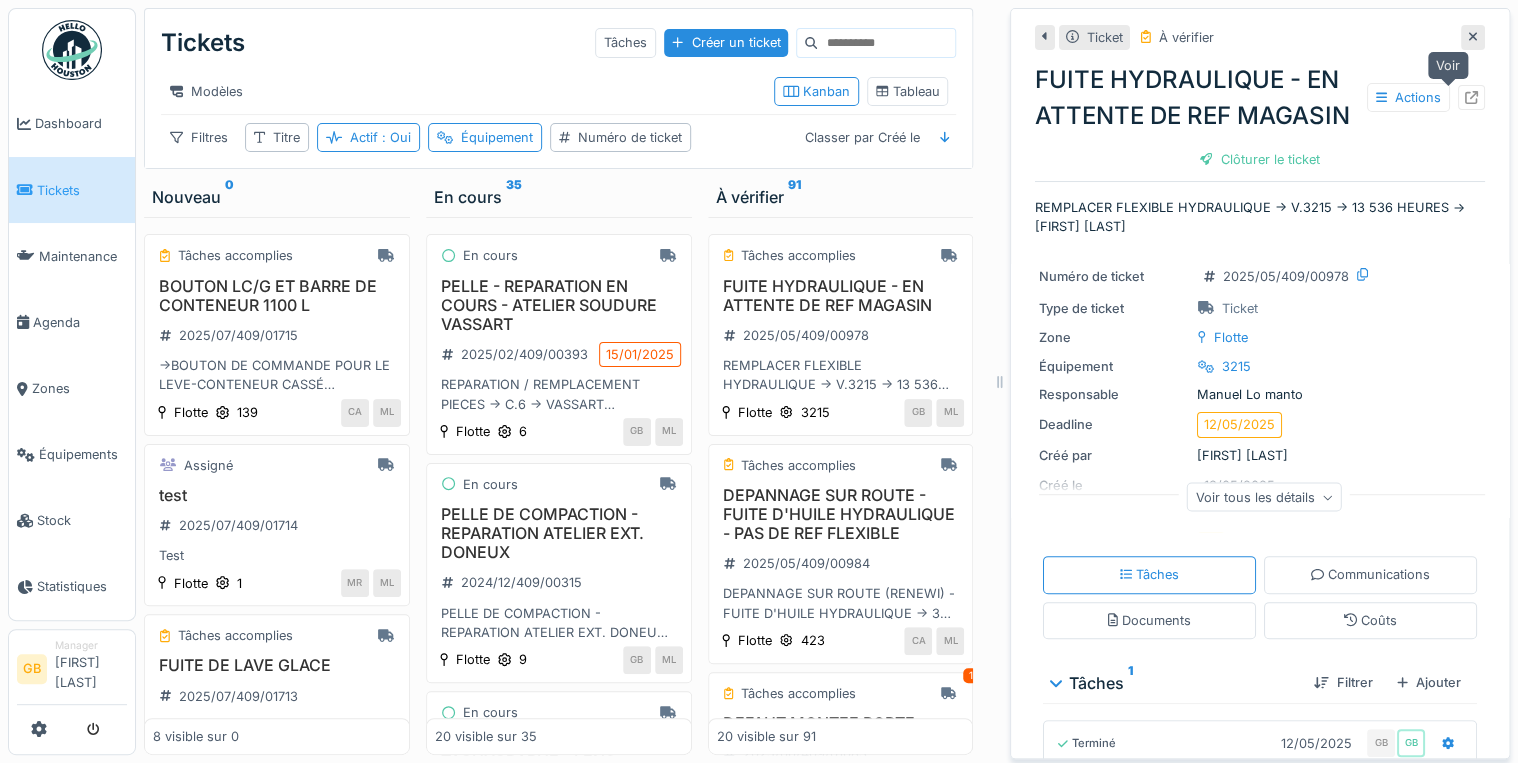 click at bounding box center (1471, 97) 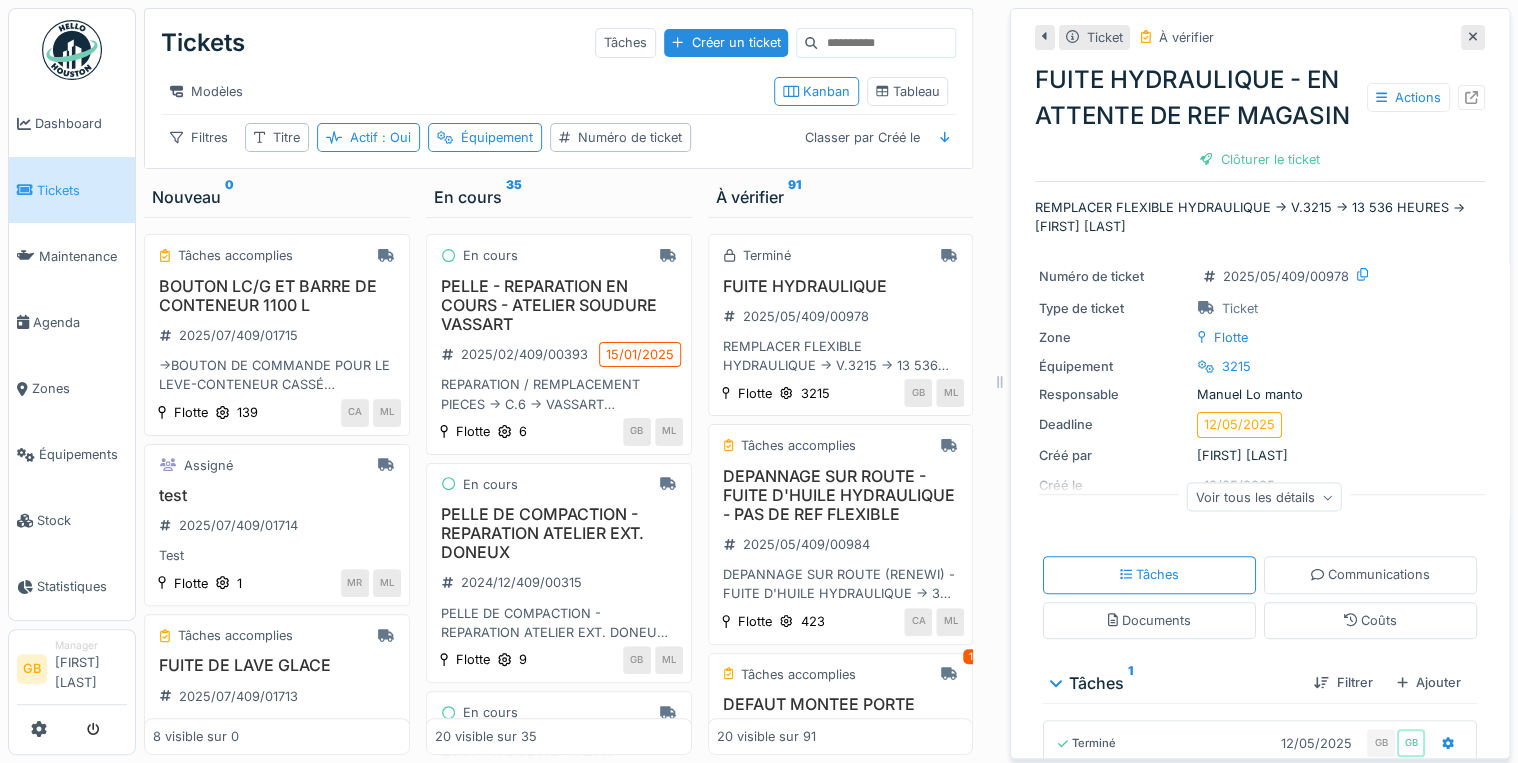 click at bounding box center [1473, 37] 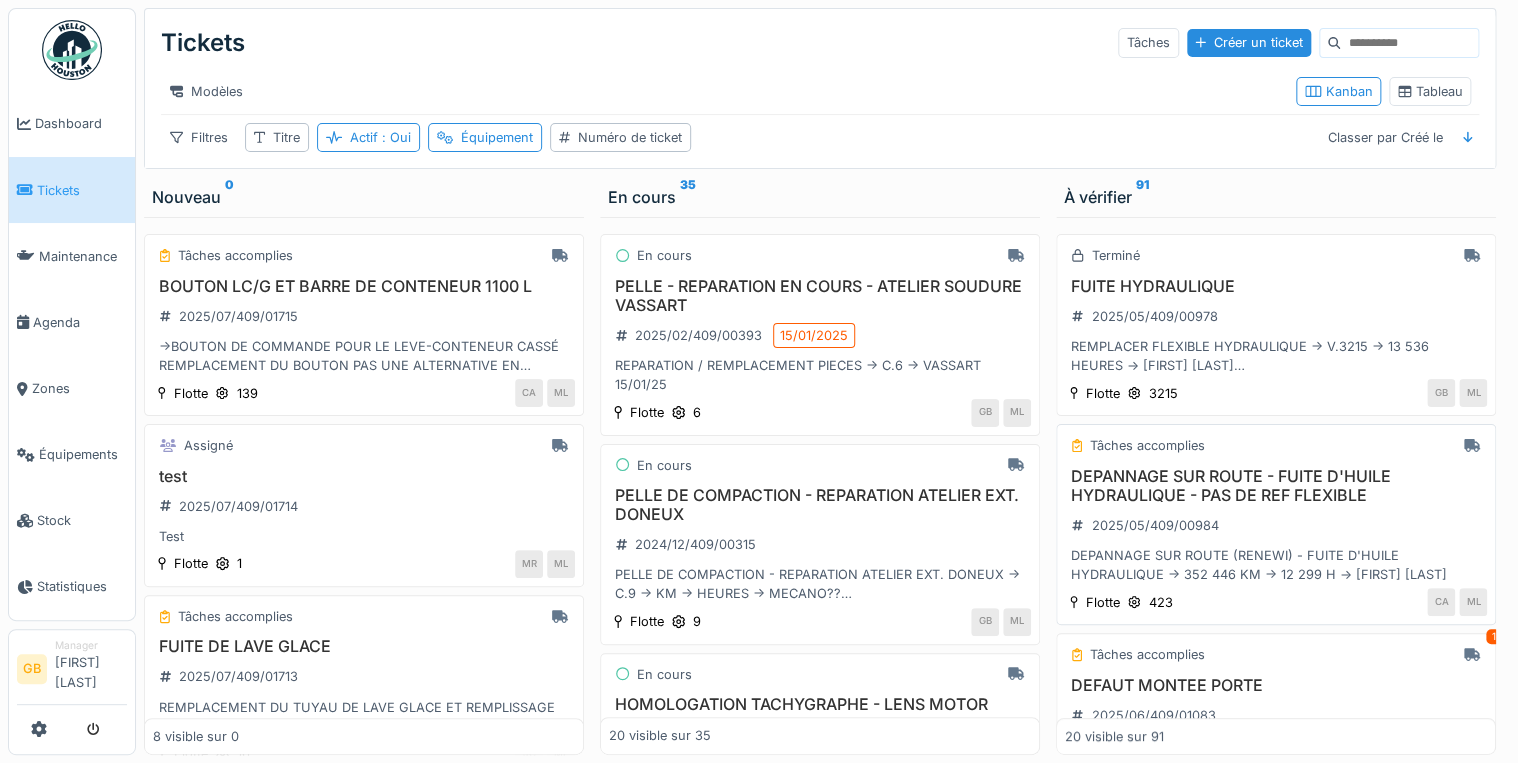 click on "DEPANNAGE SUR ROUTE - FUITE D'HUILE HYDRAULIQUE - PAS DE REF FLEXIBLE" at bounding box center (1276, 486) 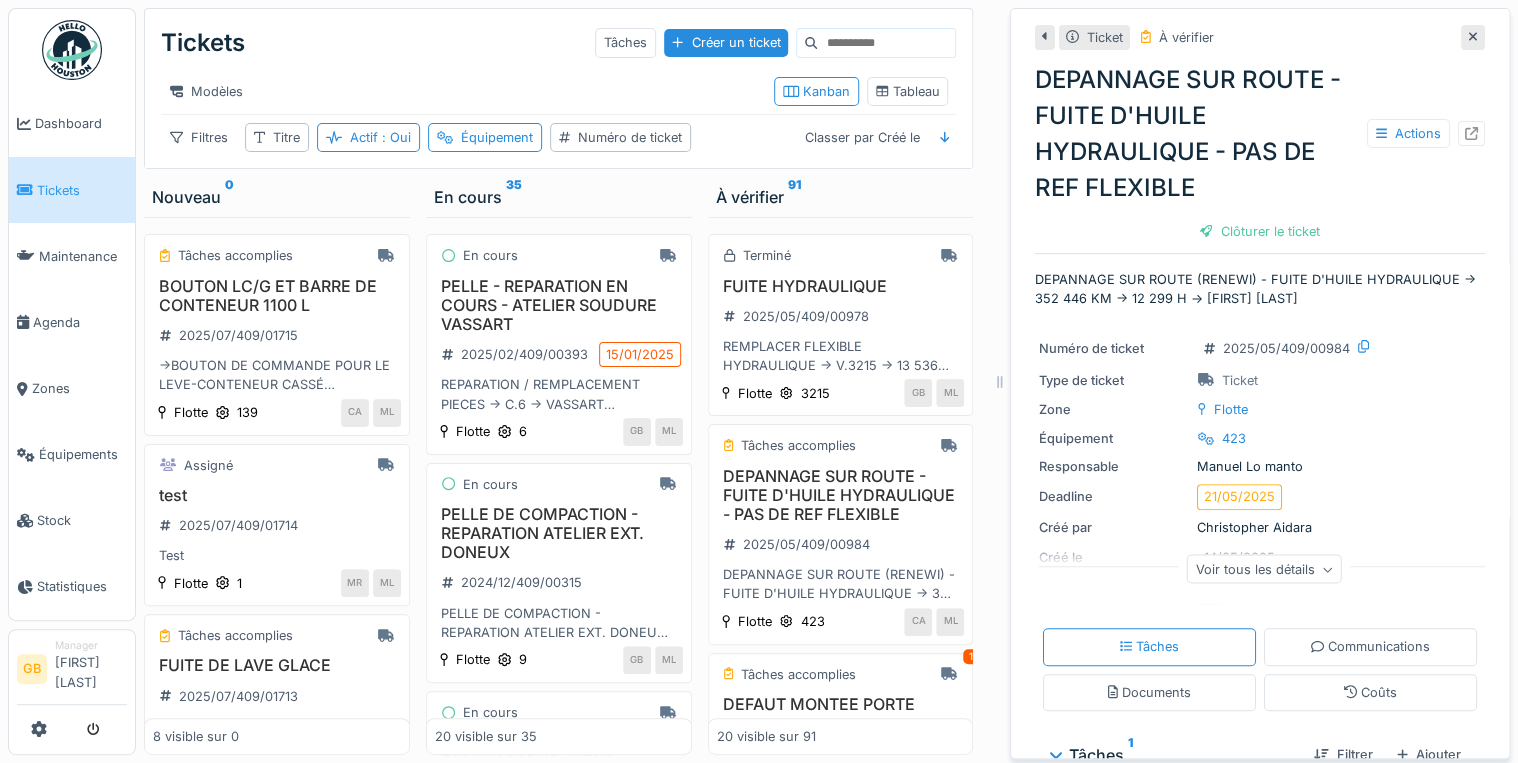 click at bounding box center (1471, 133) 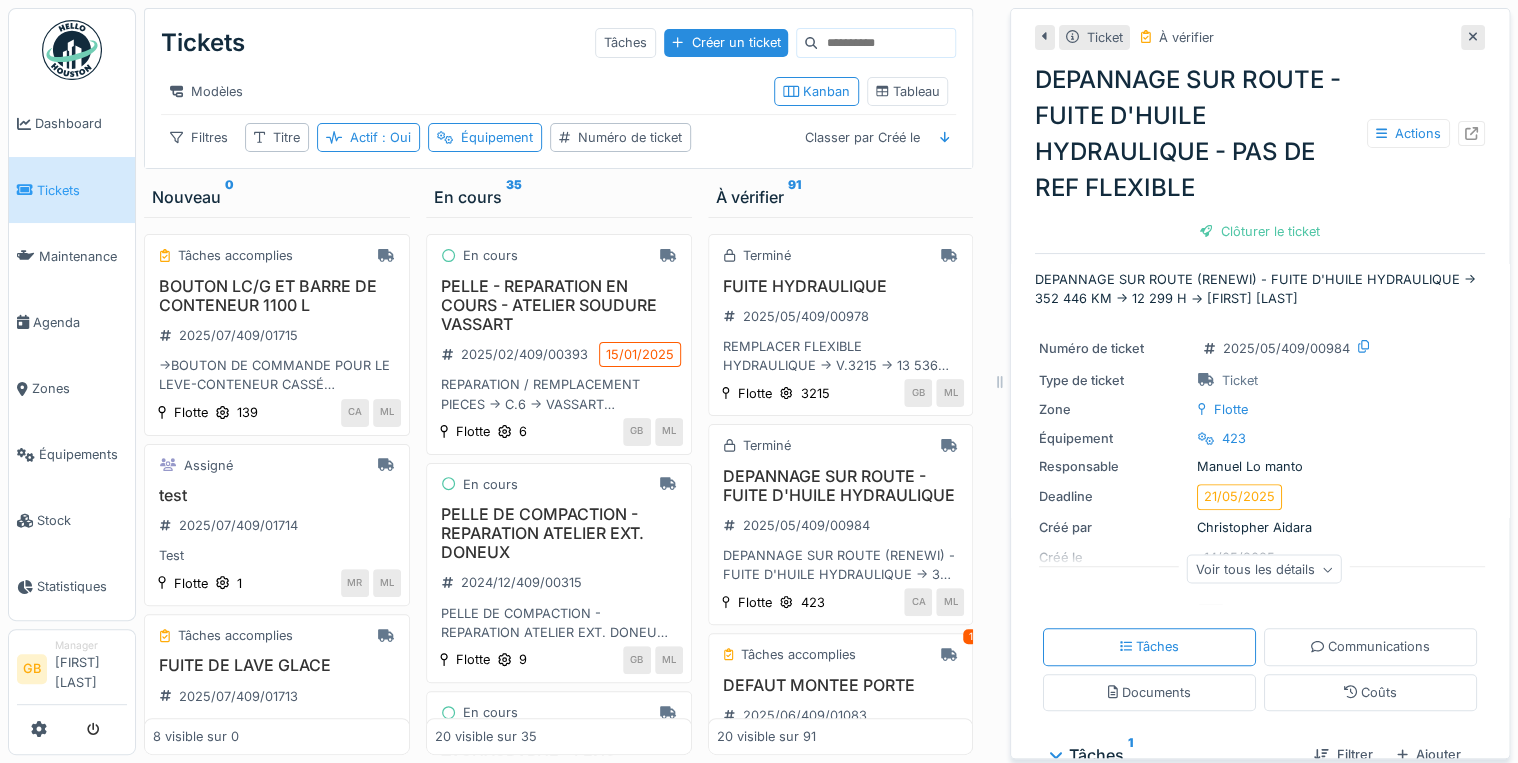 click 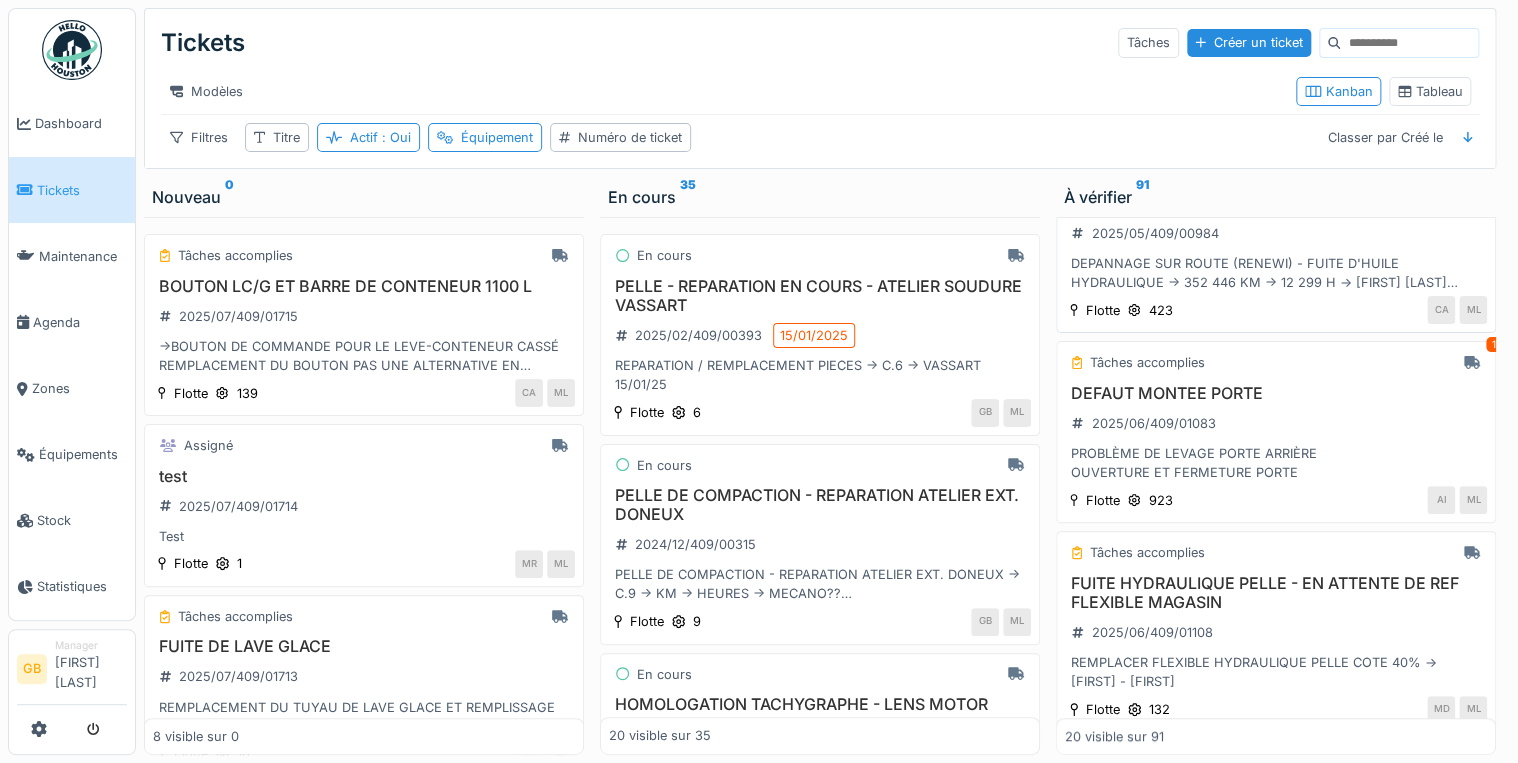 scroll, scrollTop: 320, scrollLeft: 0, axis: vertical 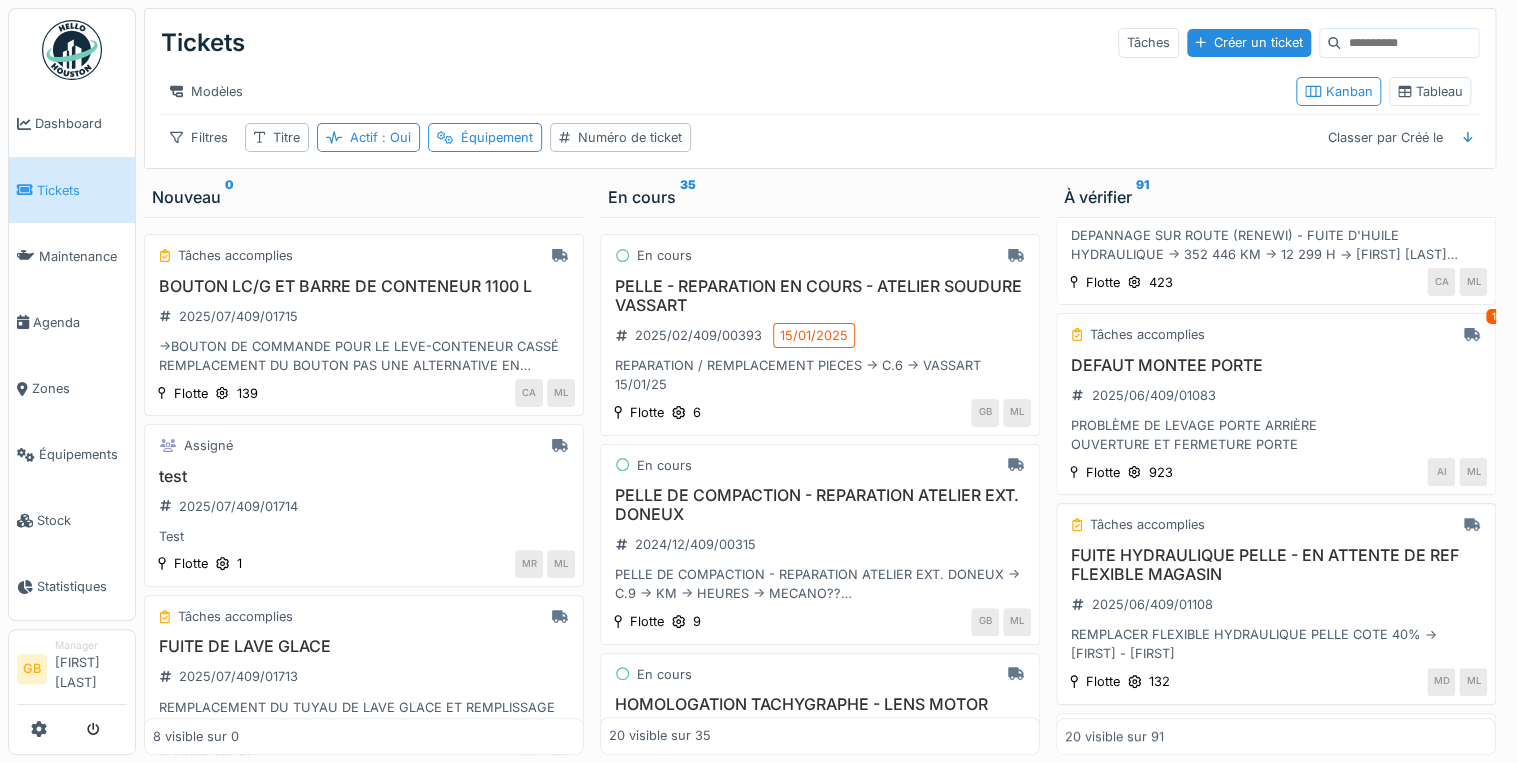 click on "FUITE HYDRAULIQUE PELLE - EN ATTENTE DE REF FLEXIBLE MAGASIN" at bounding box center [1276, 565] 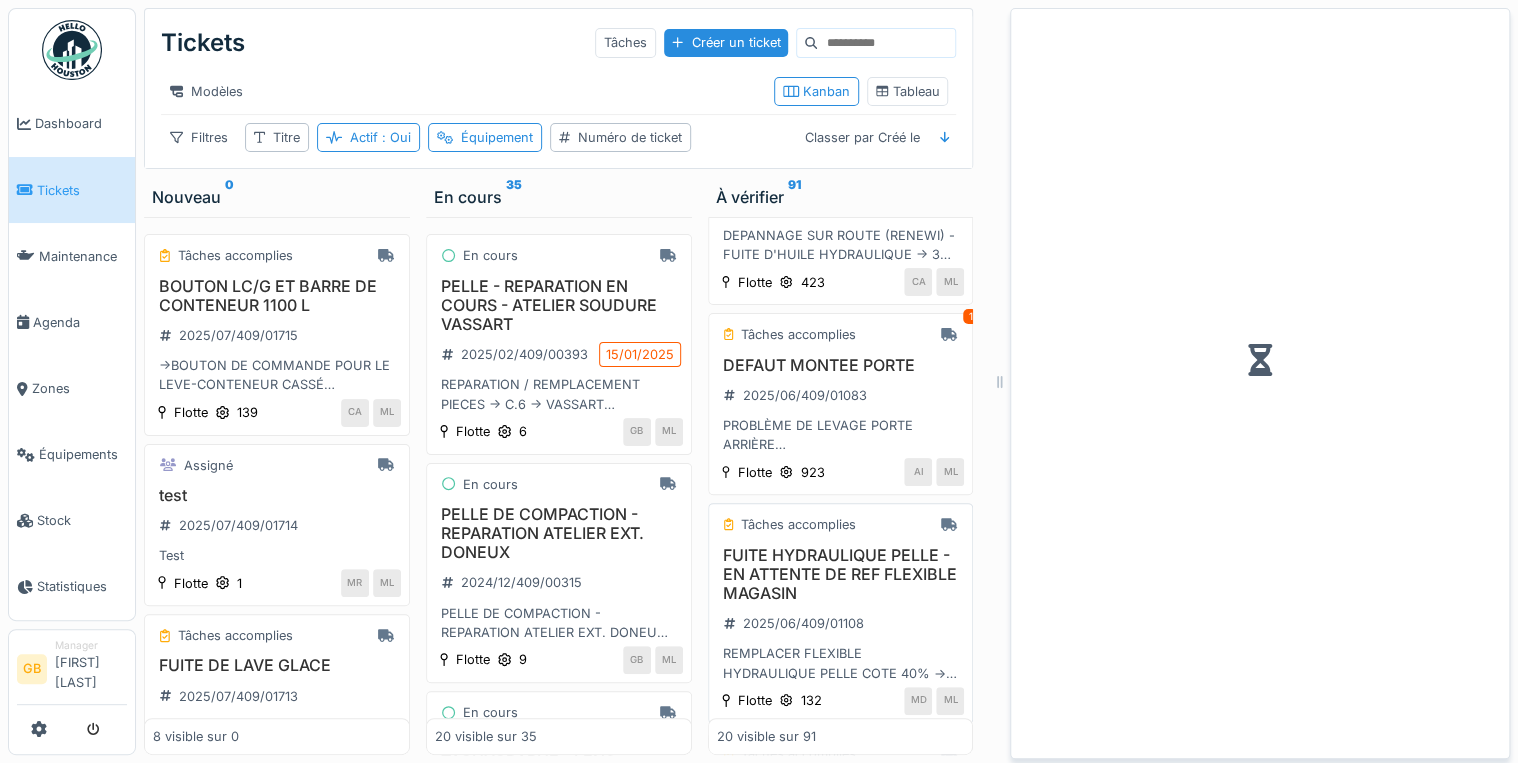 scroll, scrollTop: 339, scrollLeft: 0, axis: vertical 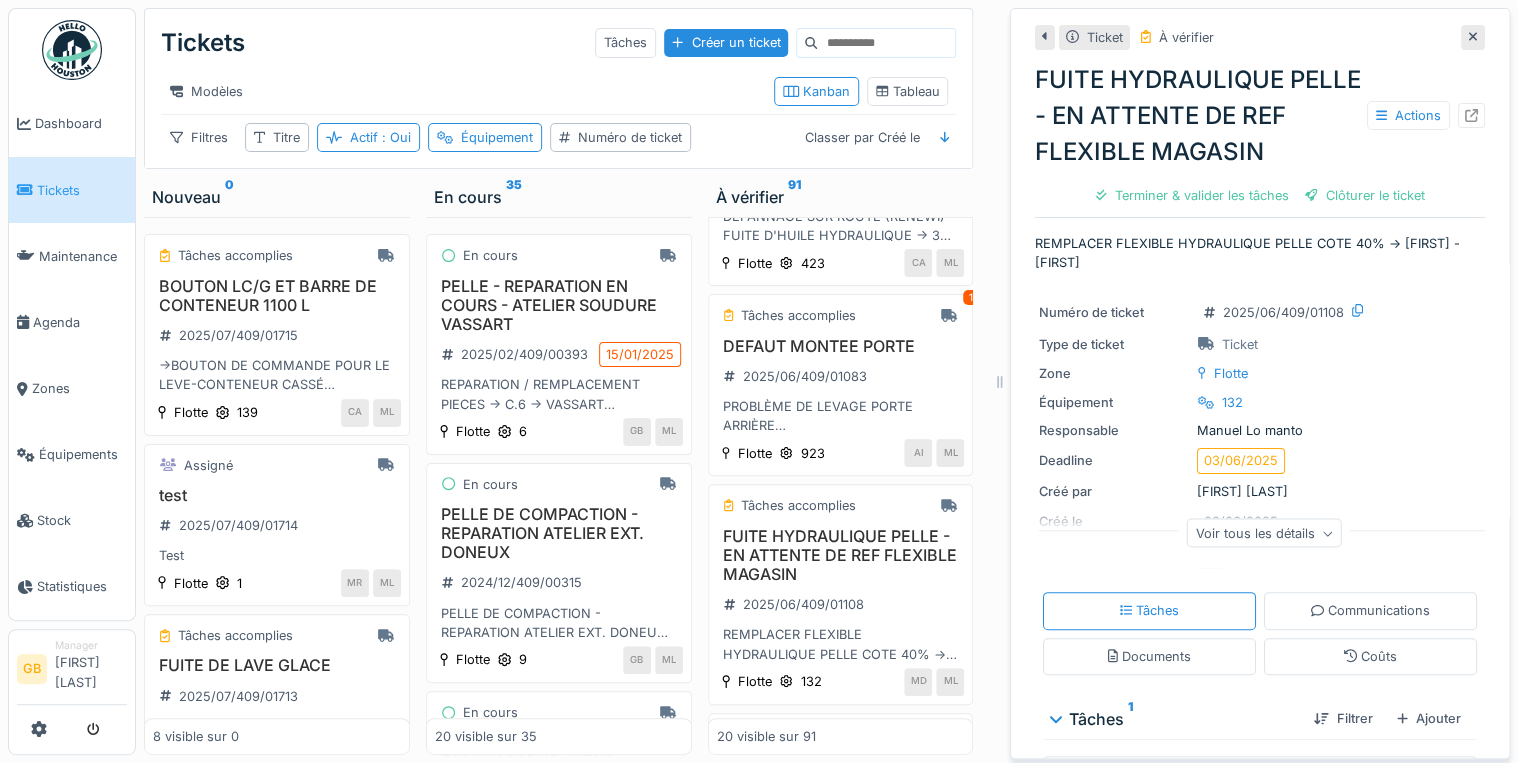click at bounding box center (1471, 115) 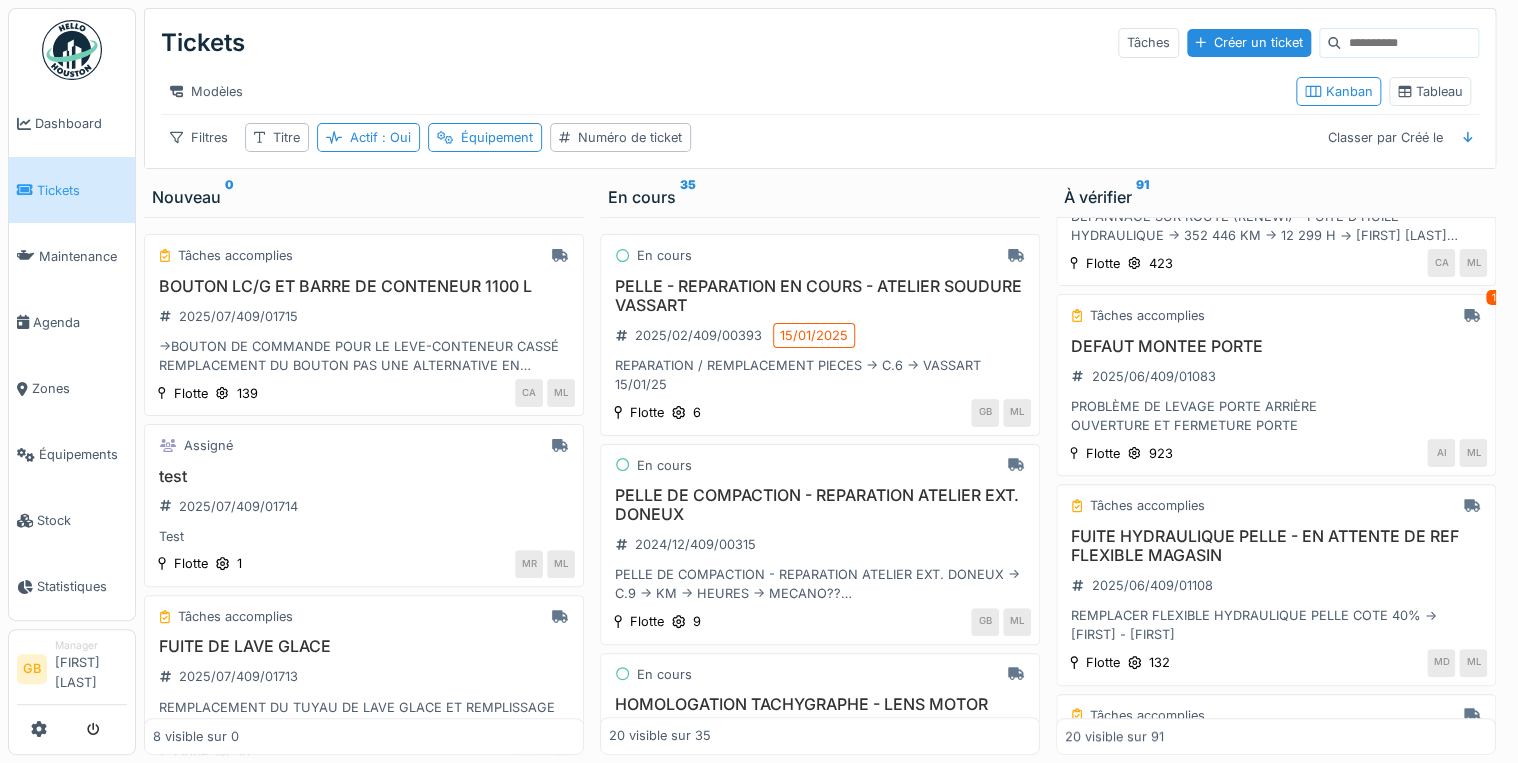 scroll, scrollTop: 320, scrollLeft: 0, axis: vertical 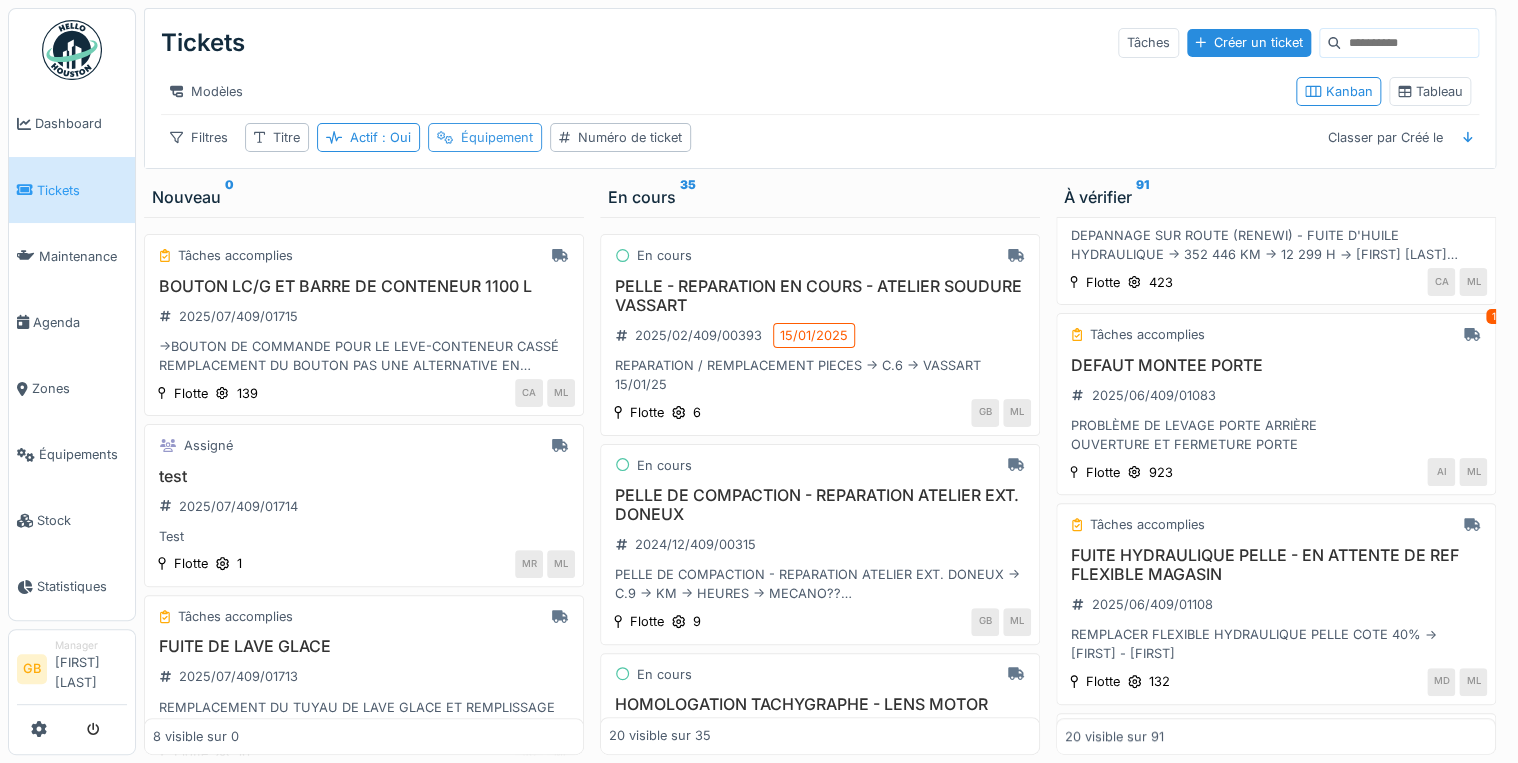 click on "Équipement" at bounding box center (497, 137) 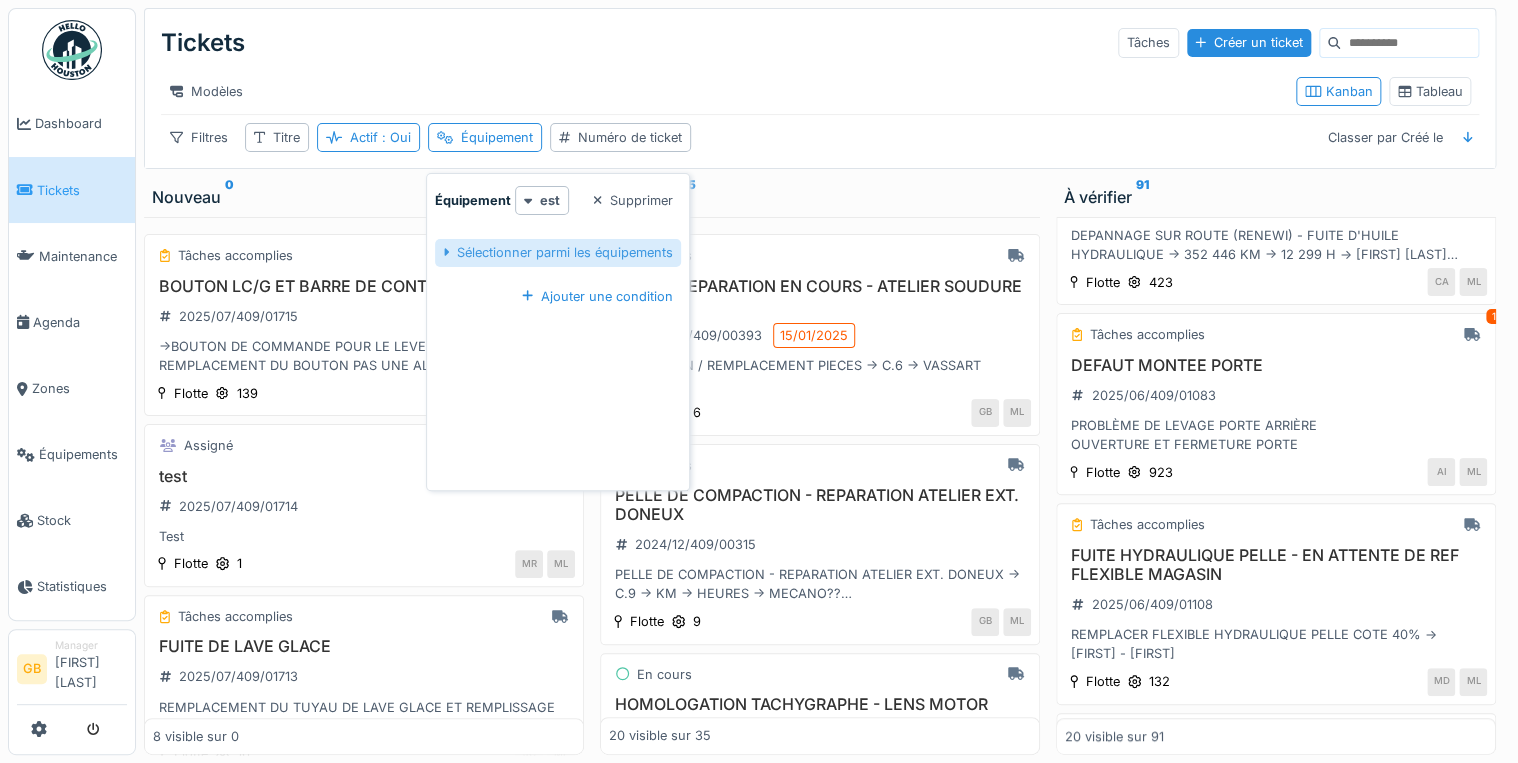 click on "Sélectionner parmi les équipements" at bounding box center (558, 252) 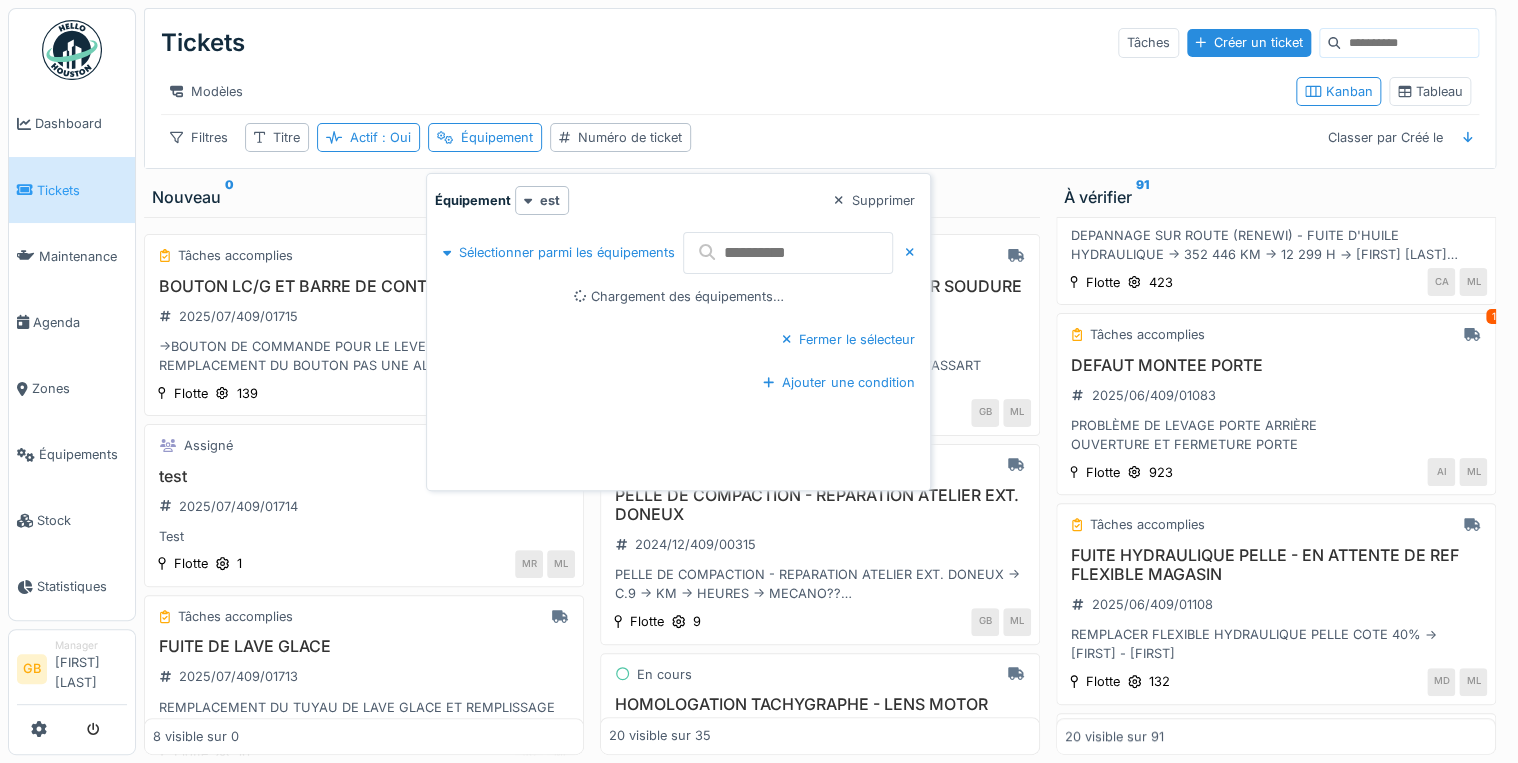 click at bounding box center (788, 253) 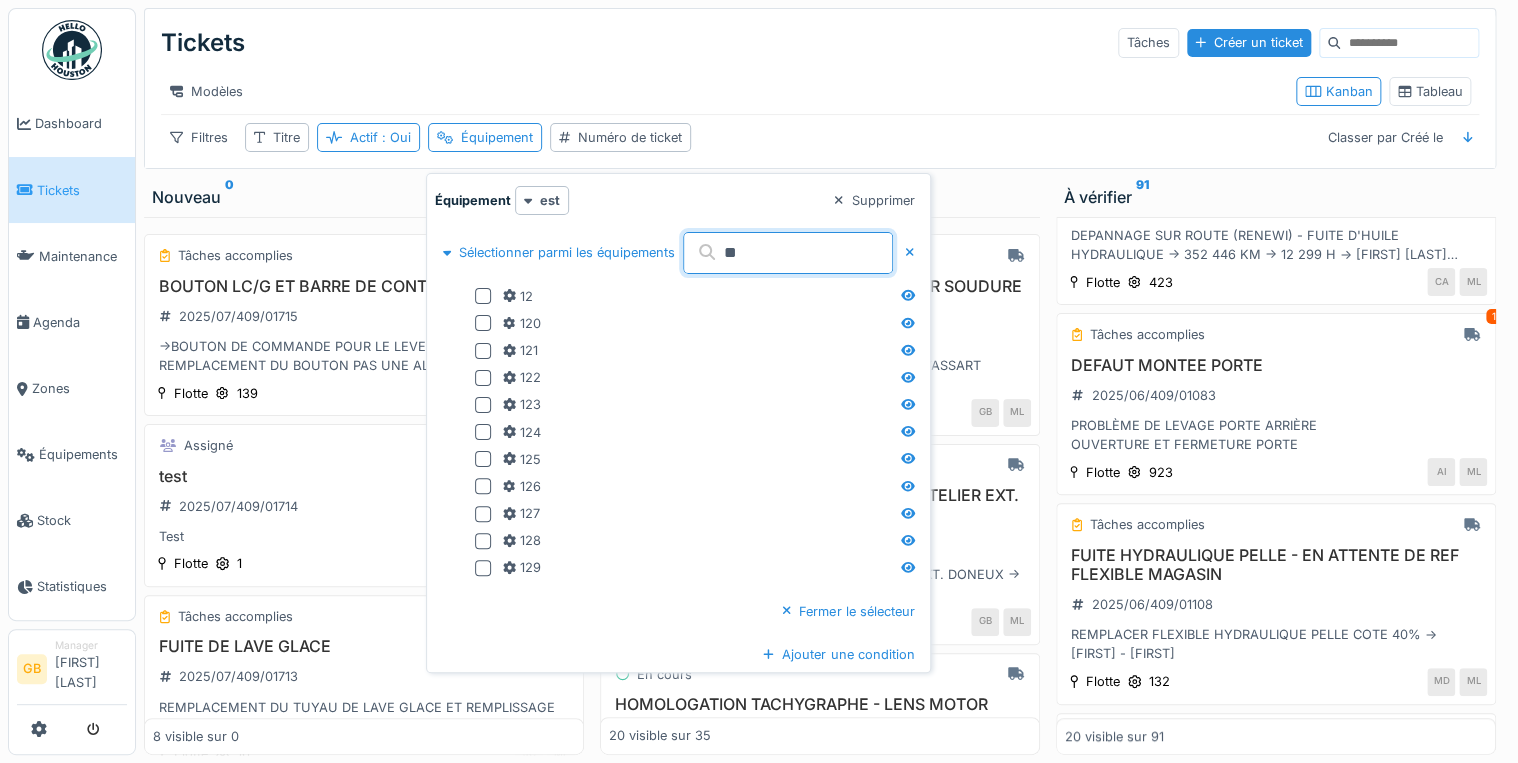 type on "**" 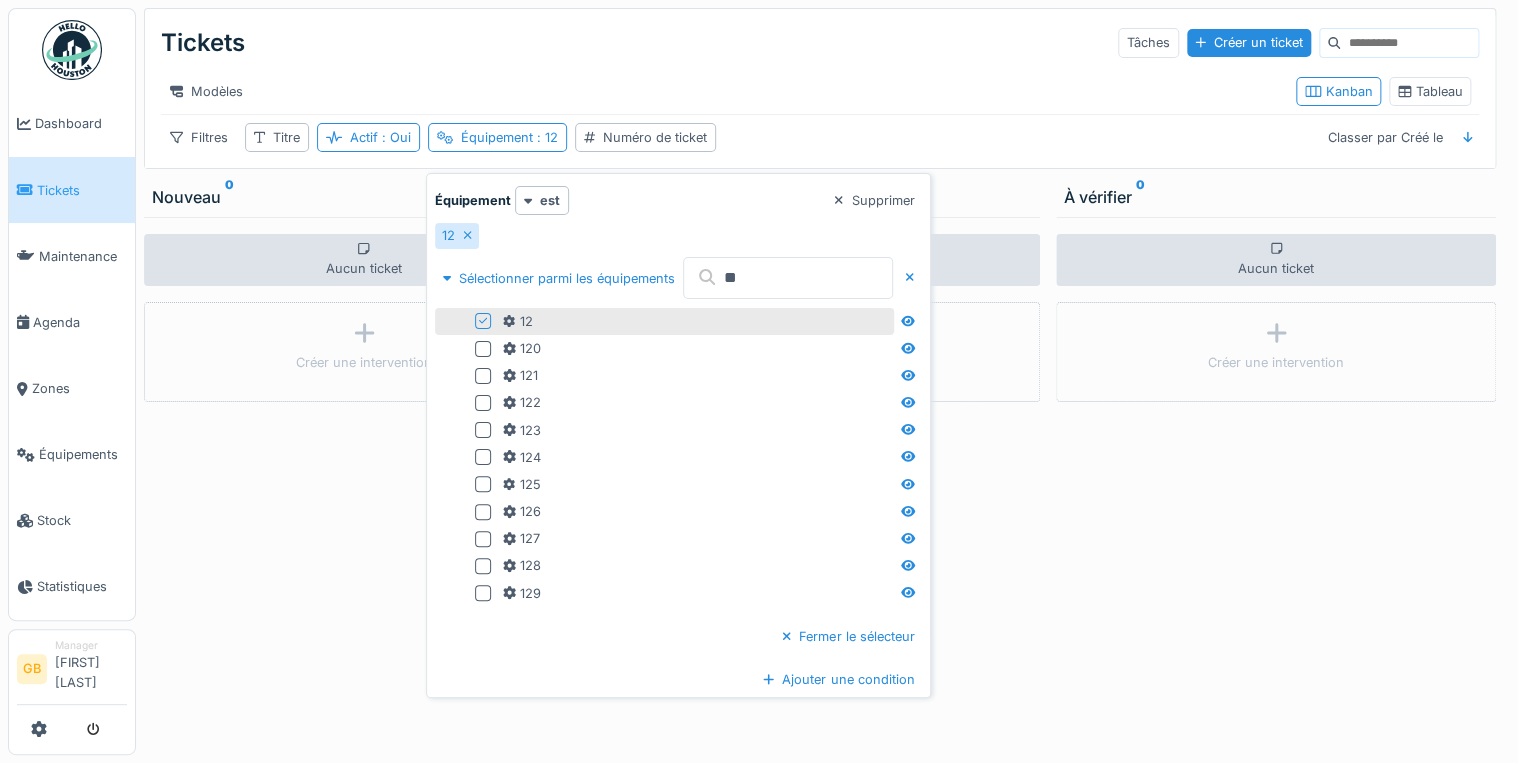 click on "Aucun ticket Créer une intervention" at bounding box center [1276, 486] 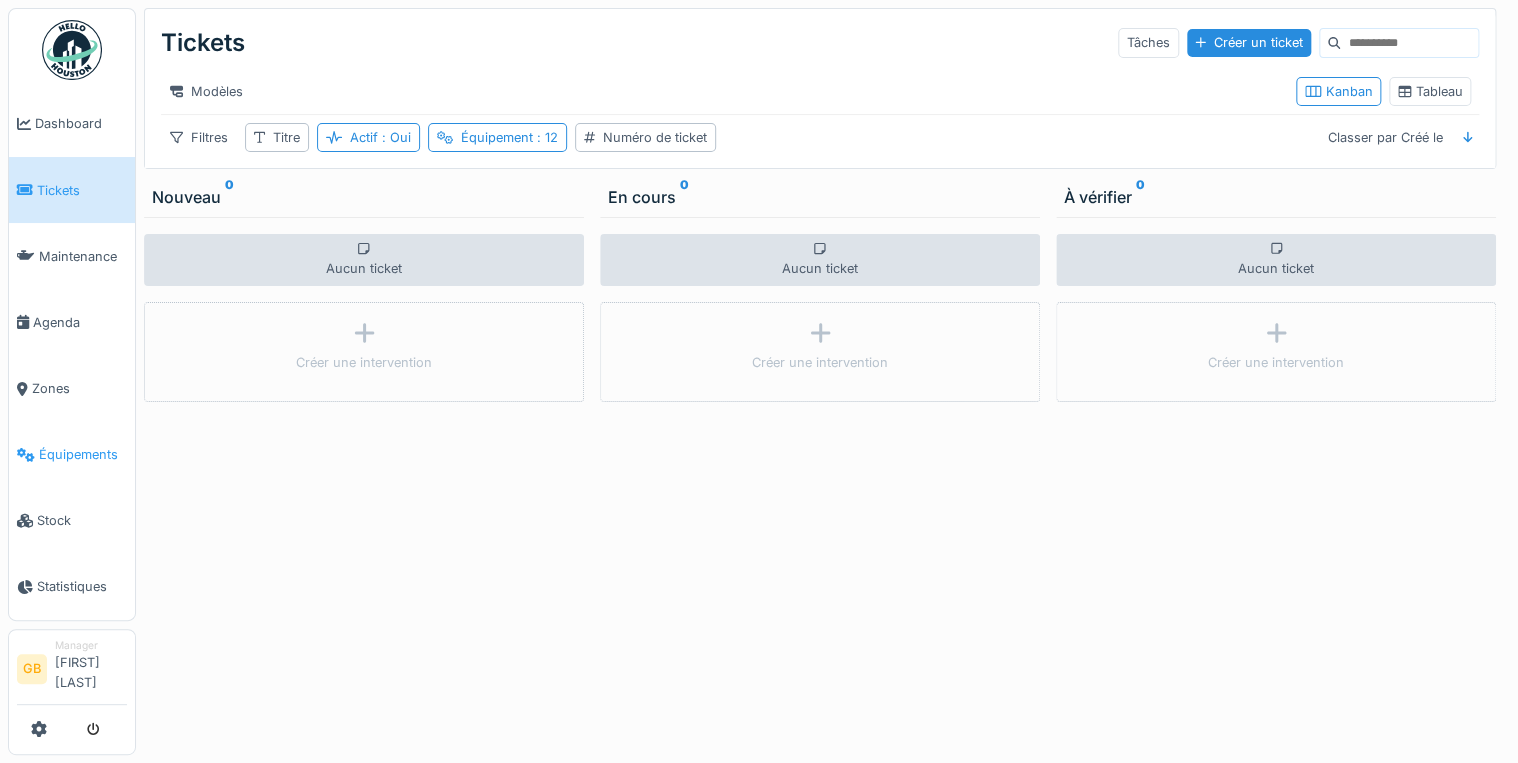 click on "Équipements" at bounding box center (83, 454) 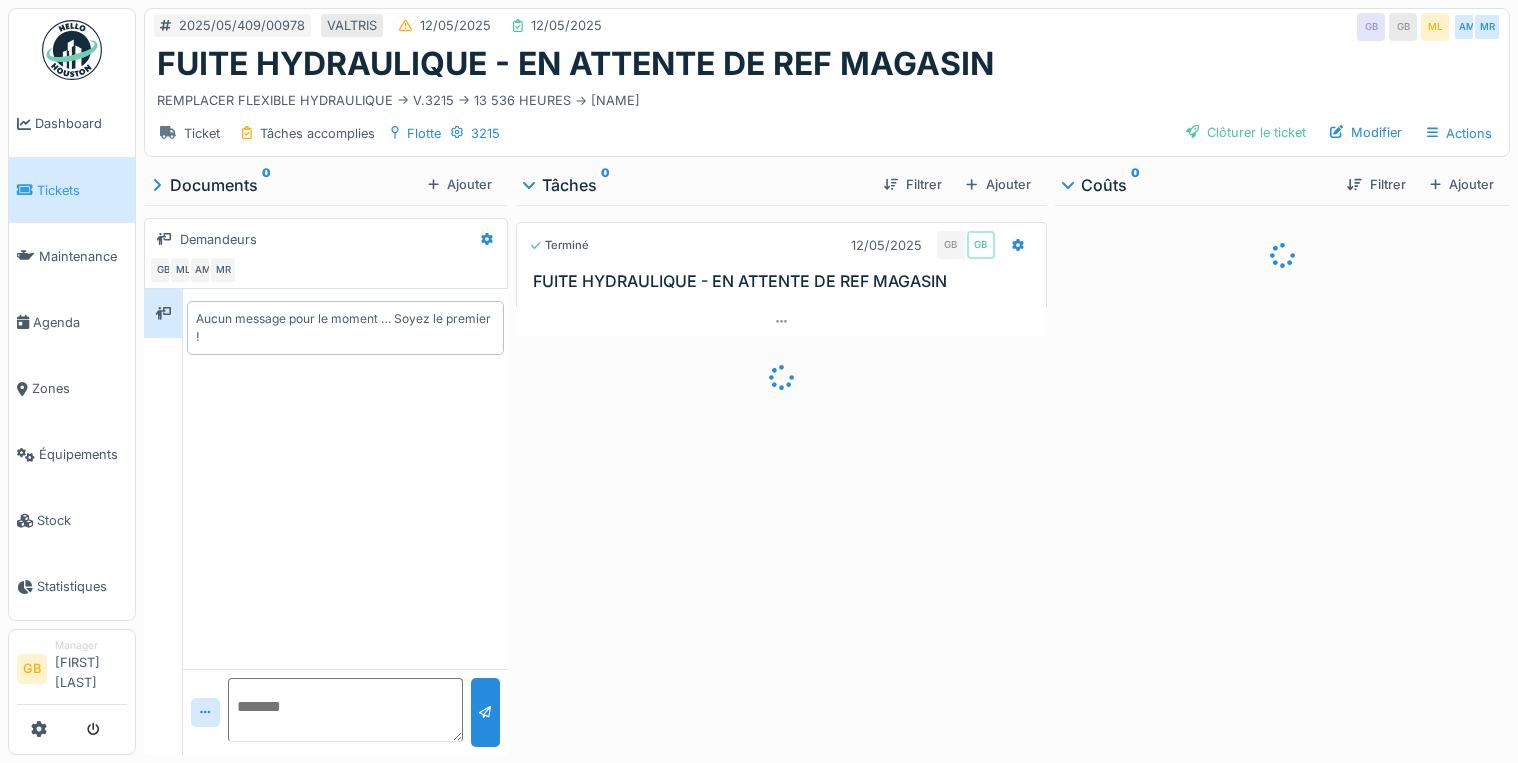 scroll, scrollTop: 0, scrollLeft: 0, axis: both 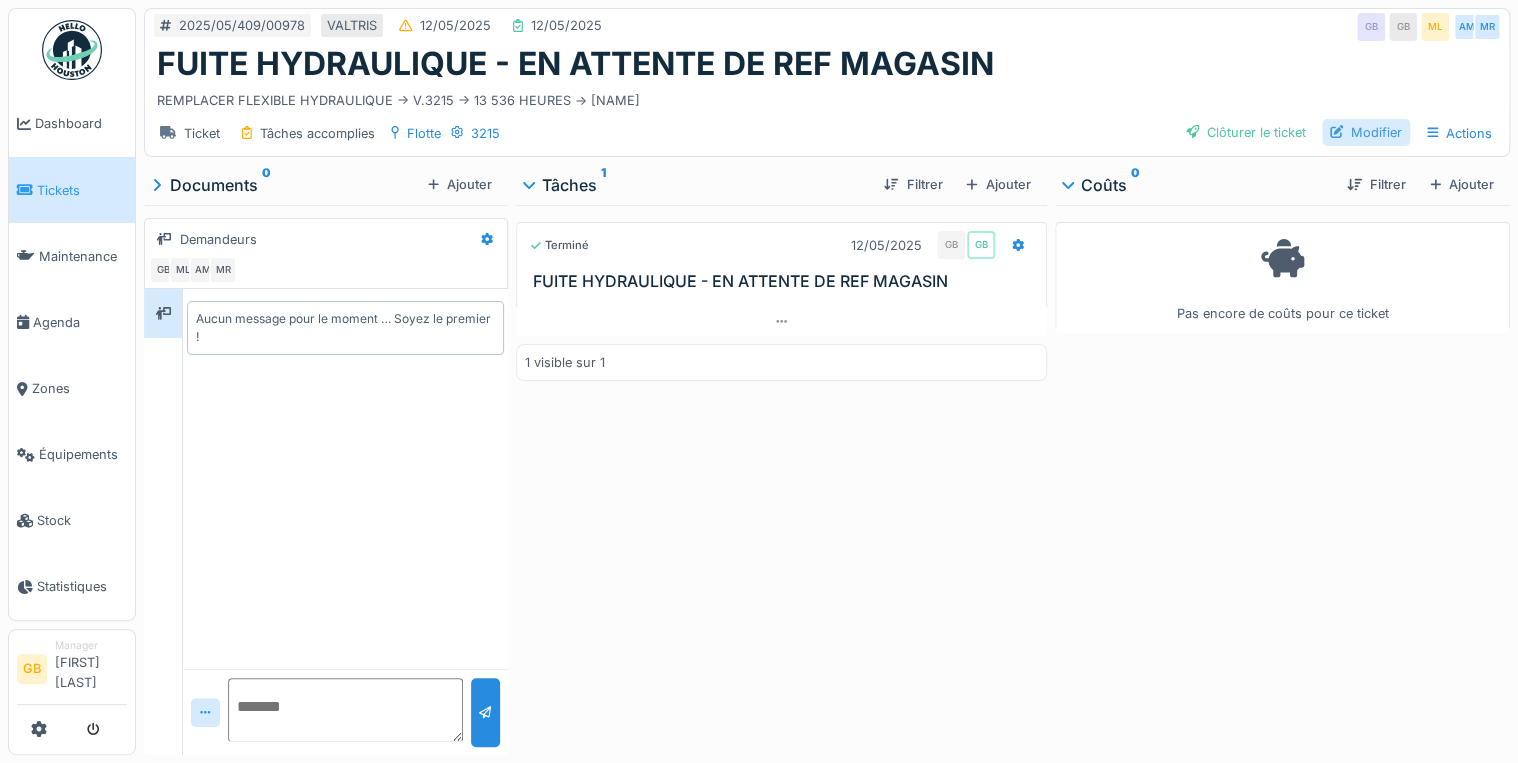click on "Modifier" at bounding box center [1366, 132] 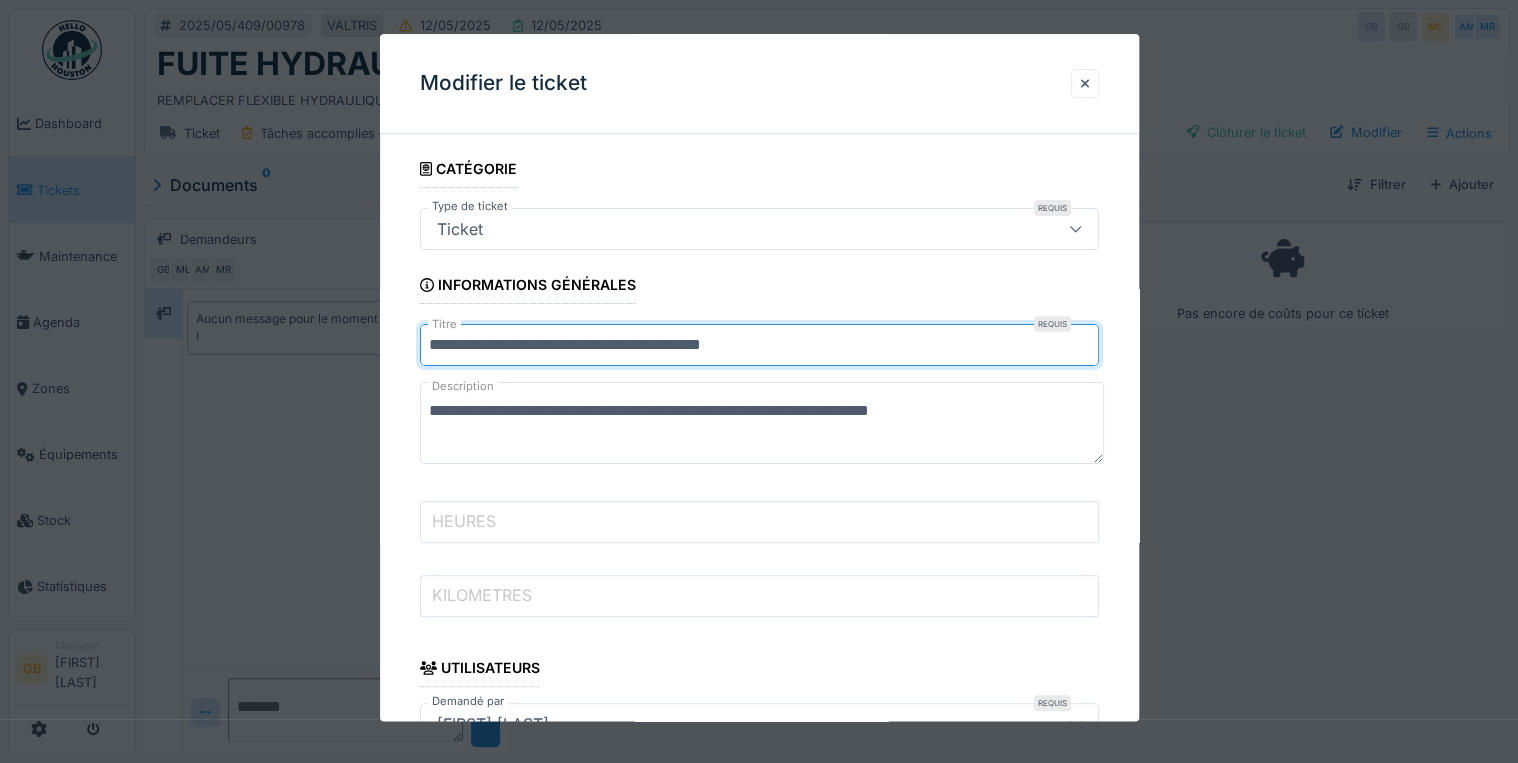 drag, startPoint x: 595, startPoint y: 344, endPoint x: 1508, endPoint y: 436, distance: 917.62354 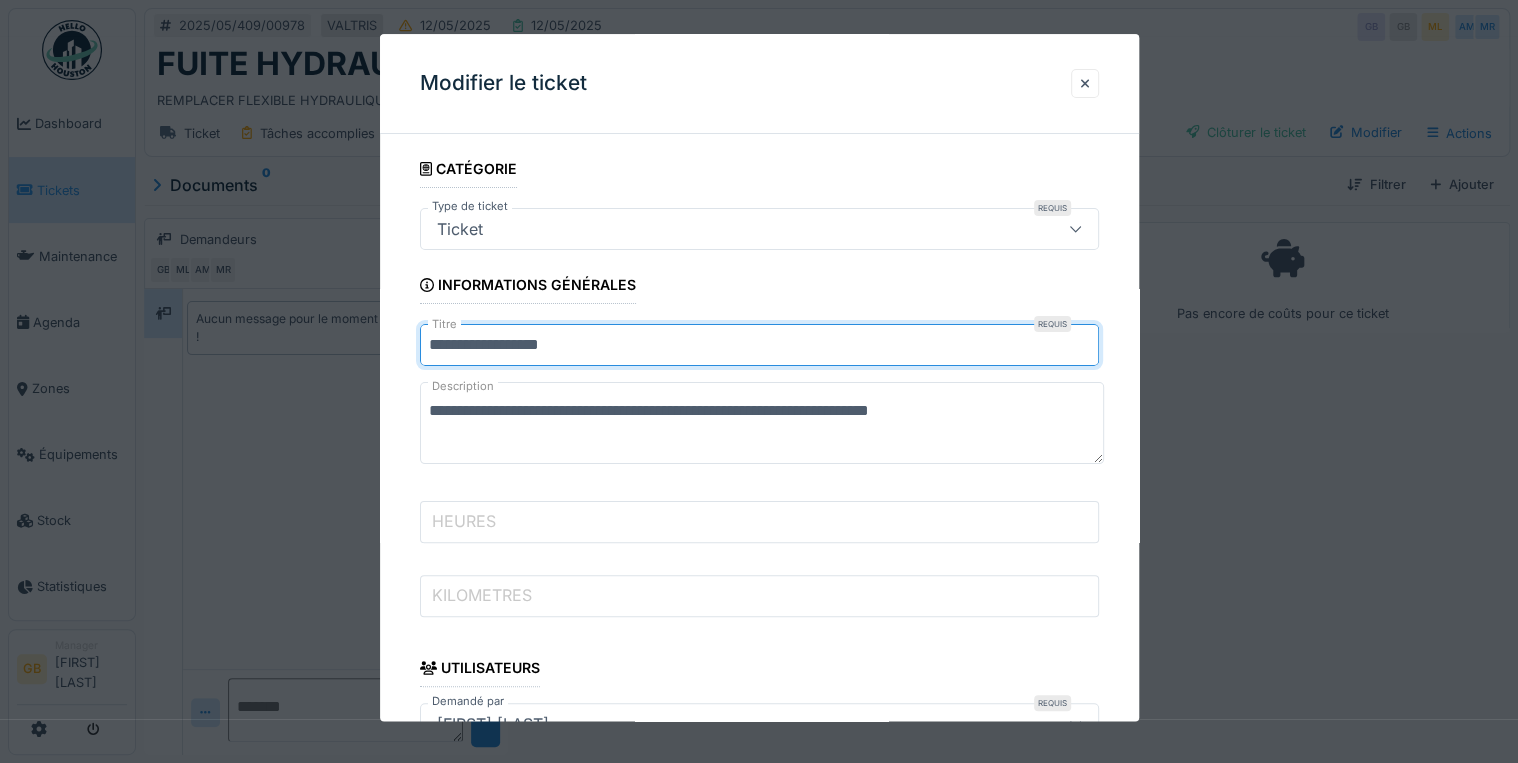 type on "**********" 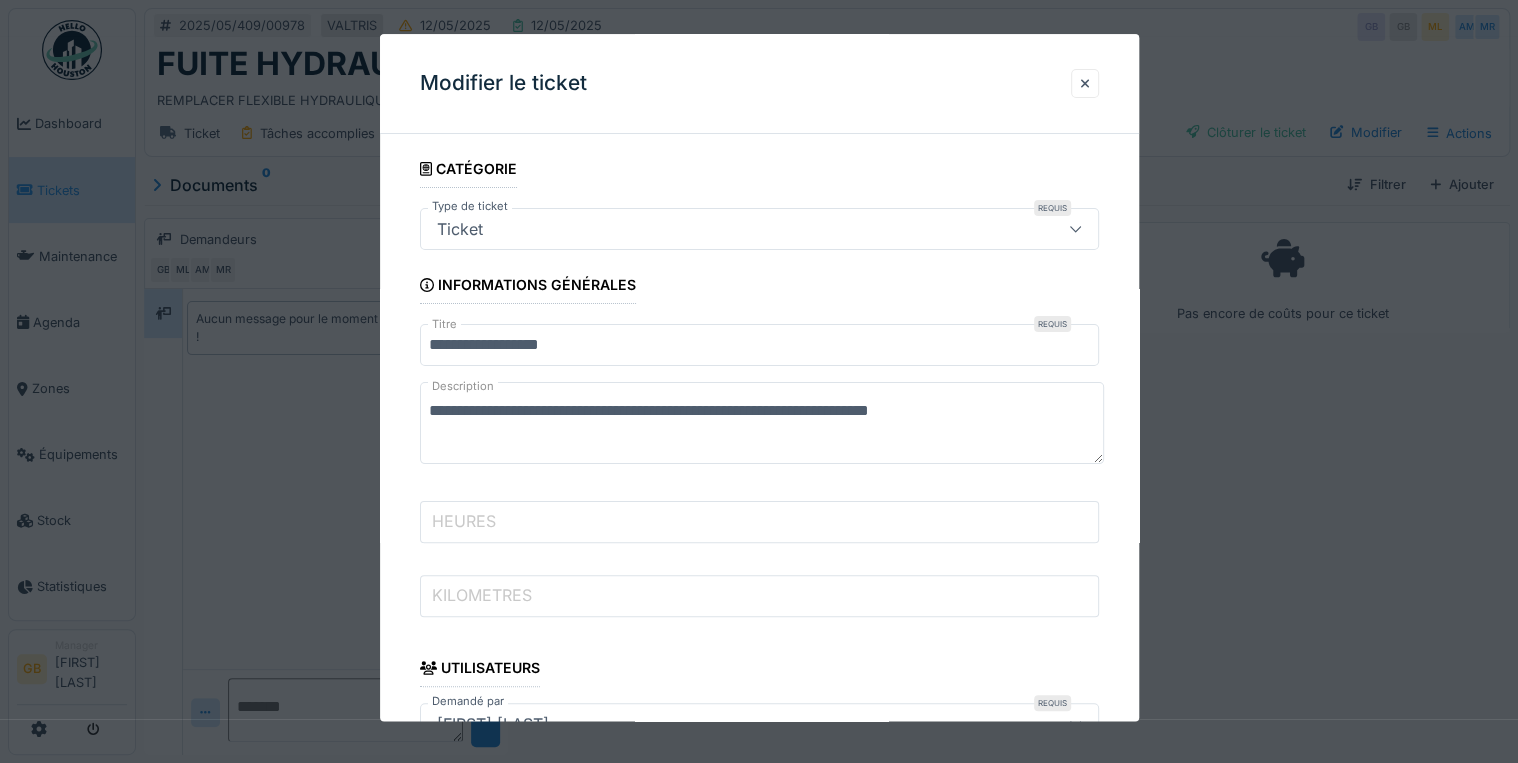 click on "**********" at bounding box center [762, 424] 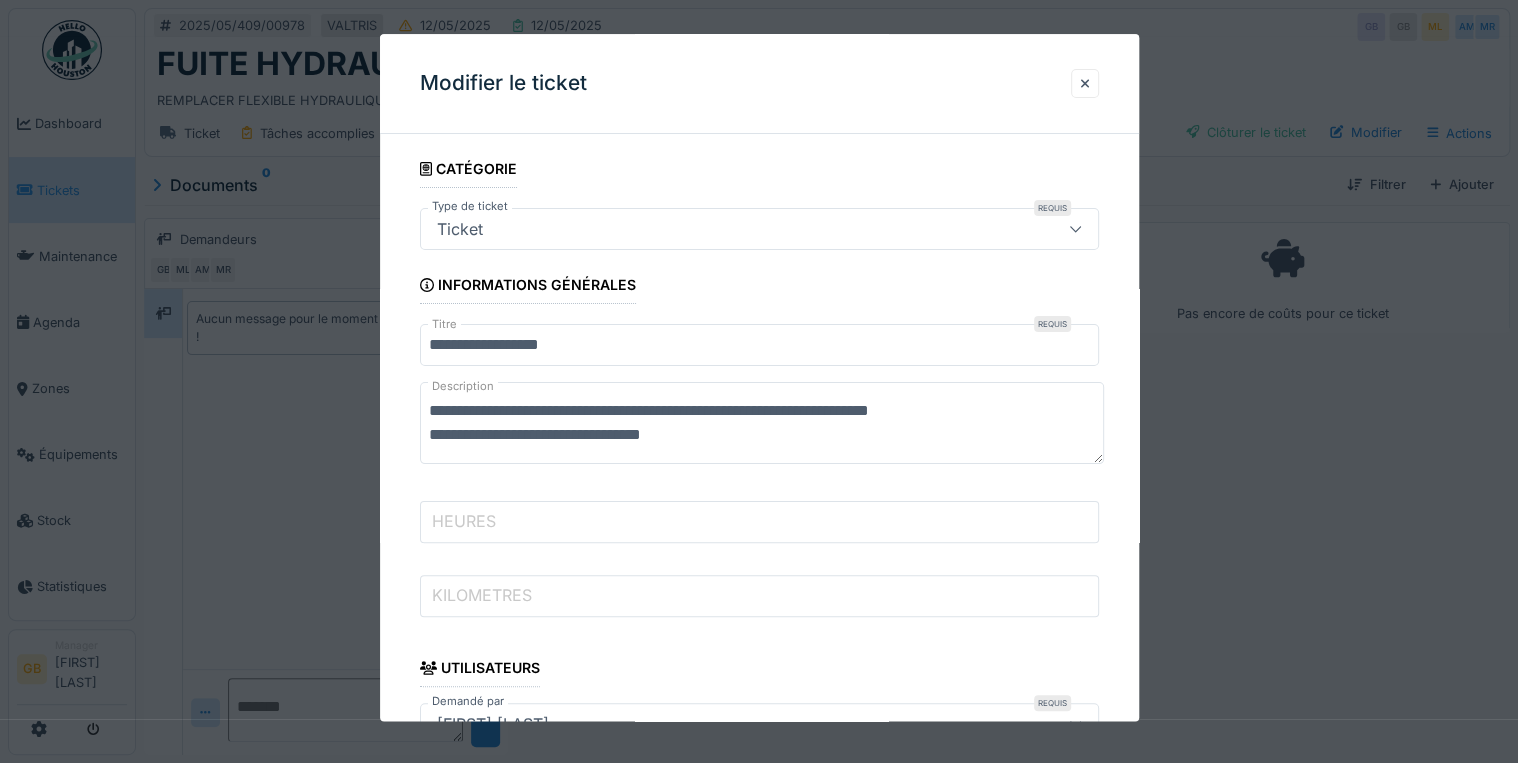 type on "**********" 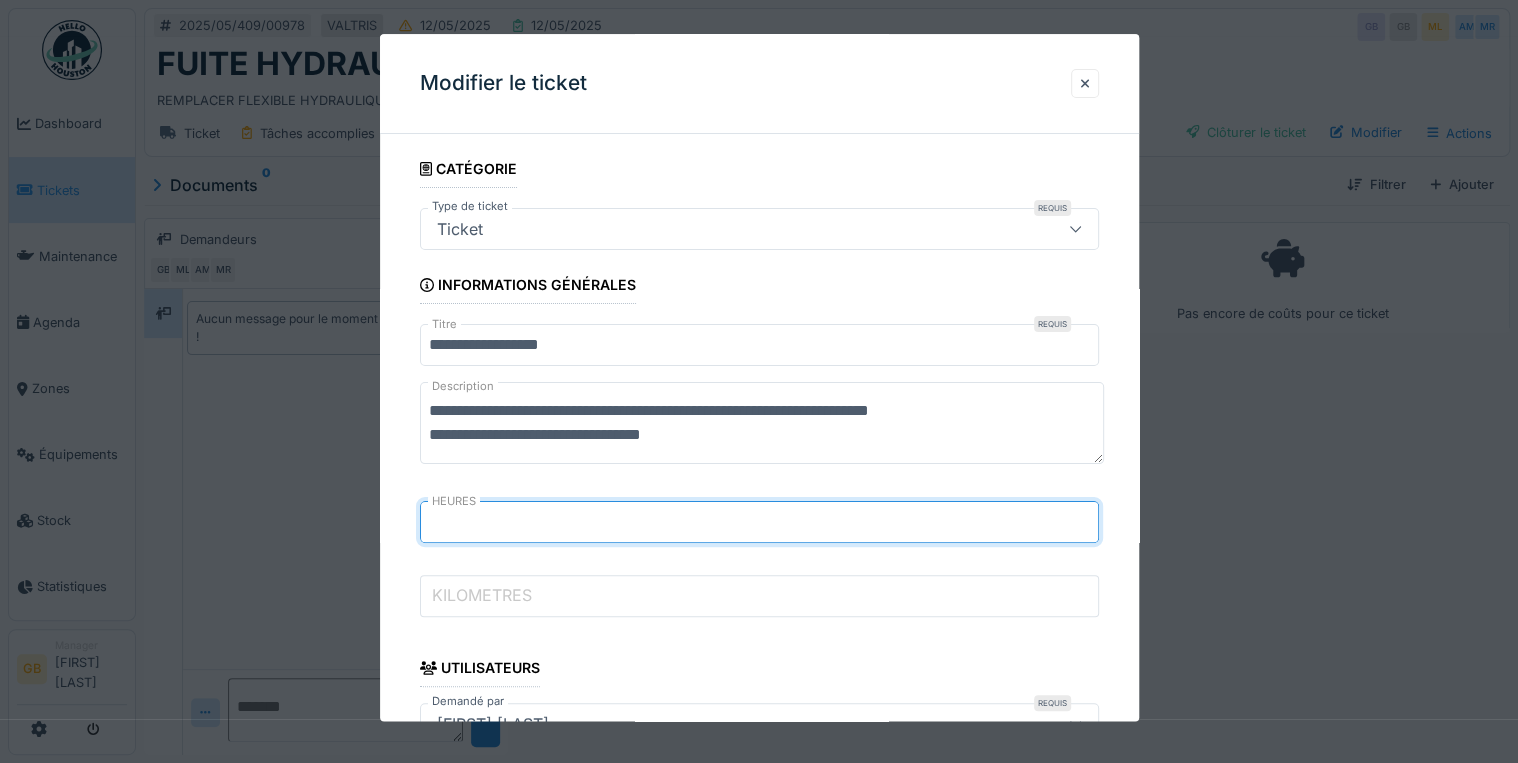 type on "*****" 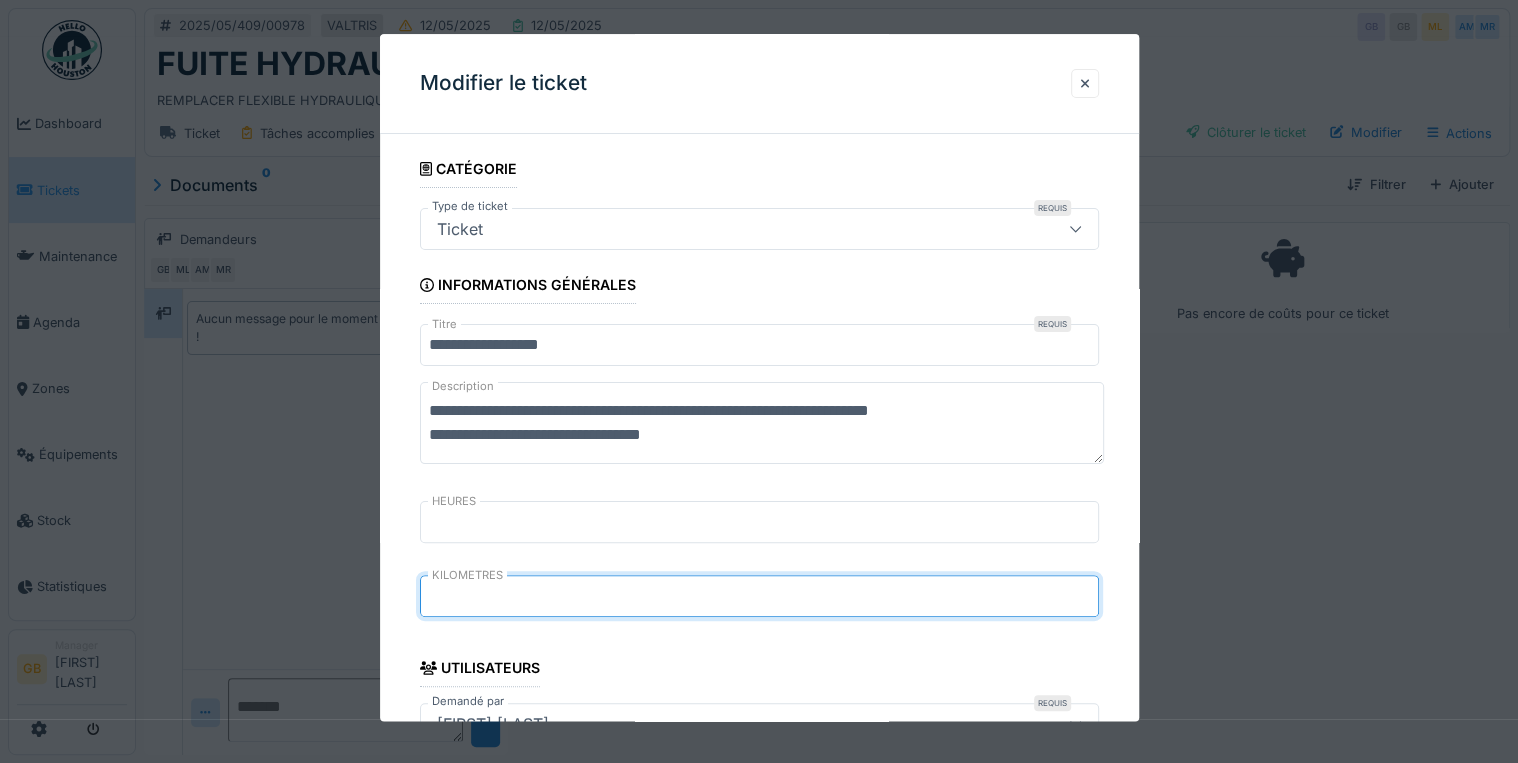 type on "*" 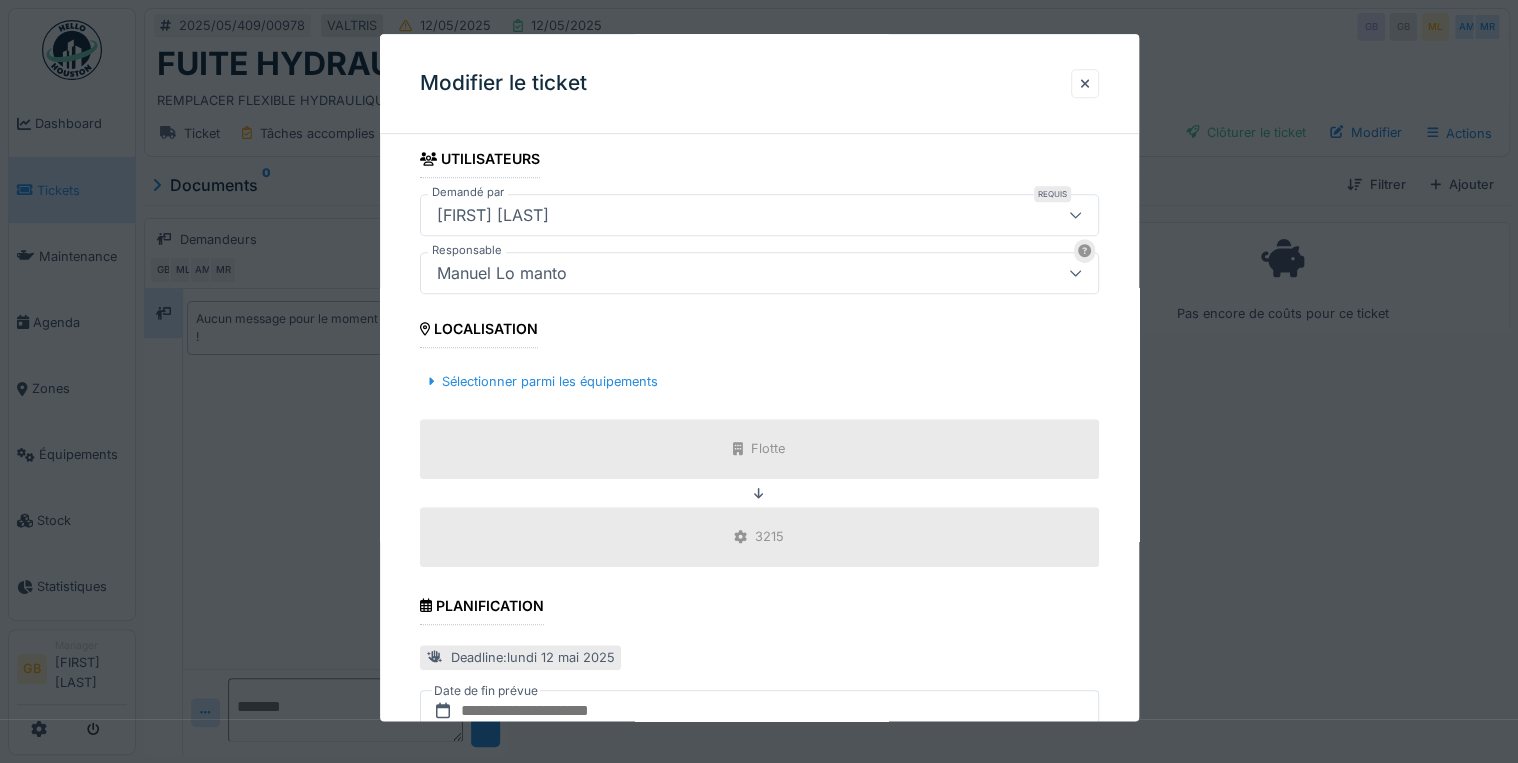 scroll, scrollTop: 798, scrollLeft: 0, axis: vertical 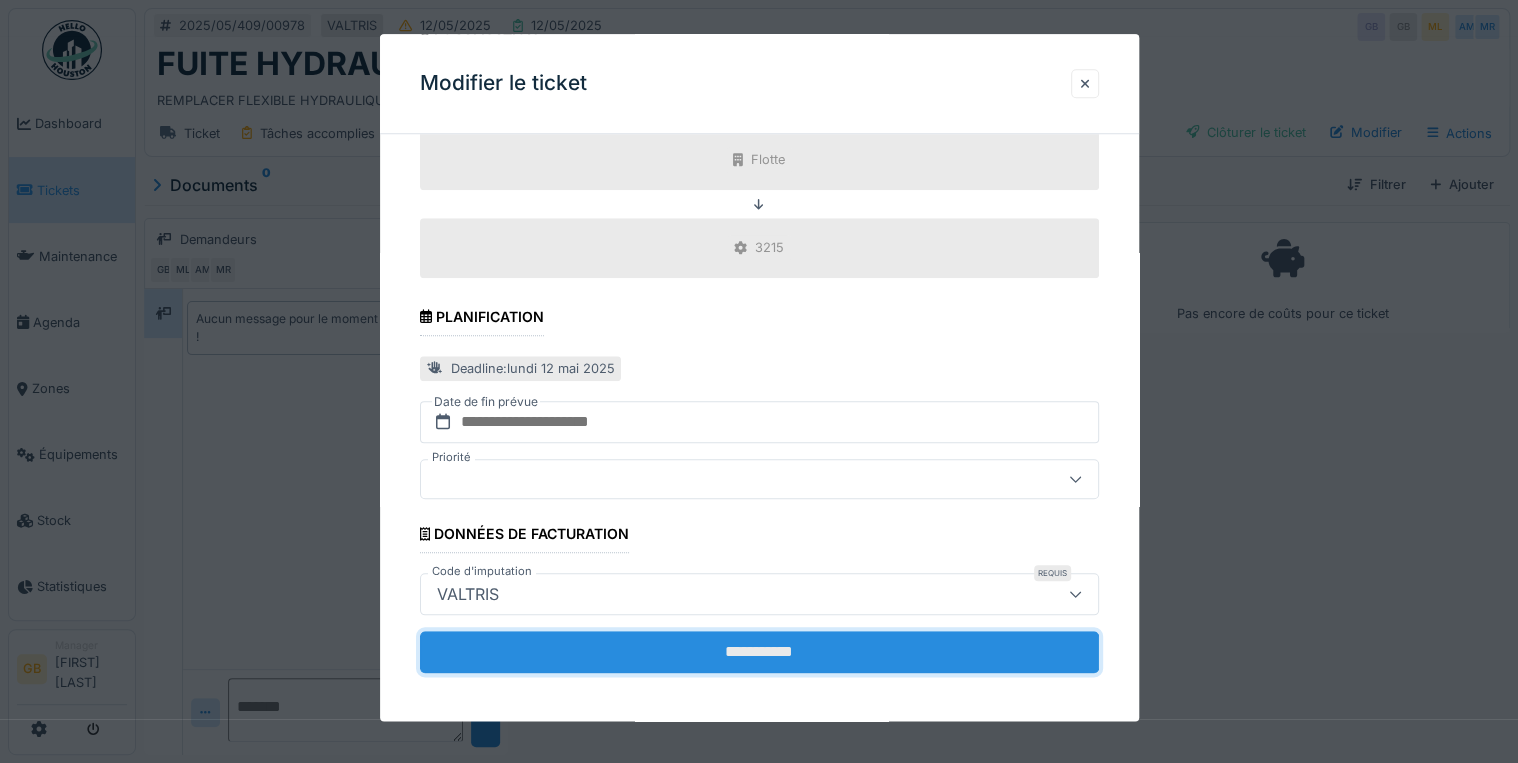 click on "**********" at bounding box center [759, 652] 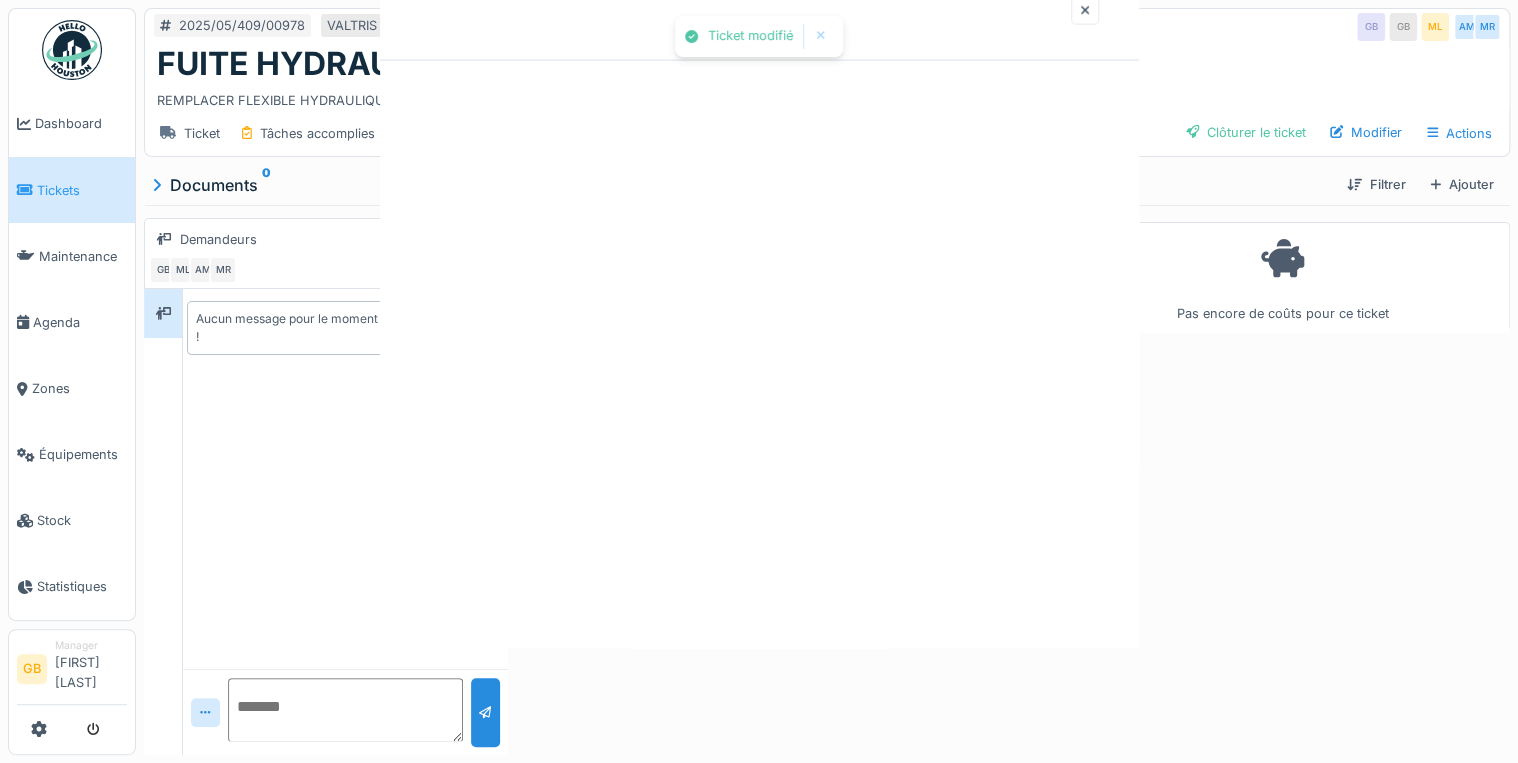 scroll, scrollTop: 0, scrollLeft: 0, axis: both 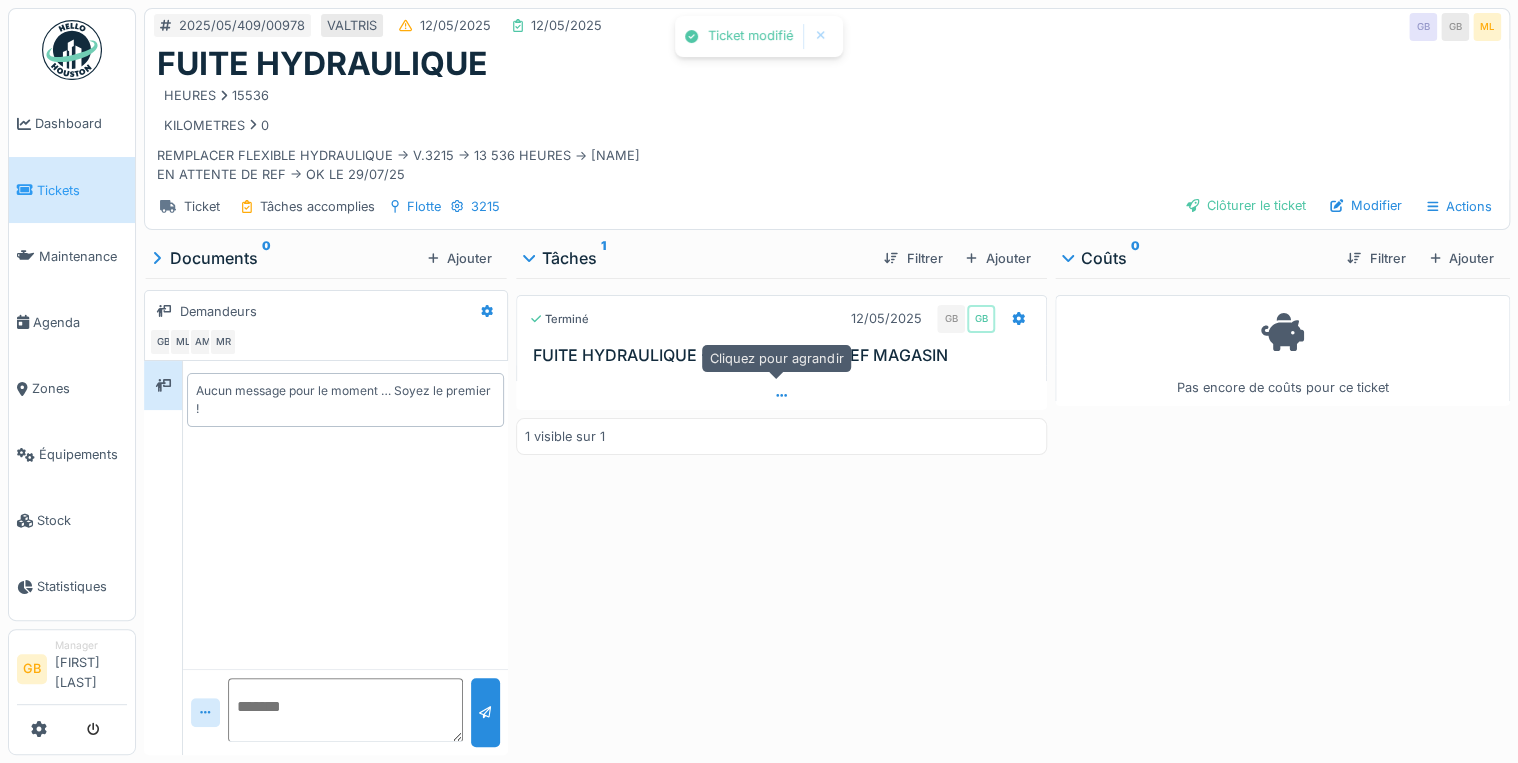 click at bounding box center (781, 395) 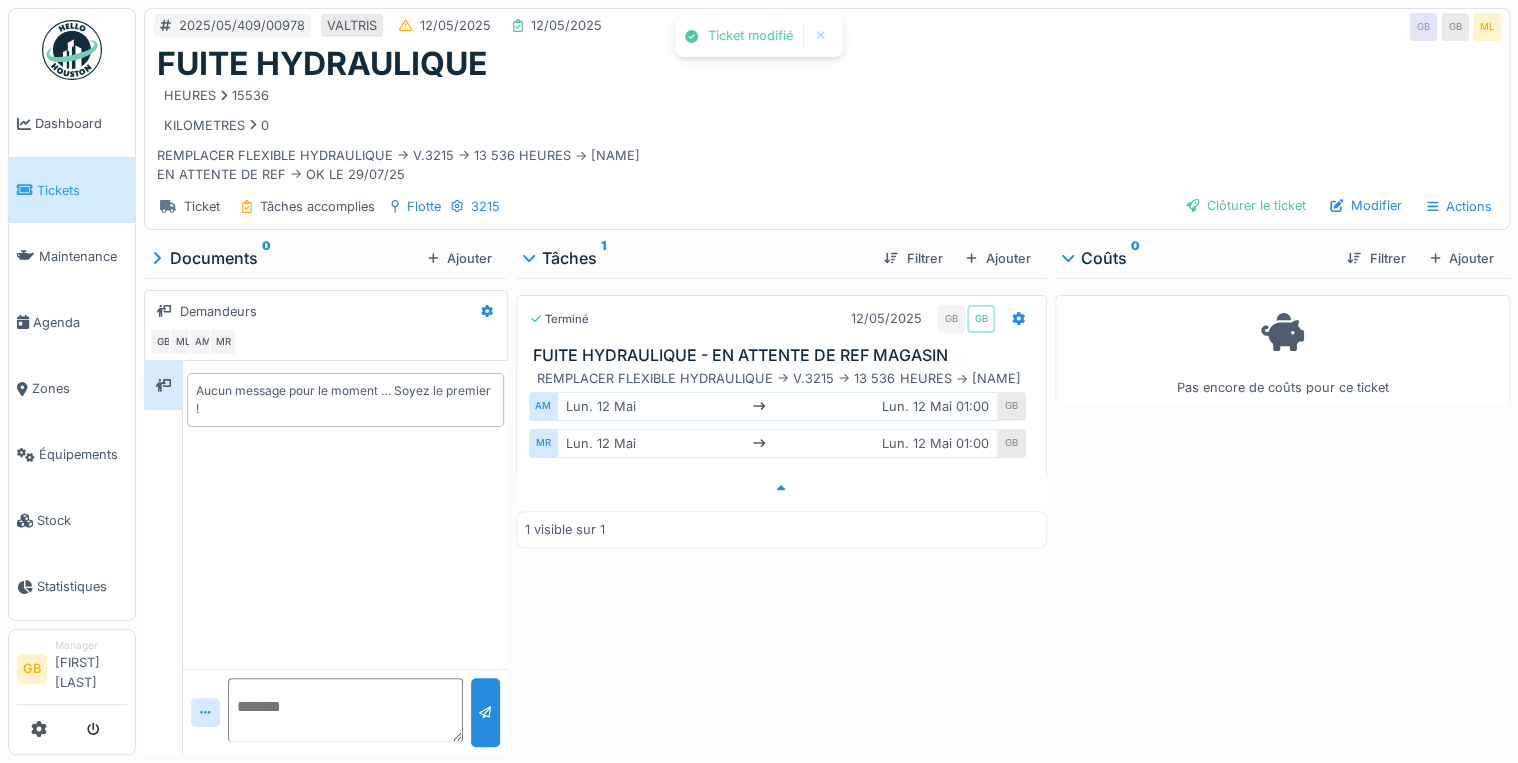 scroll, scrollTop: 12, scrollLeft: 0, axis: vertical 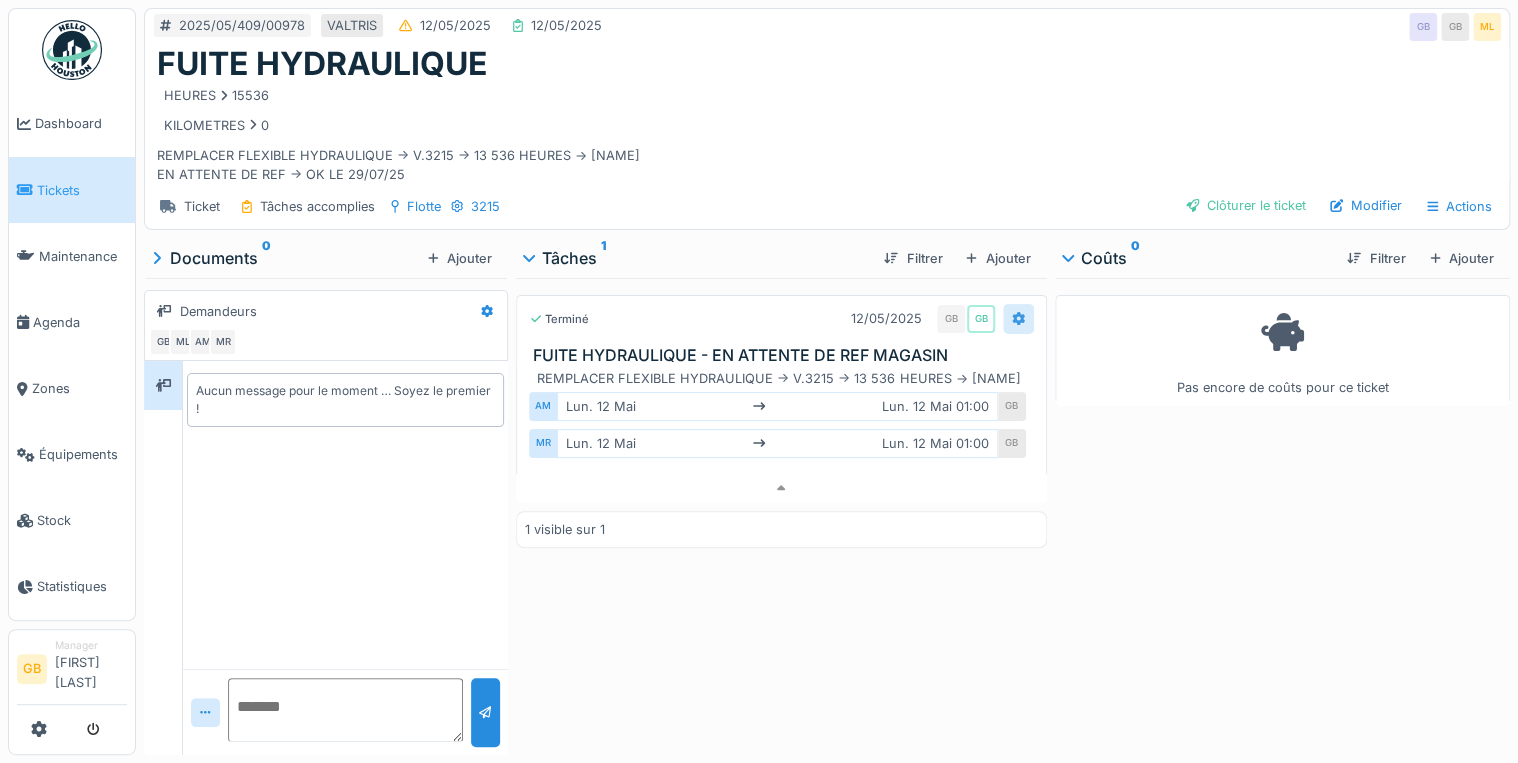 click at bounding box center (1018, 318) 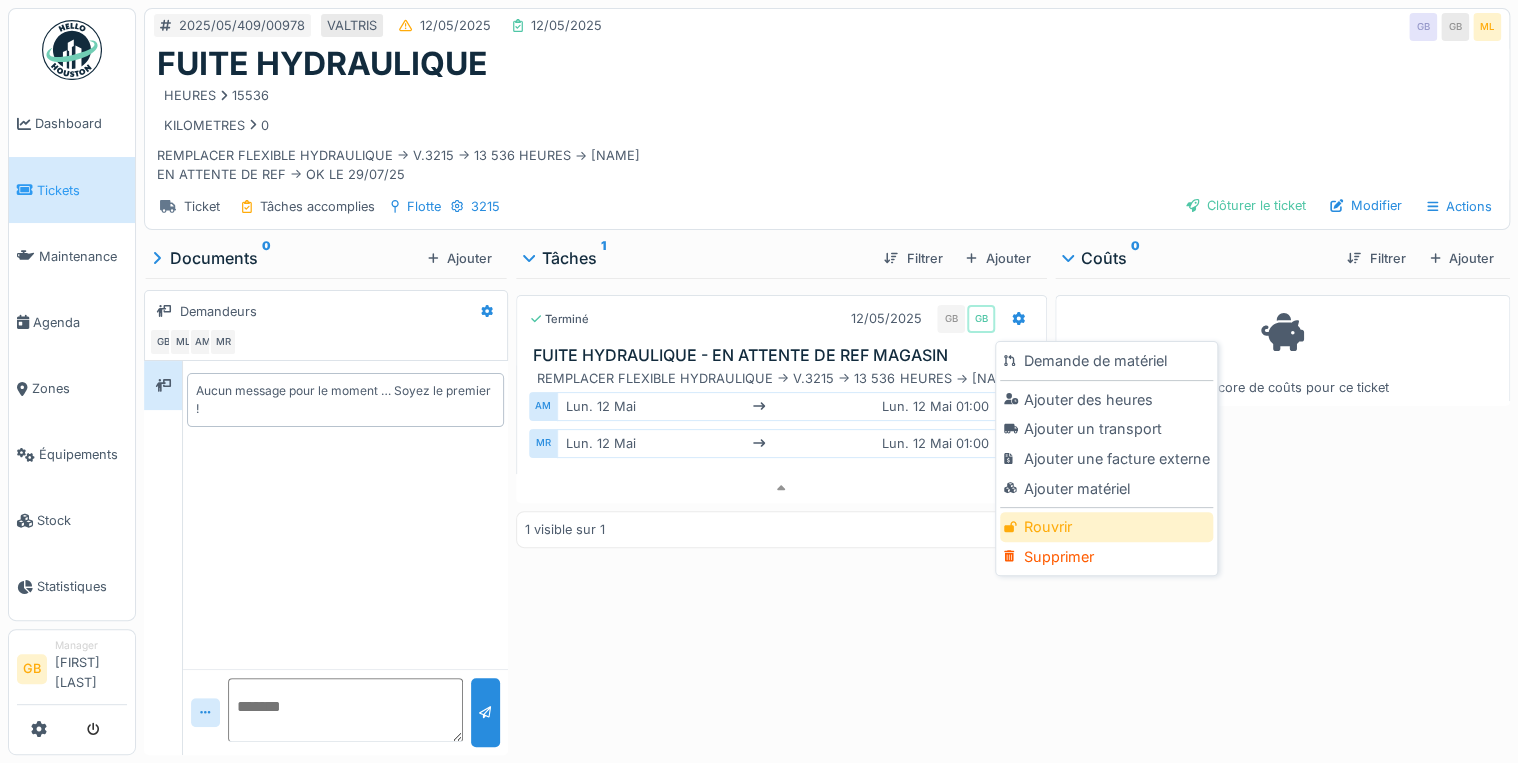 click on "Rouvrir" at bounding box center [1106, 527] 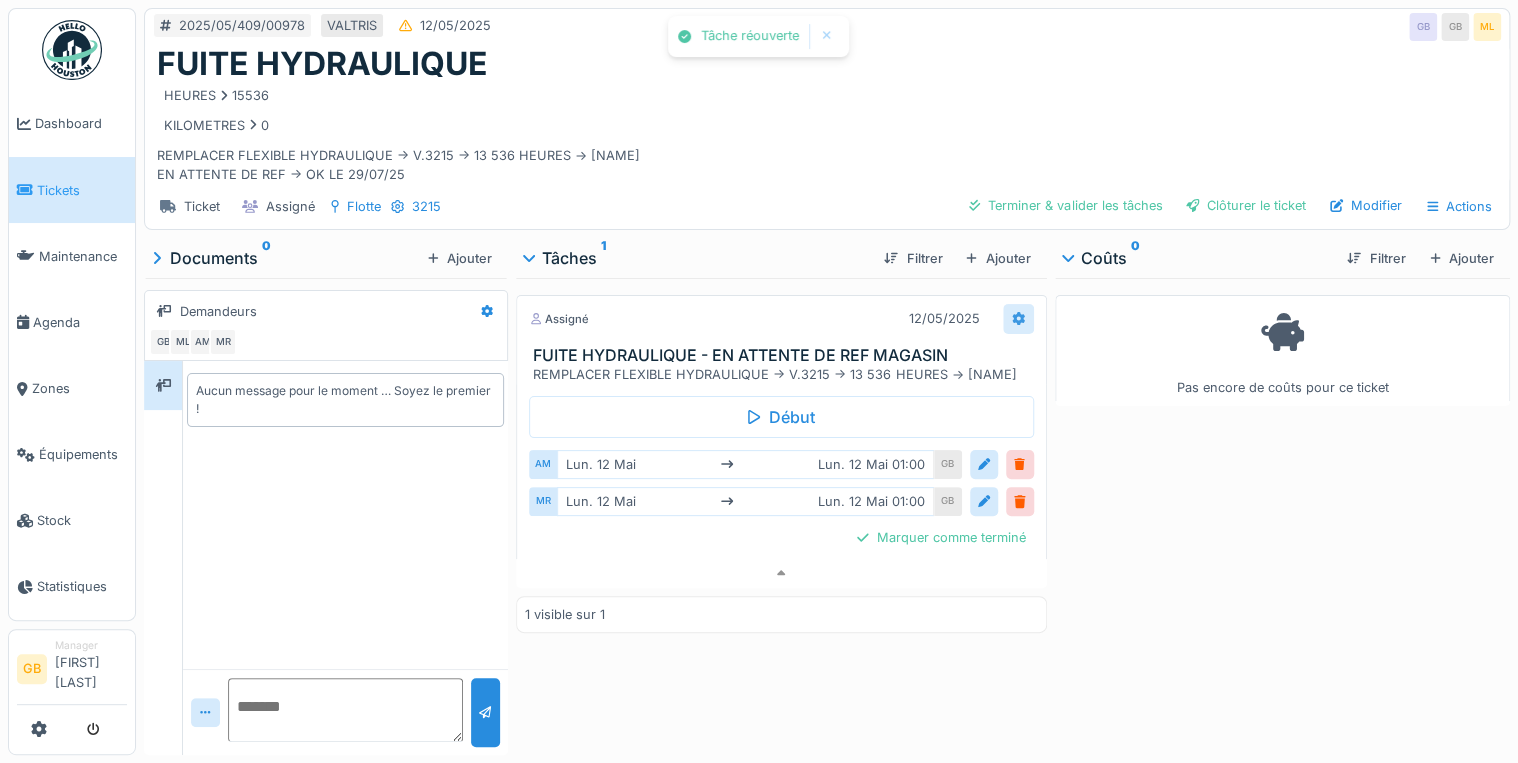 click at bounding box center (1018, 318) 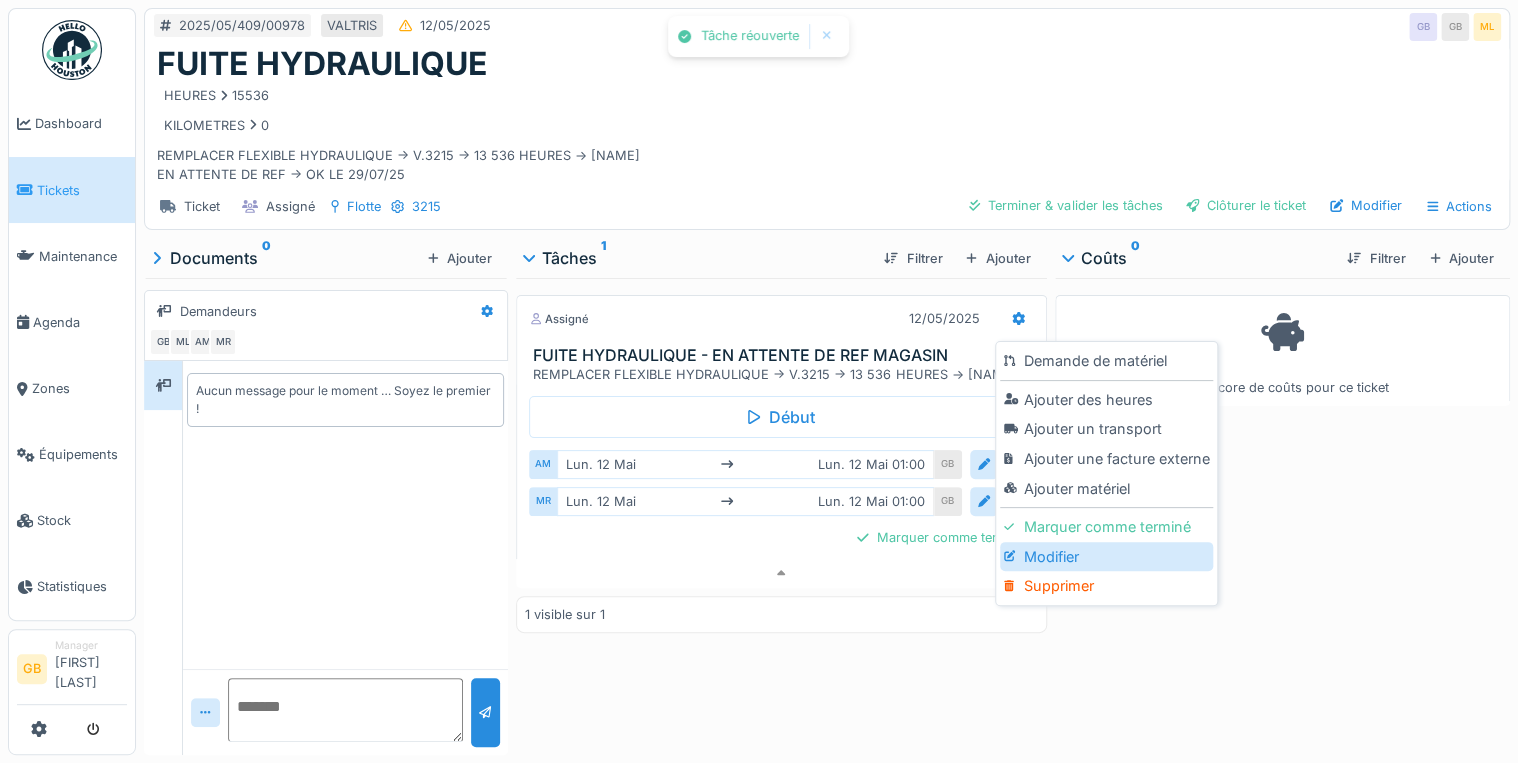 click on "Modifier" at bounding box center [1106, 557] 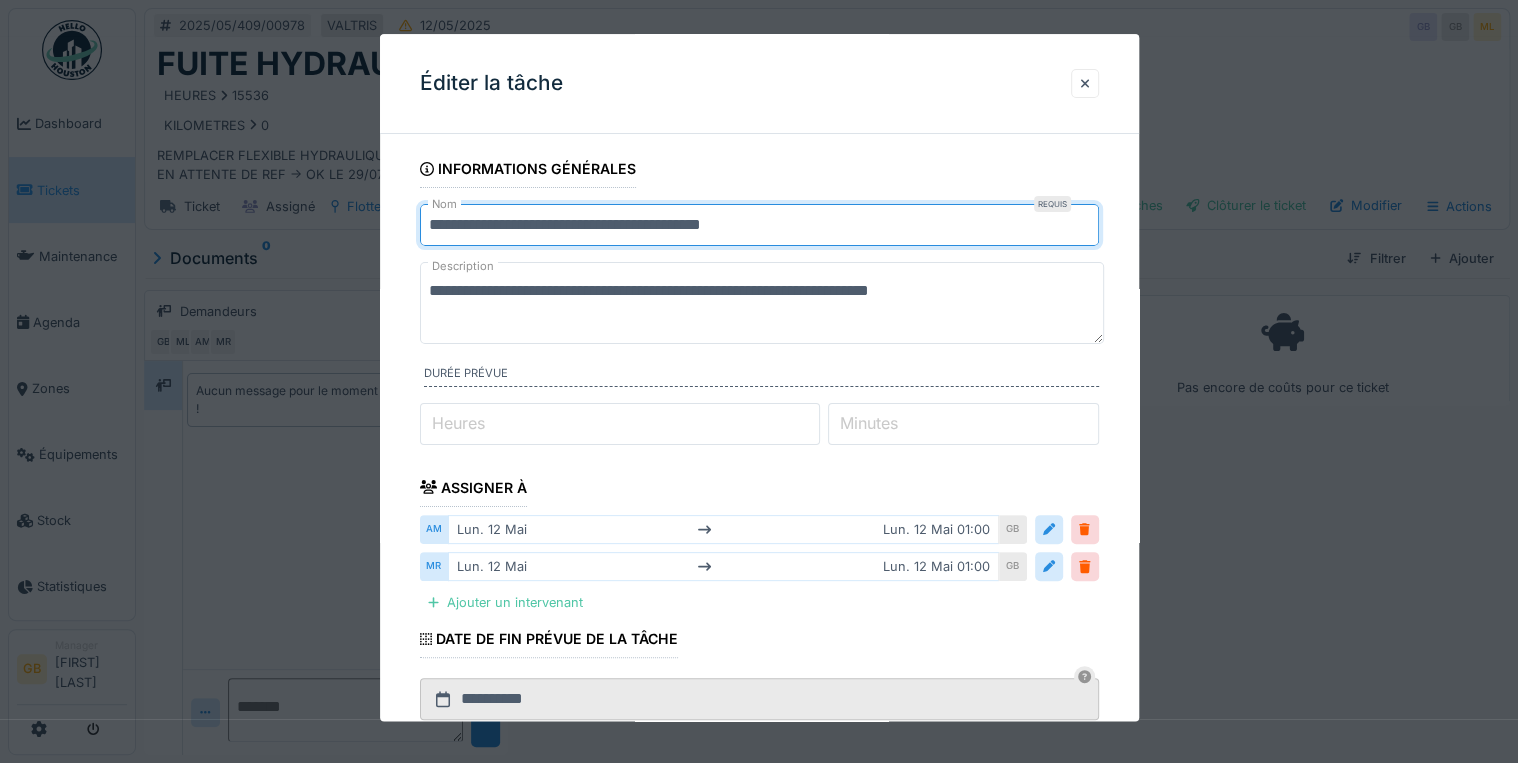 drag, startPoint x: 596, startPoint y: 224, endPoint x: 1219, endPoint y: 201, distance: 623.42444 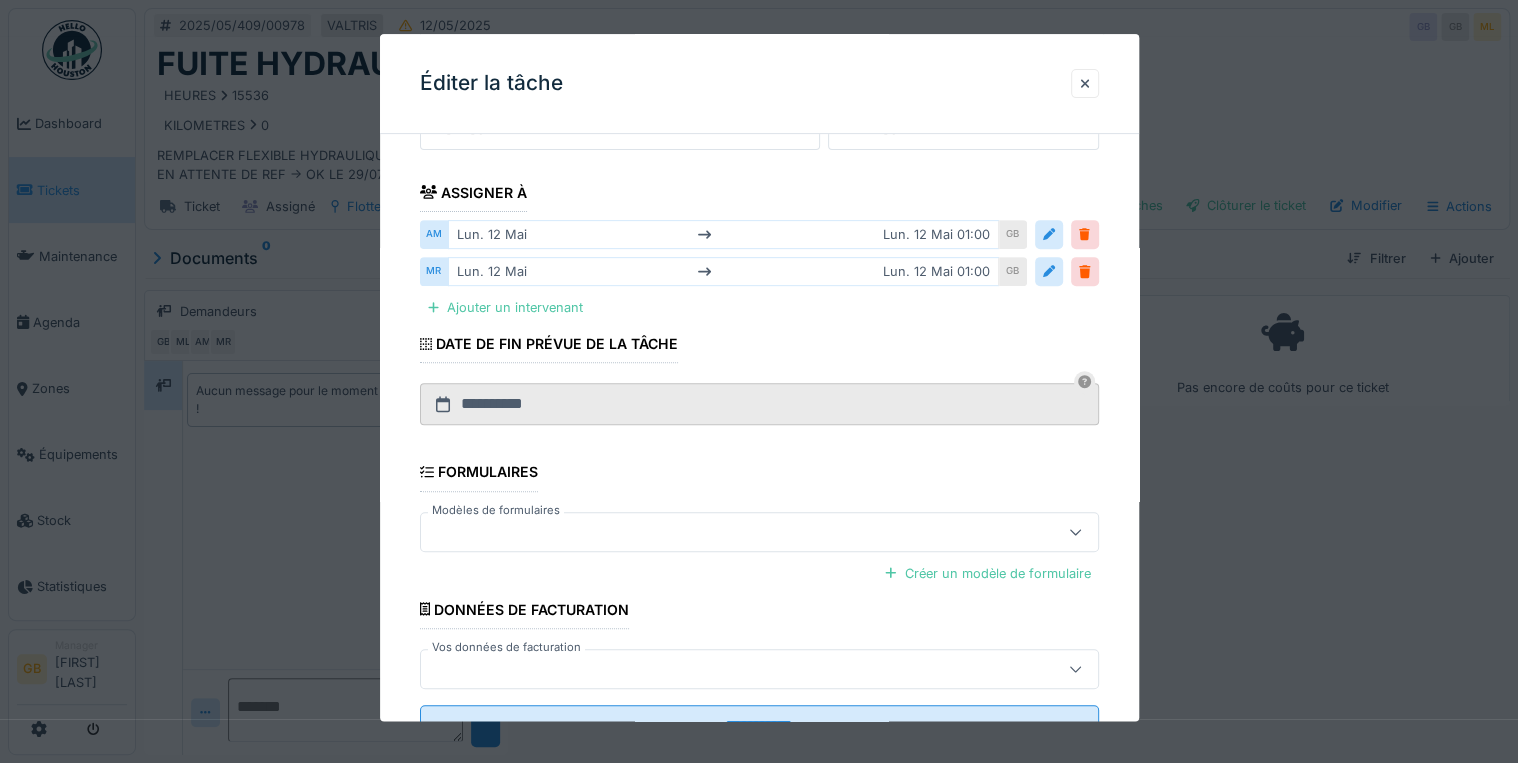 scroll, scrollTop: 372, scrollLeft: 0, axis: vertical 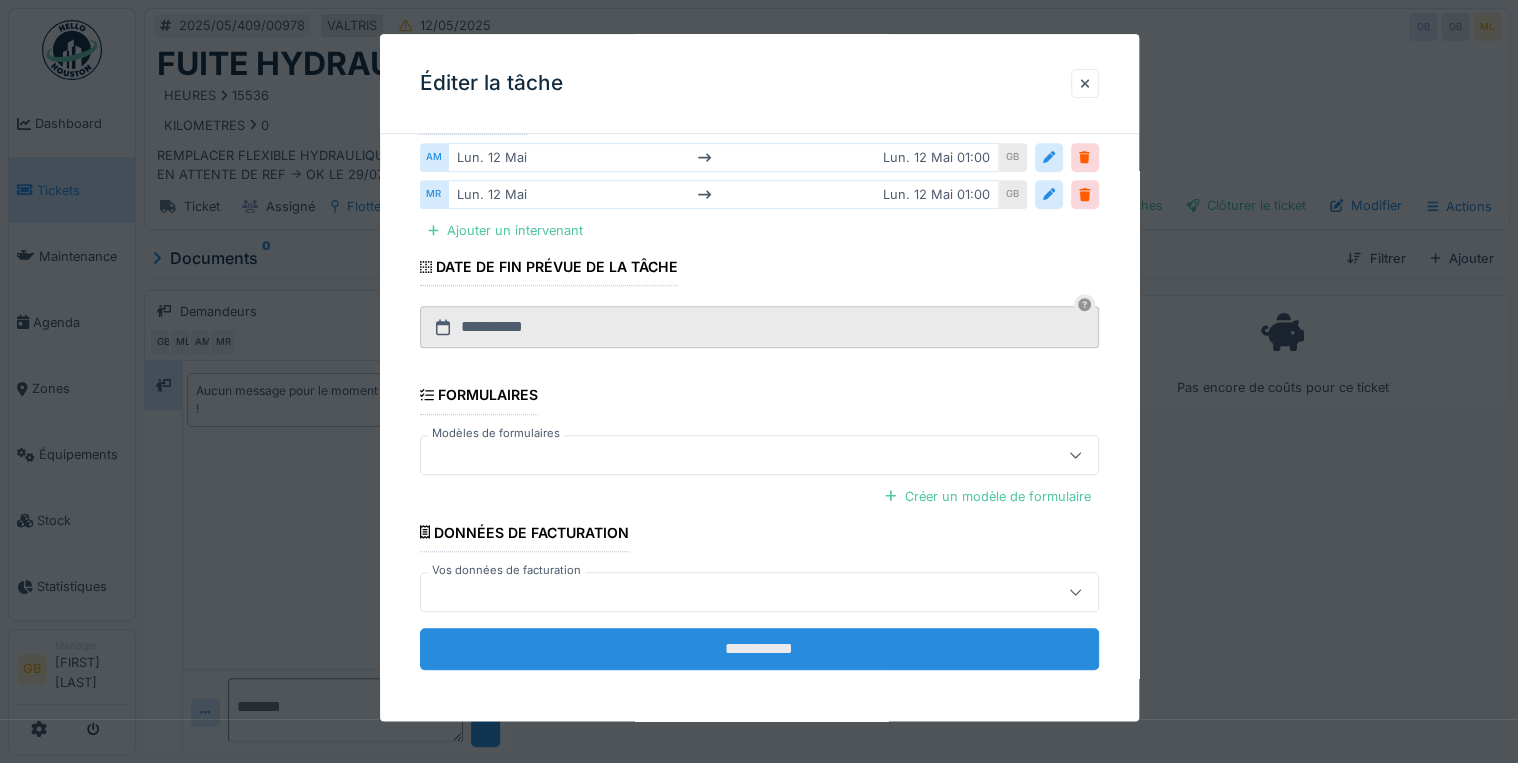 type on "**********" 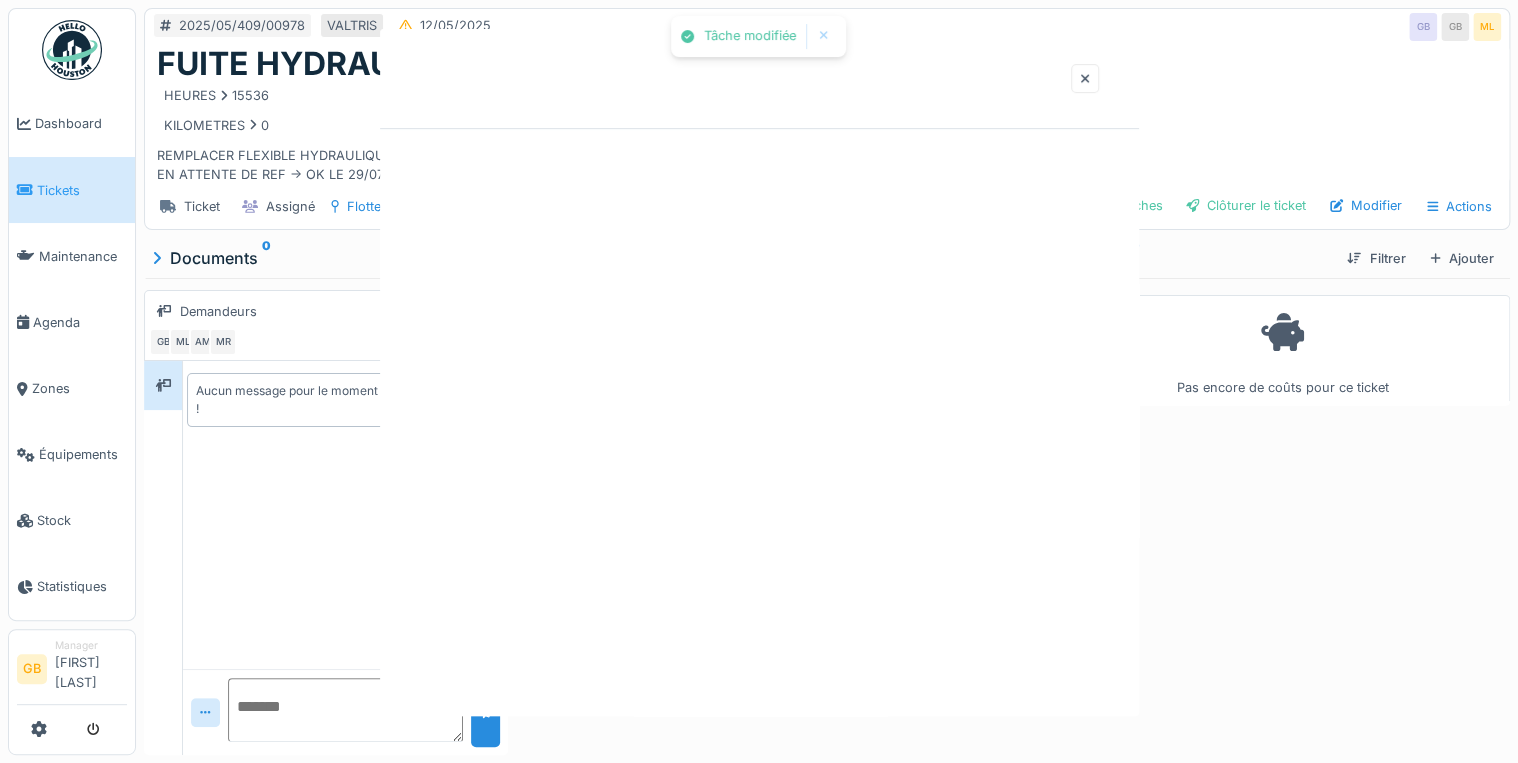 scroll, scrollTop: 0, scrollLeft: 0, axis: both 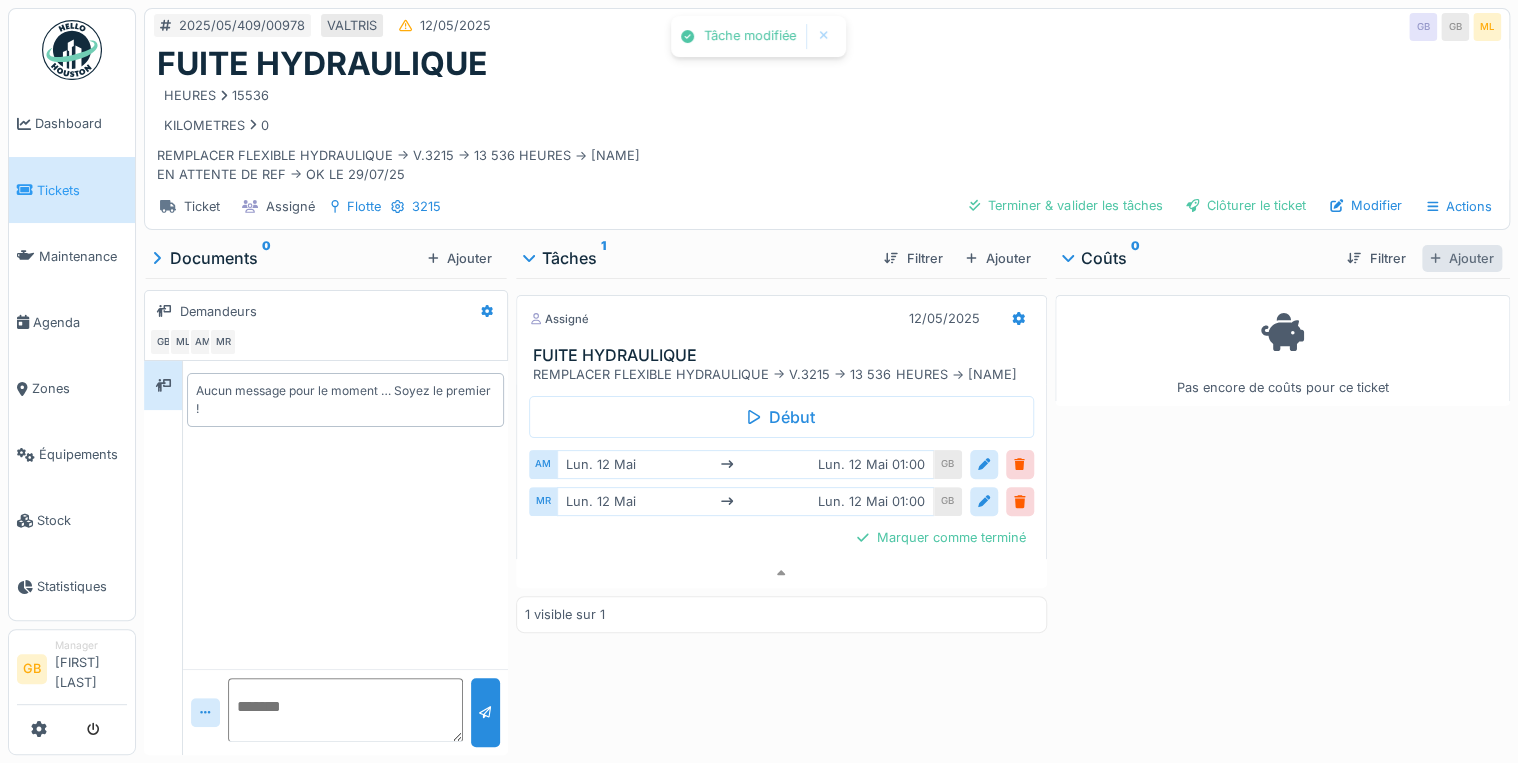 click on "Ajouter" at bounding box center [1462, 258] 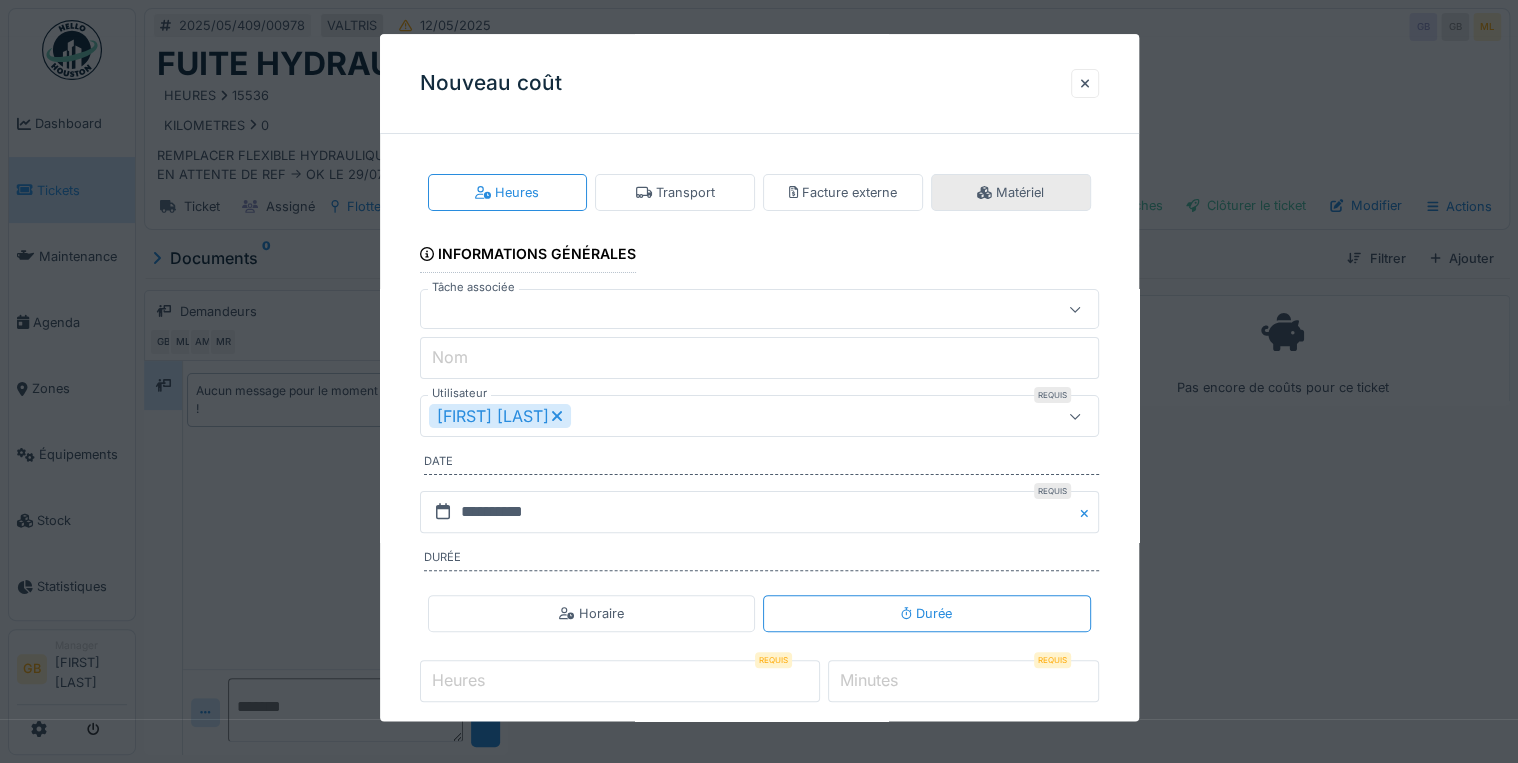 click on "Matériel" at bounding box center (1010, 192) 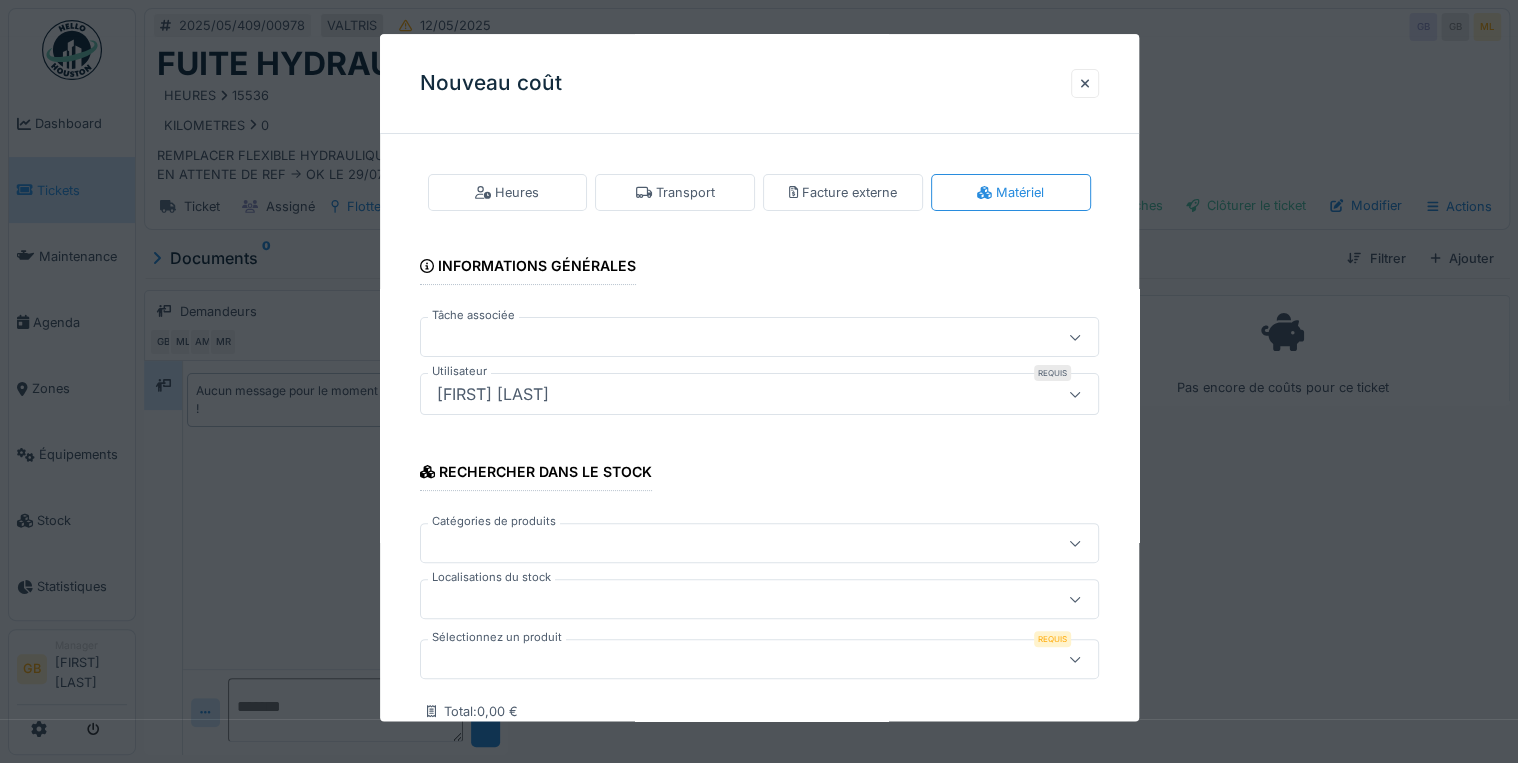 click at bounding box center (725, 660) 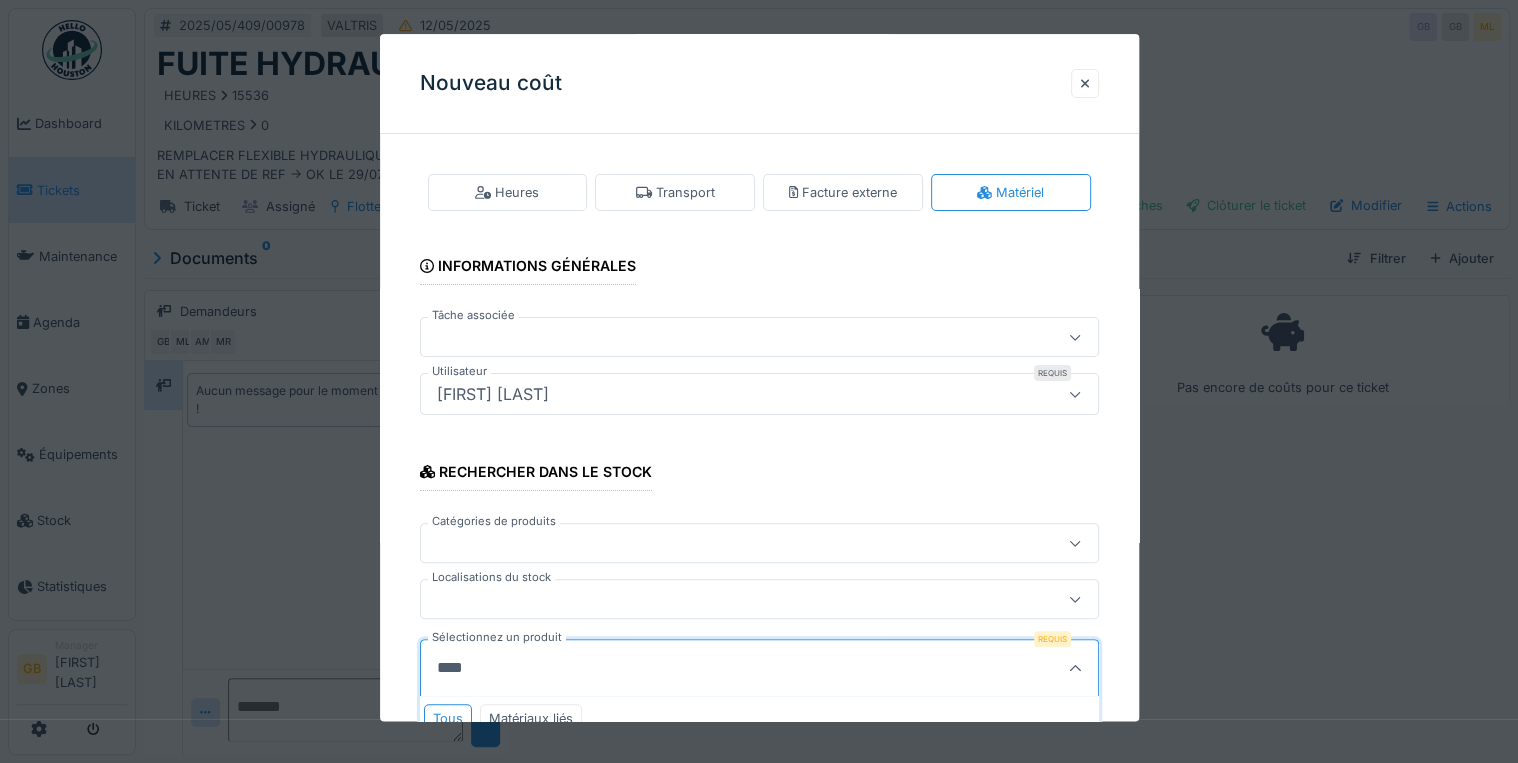 scroll, scrollTop: 132, scrollLeft: 0, axis: vertical 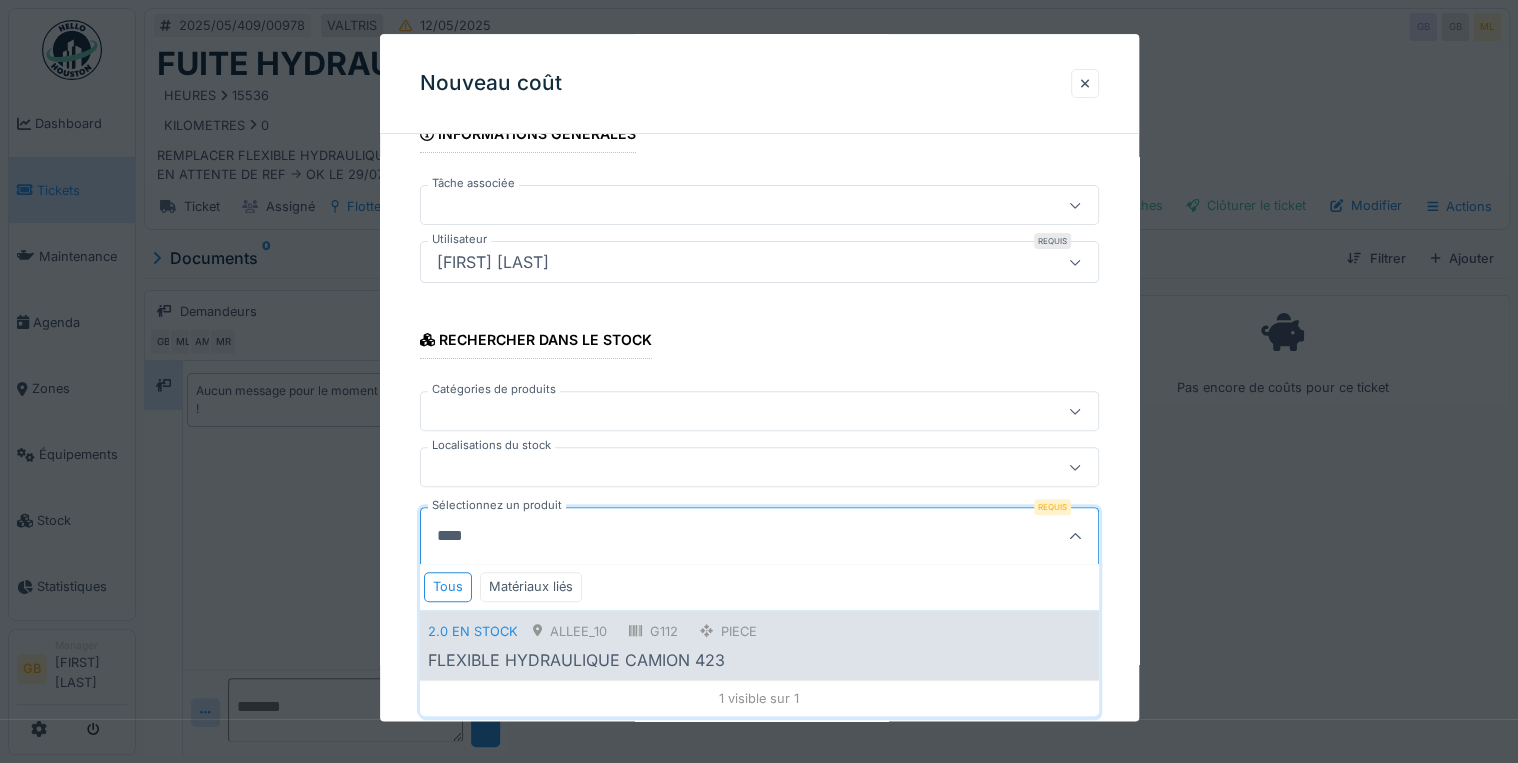 type on "****" 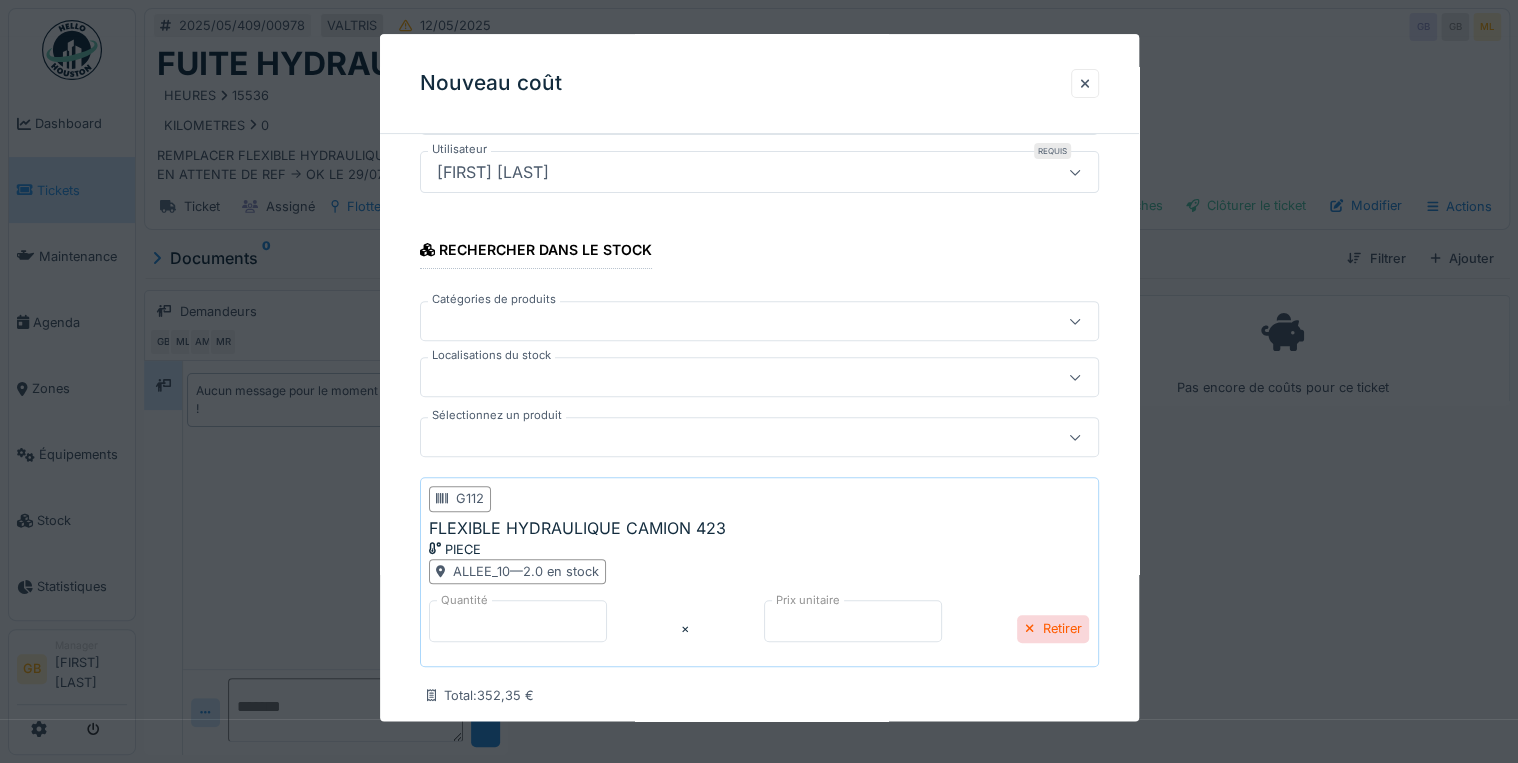 scroll, scrollTop: 319, scrollLeft: 0, axis: vertical 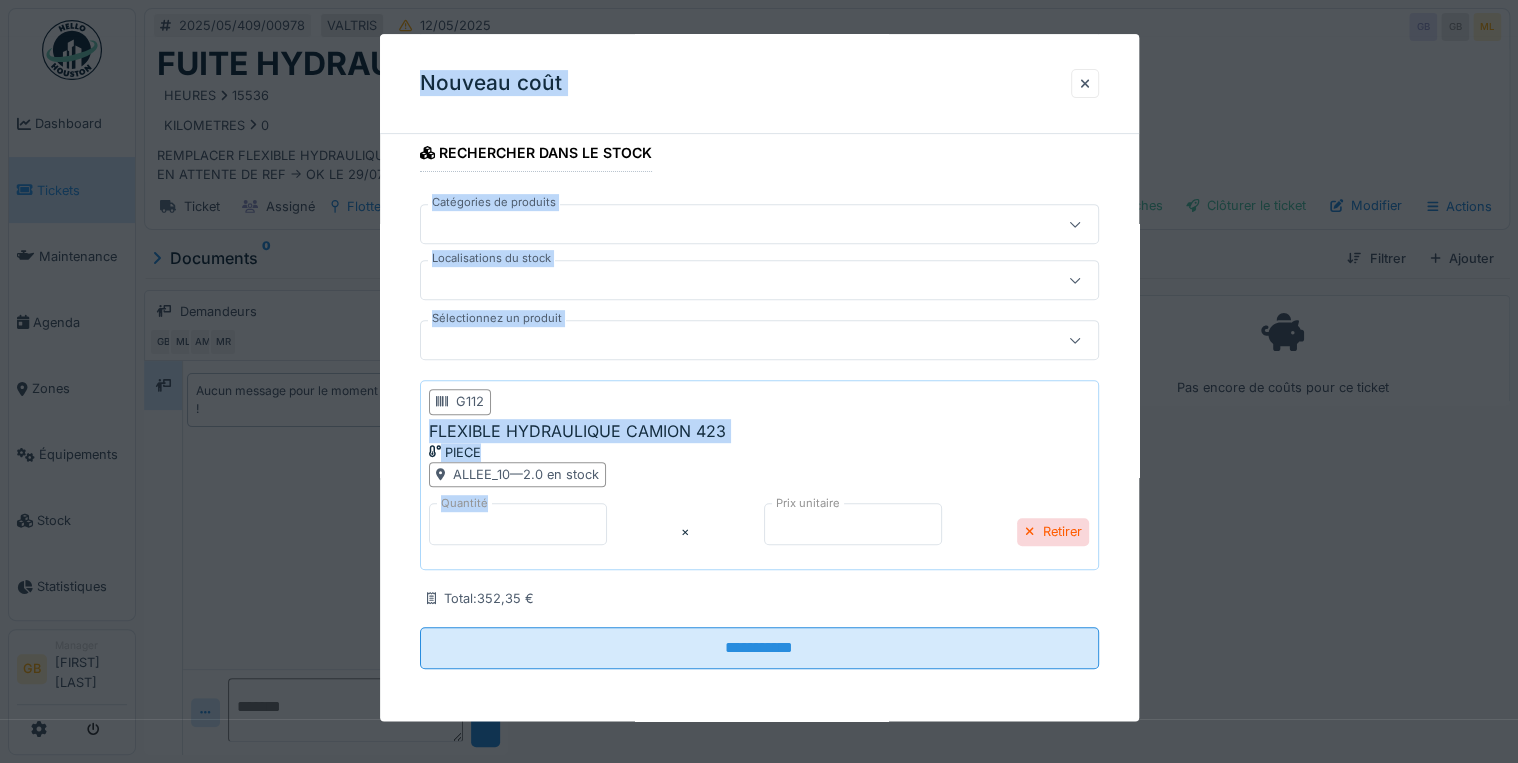 drag, startPoint x: 444, startPoint y: 546, endPoint x: 343, endPoint y: 534, distance: 101.71037 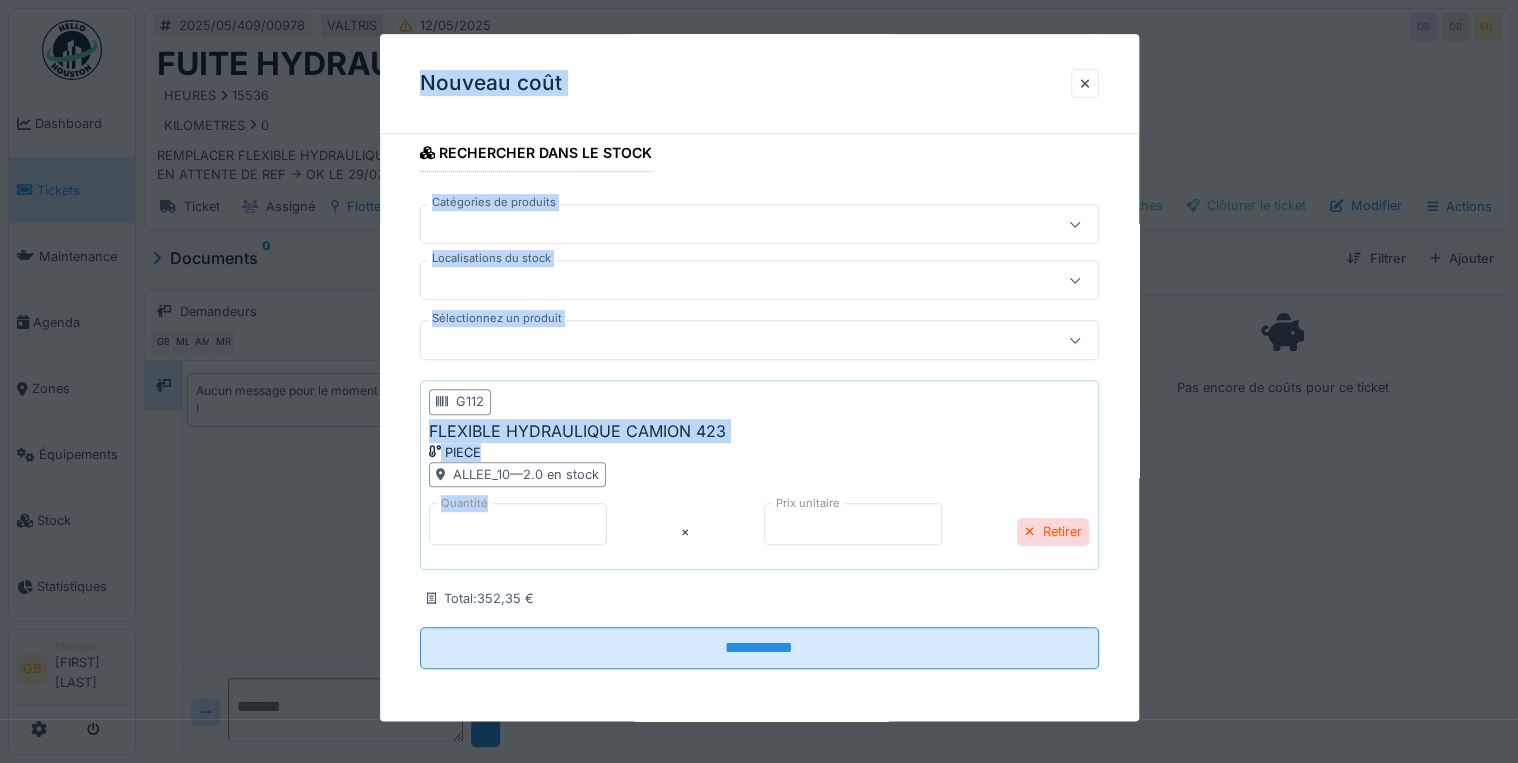 drag, startPoint x: 343, startPoint y: 534, endPoint x: 504, endPoint y: 528, distance: 161.11176 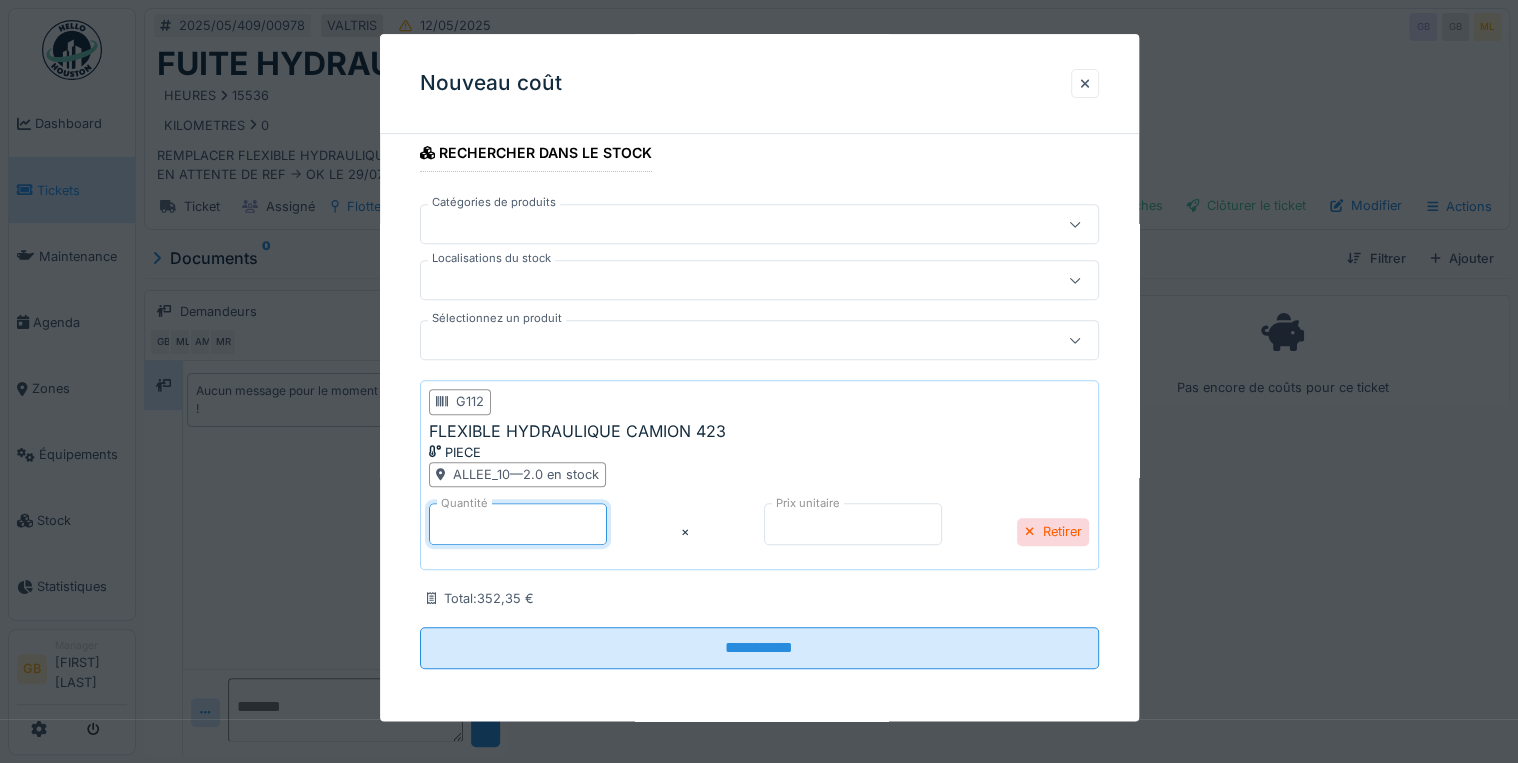 drag, startPoint x: 486, startPoint y: 525, endPoint x: 242, endPoint y: 513, distance: 244.2949 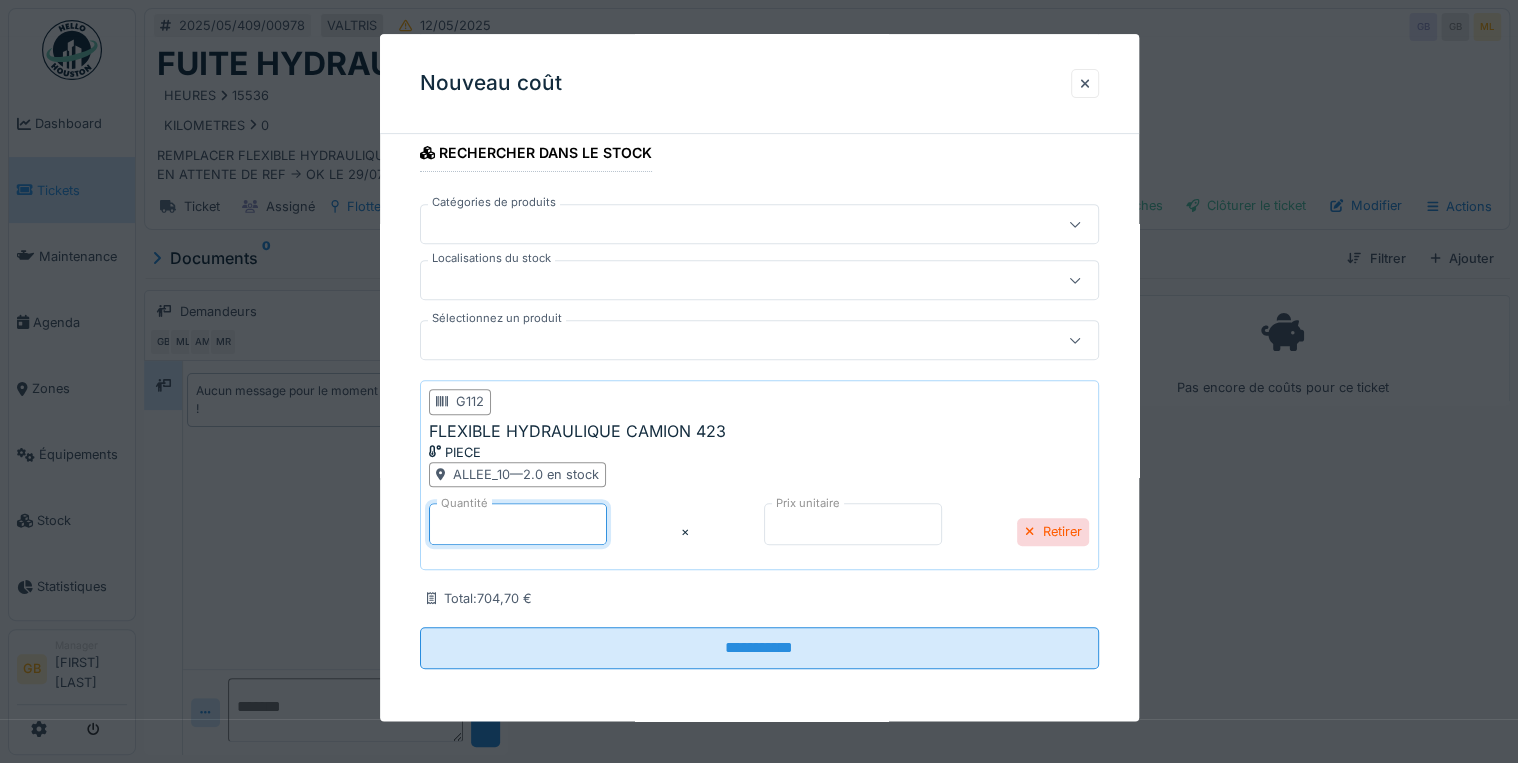 type on "*" 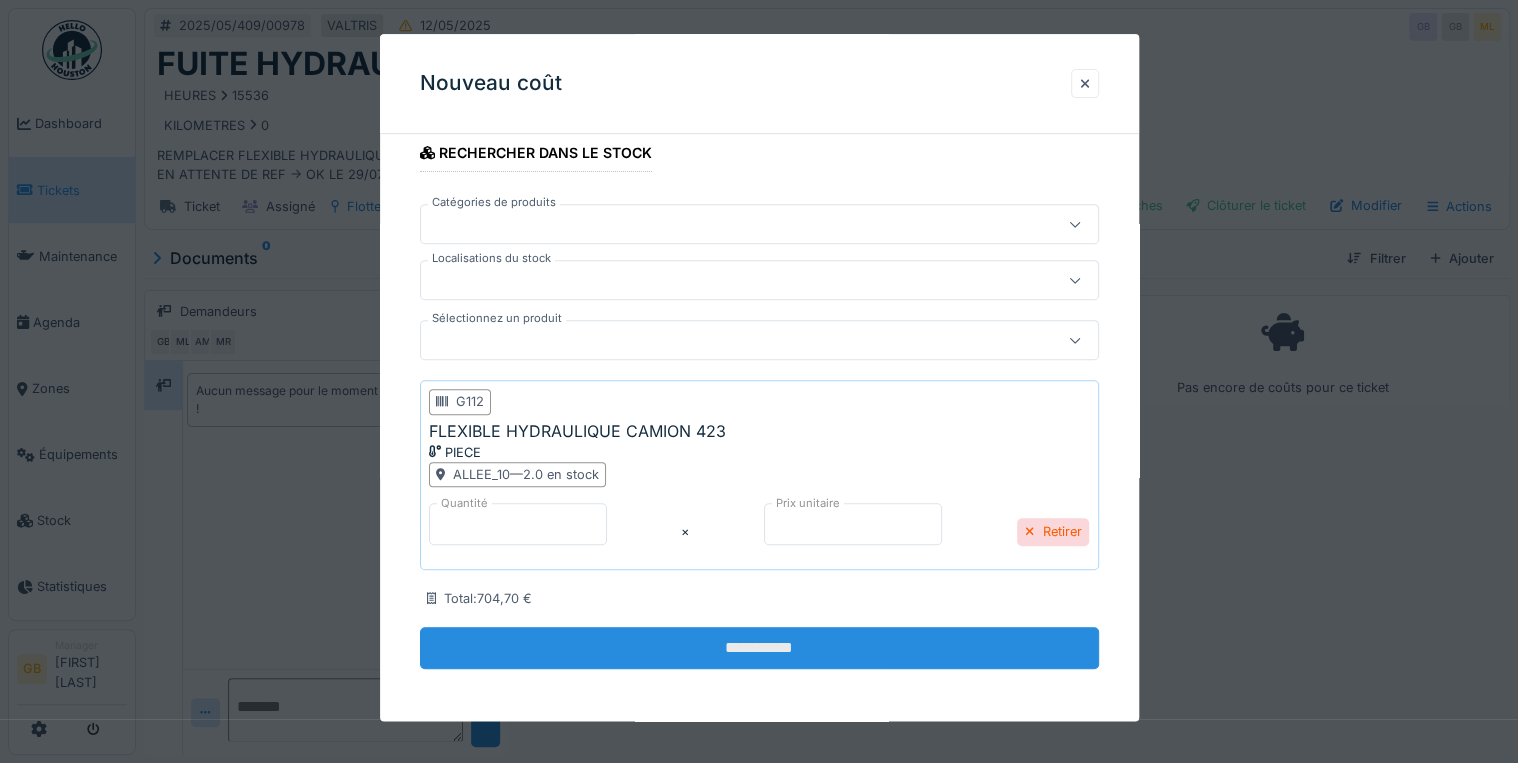 click on "**********" at bounding box center (759, 648) 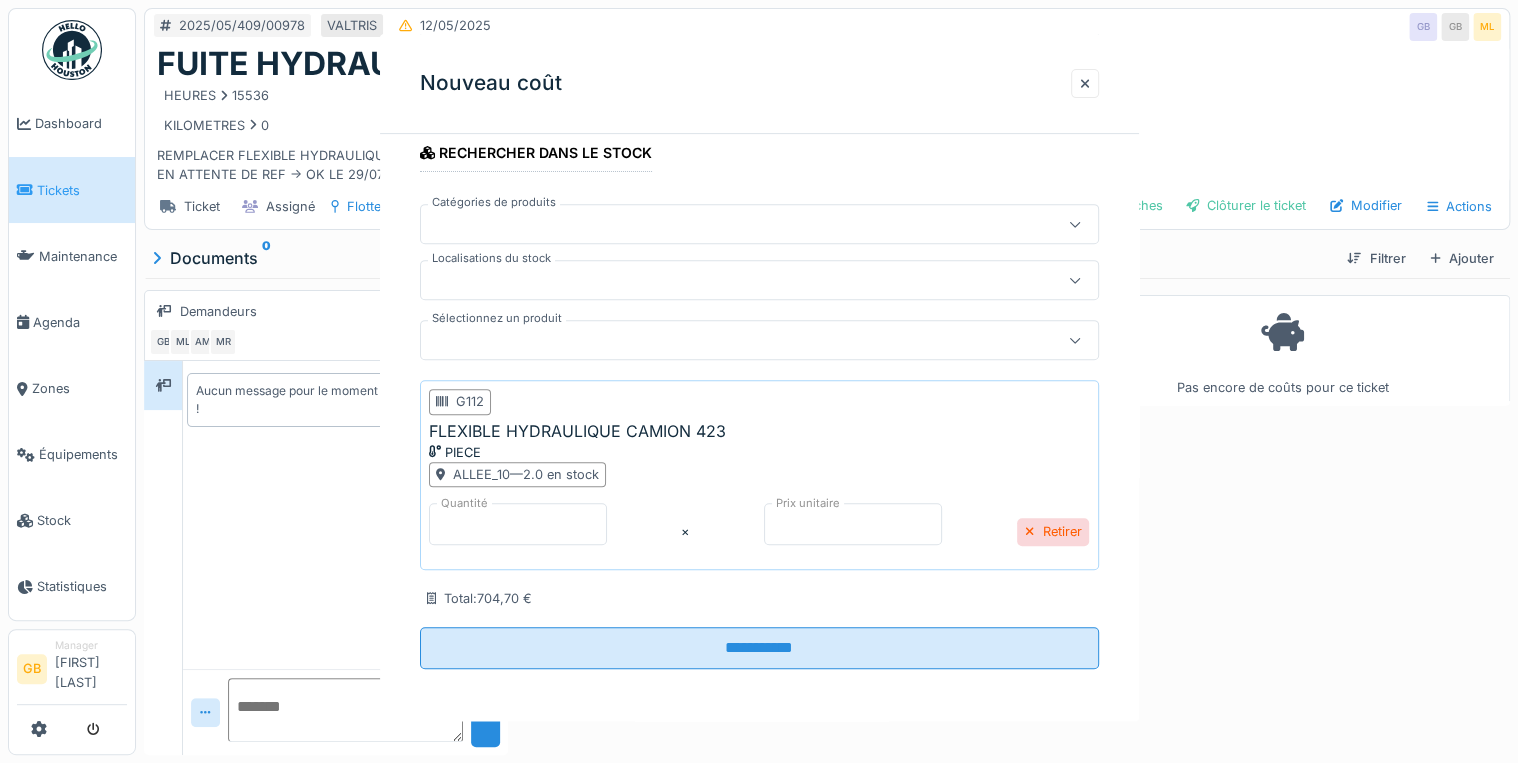 scroll, scrollTop: 0, scrollLeft: 0, axis: both 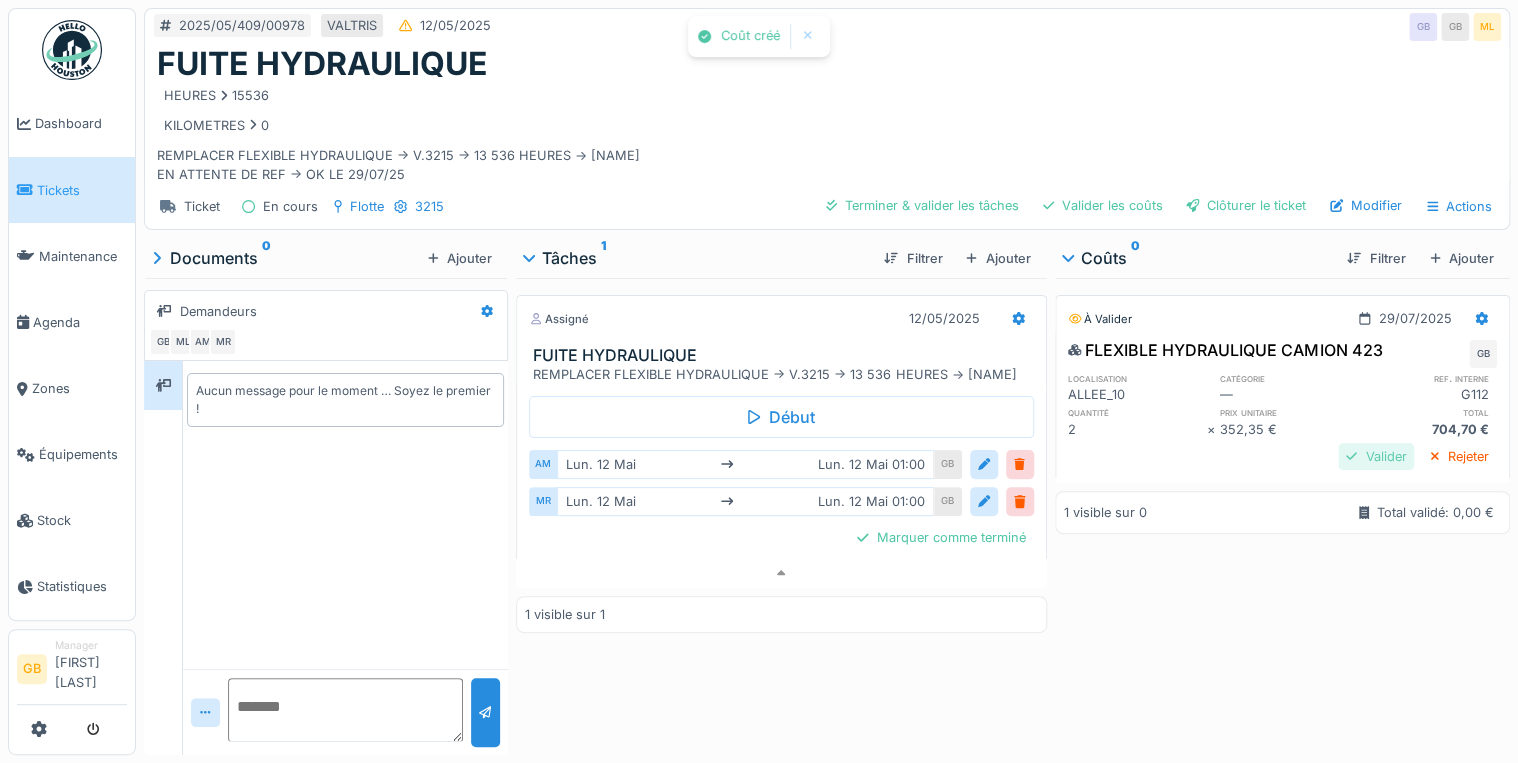 click on "Valider" at bounding box center [1376, 456] 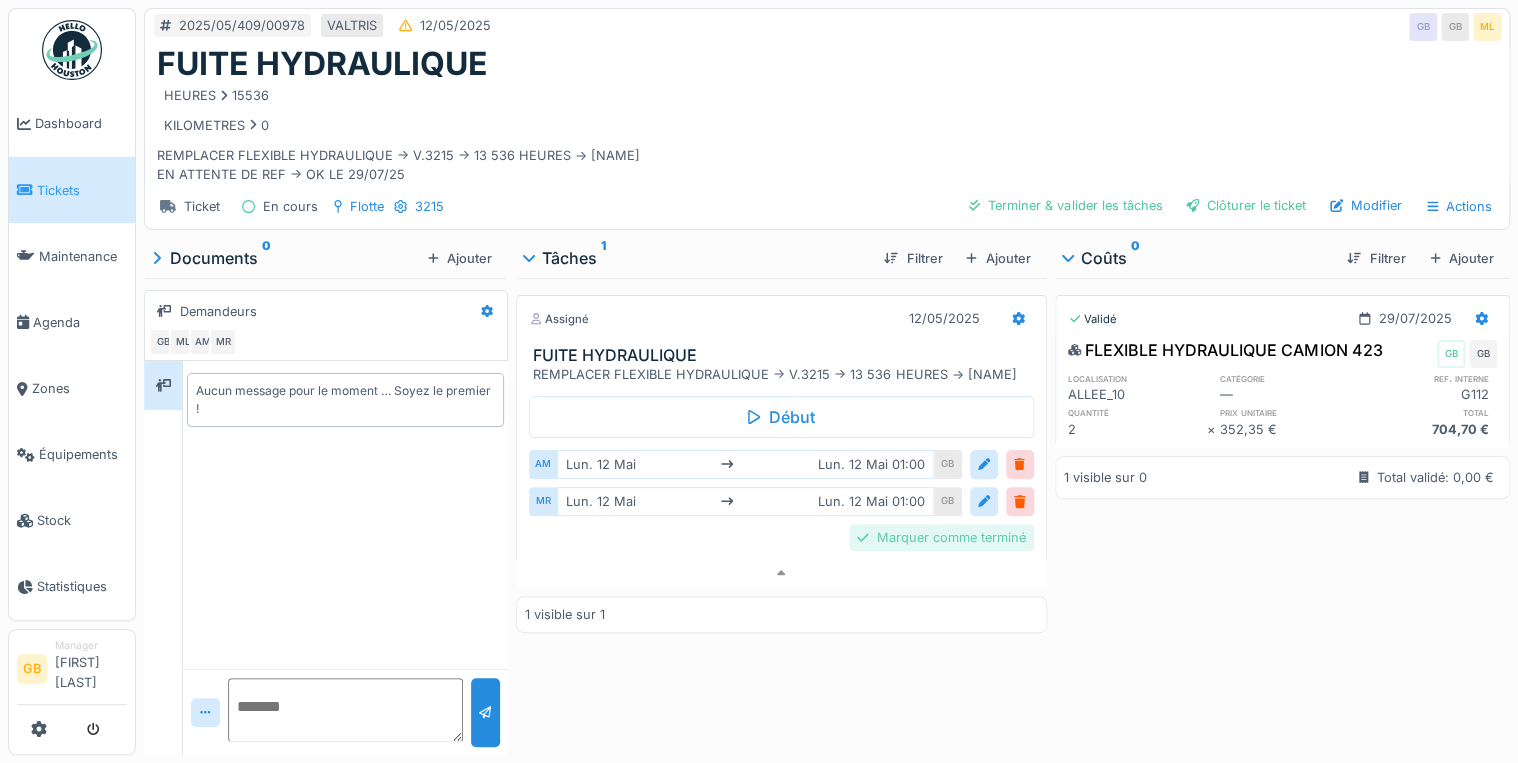 click on "Marquer comme terminé" at bounding box center [941, 537] 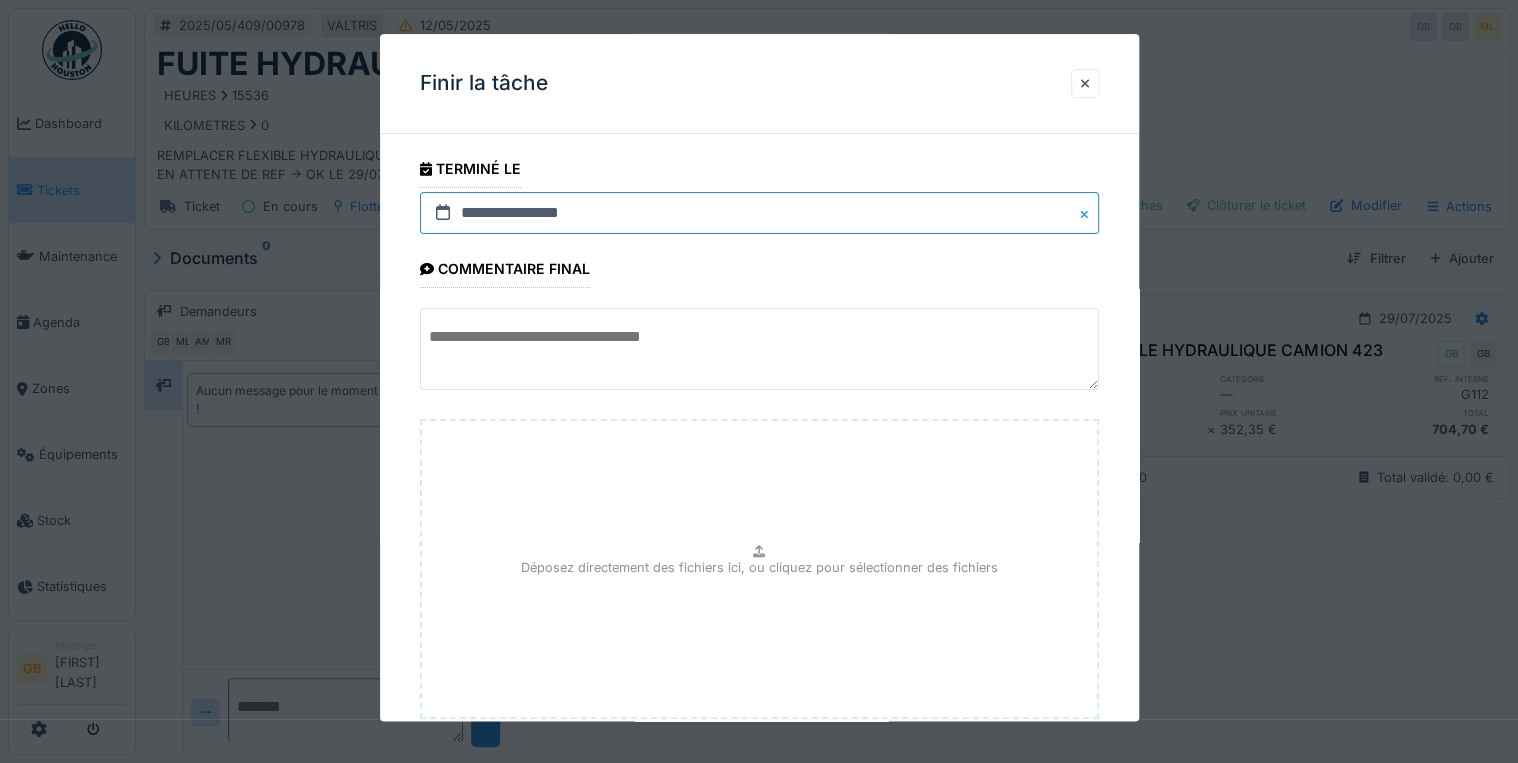 click on "**********" at bounding box center (759, 213) 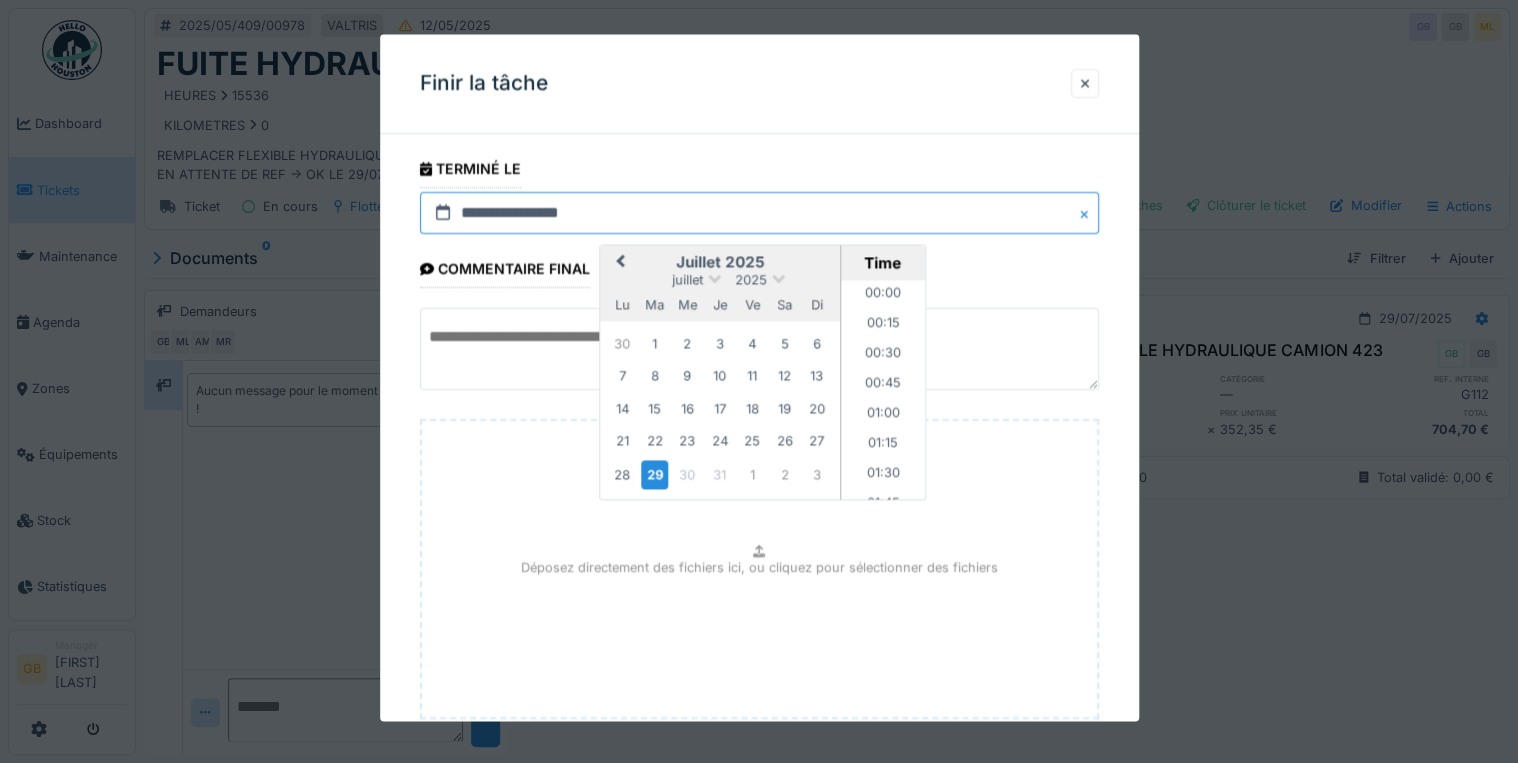 scroll, scrollTop: 1765, scrollLeft: 0, axis: vertical 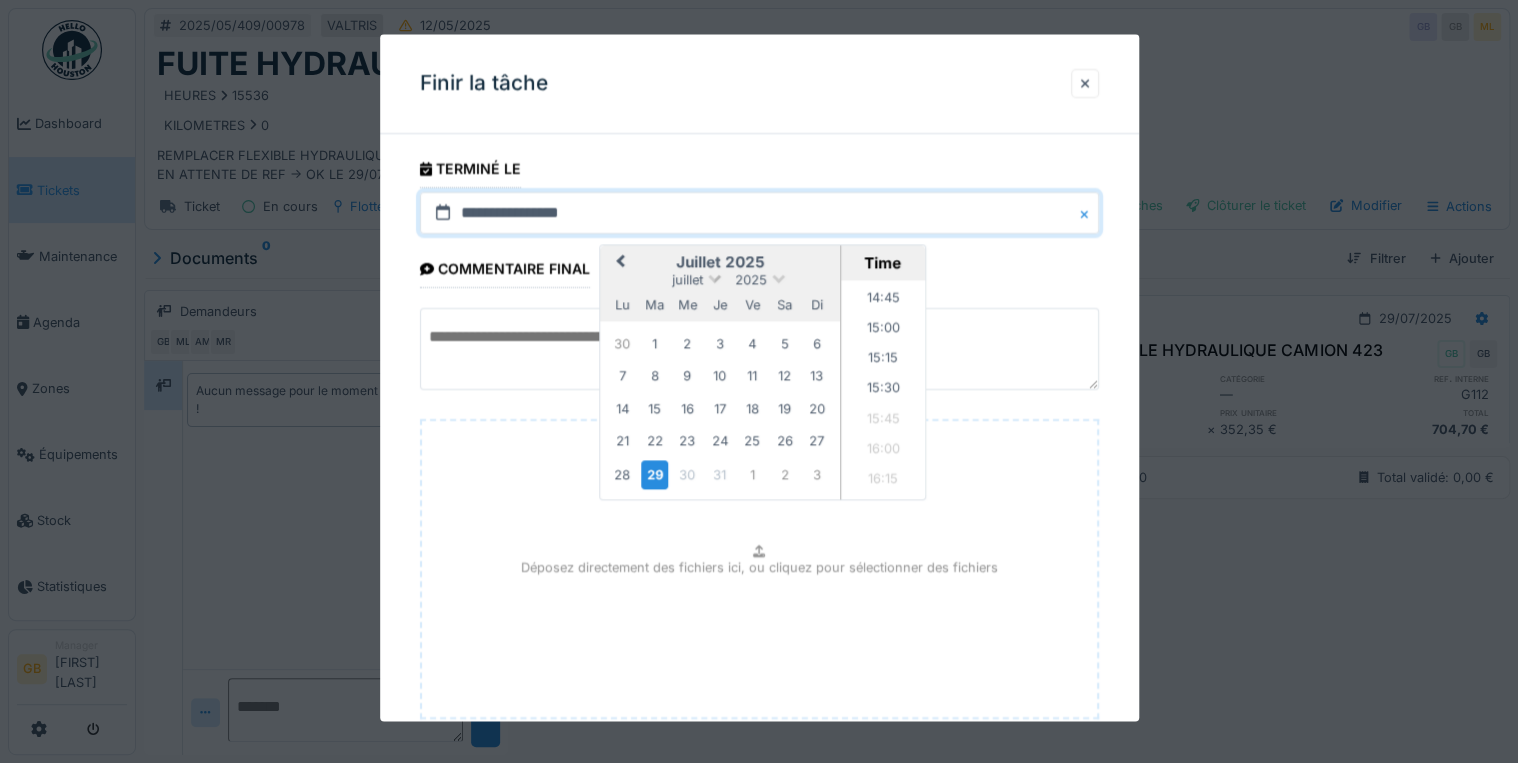 click on "juillet" at bounding box center (687, 280) 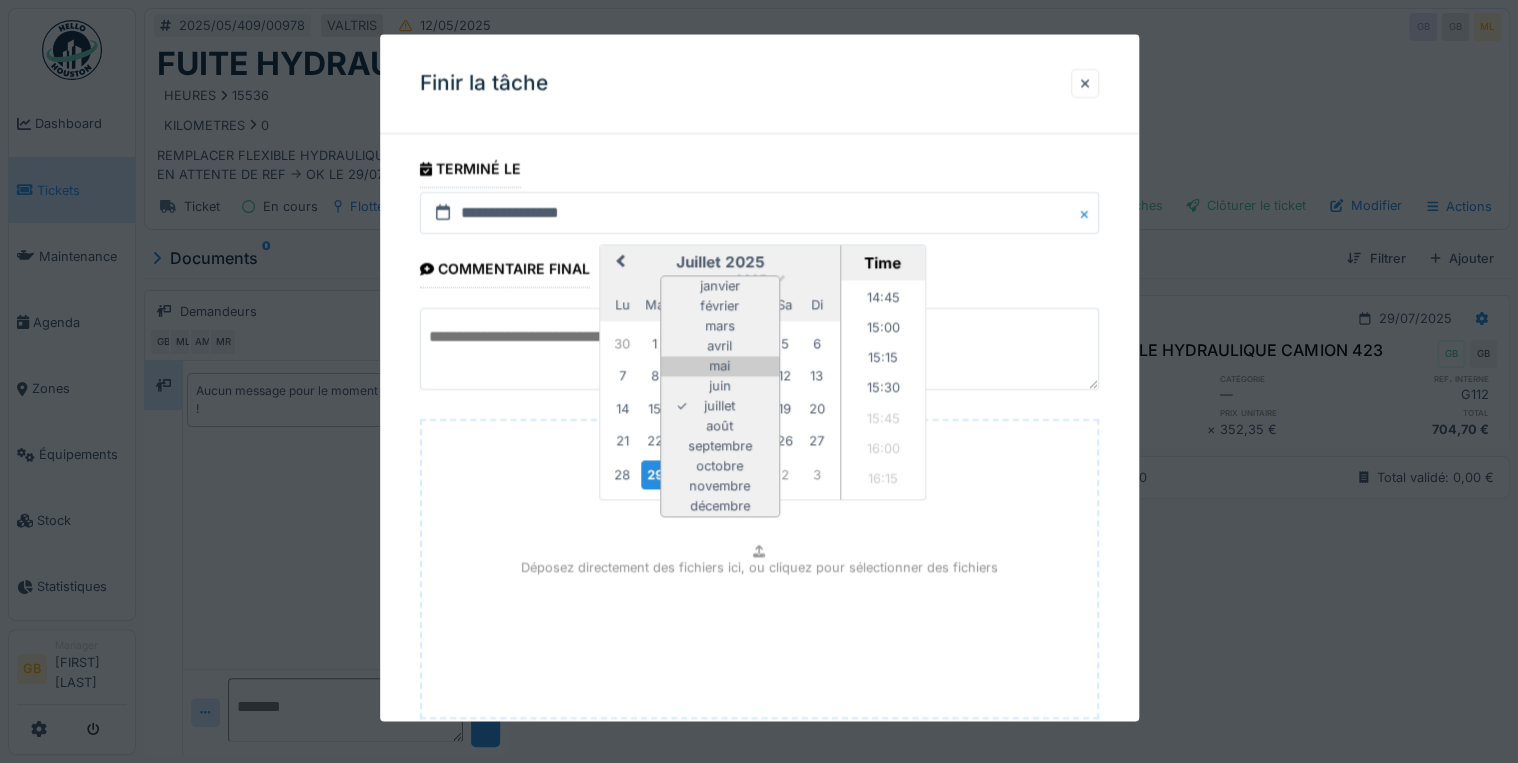 click on "mai" at bounding box center [720, 367] 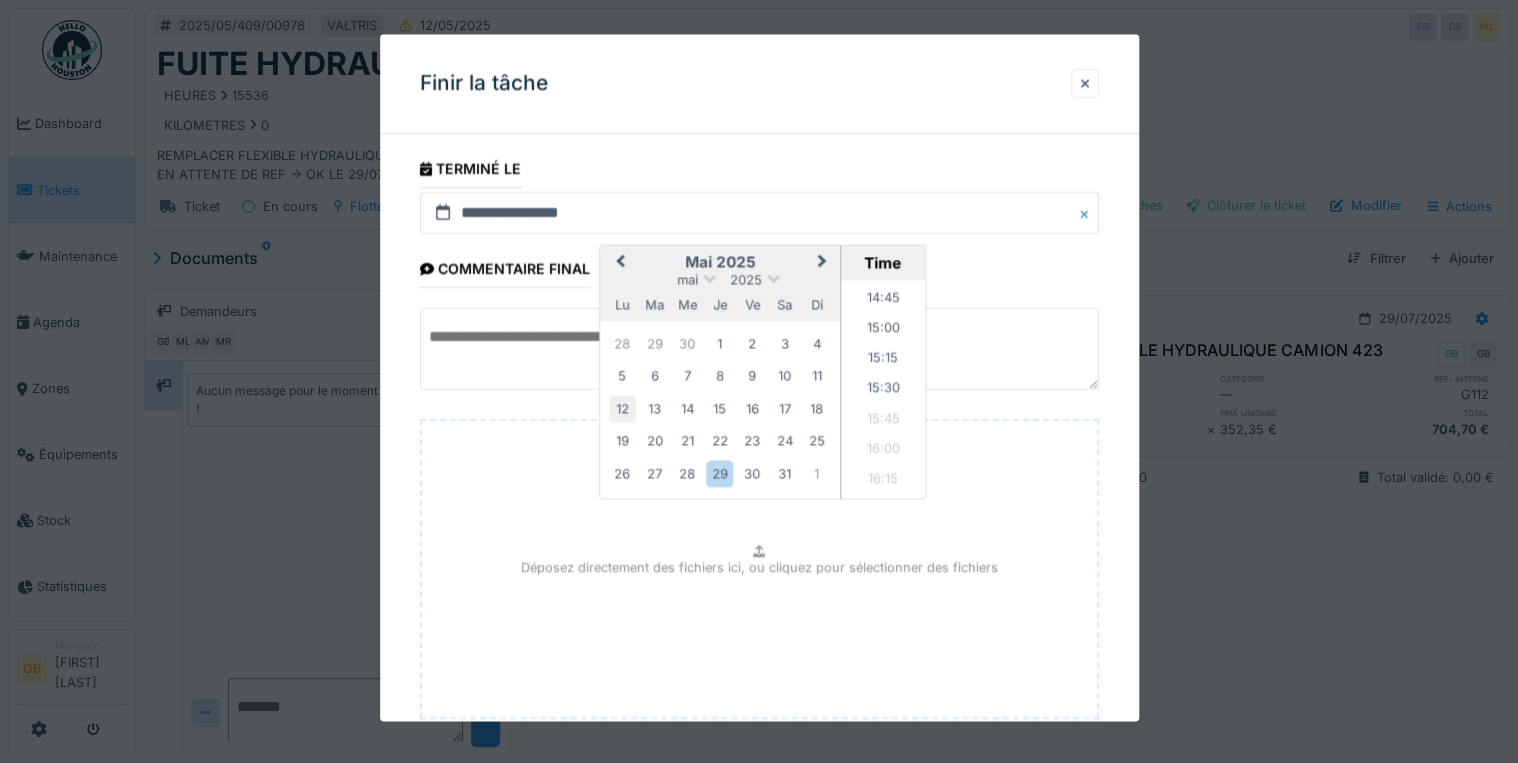 click on "12" at bounding box center [622, 408] 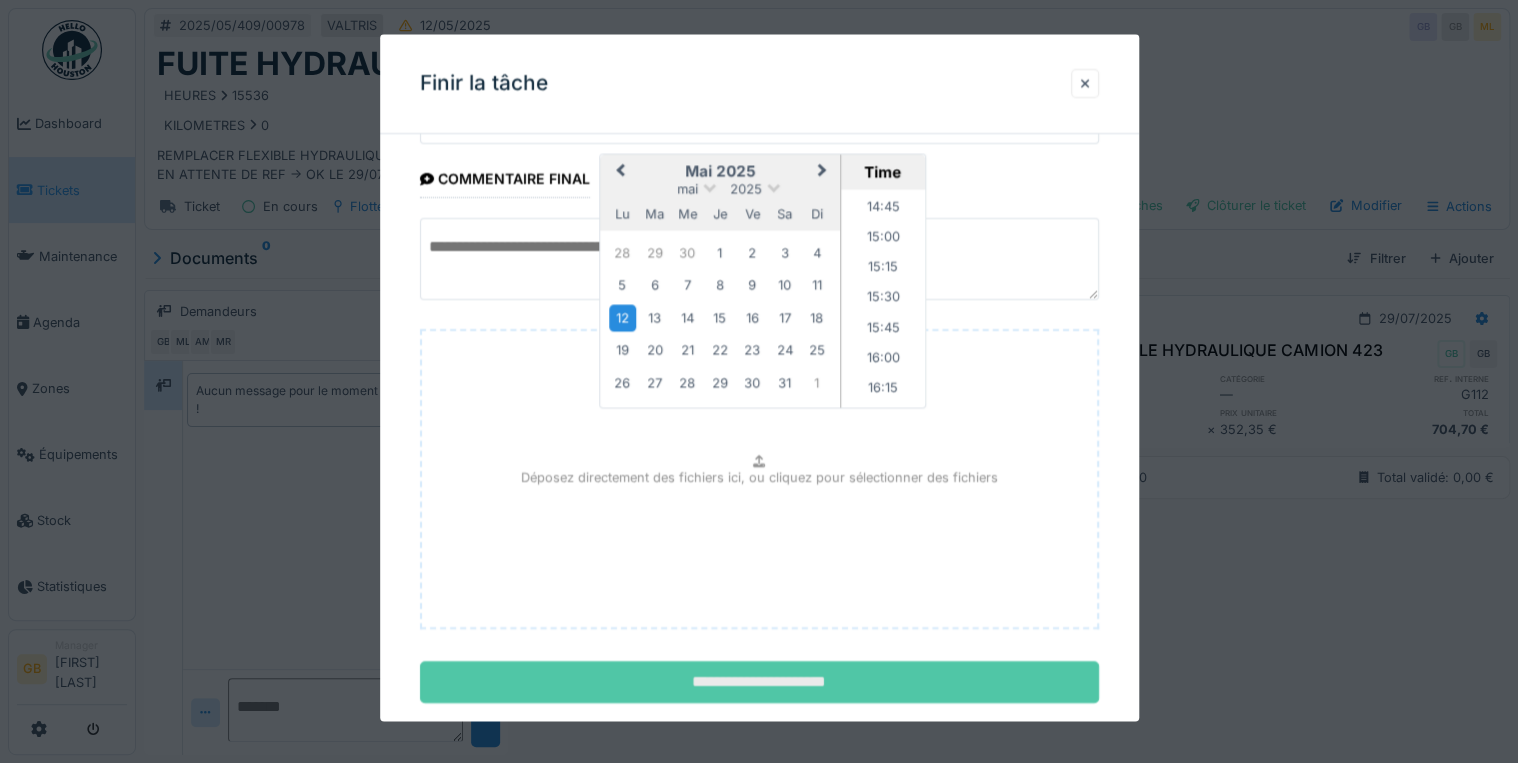 scroll, scrollTop: 126, scrollLeft: 0, axis: vertical 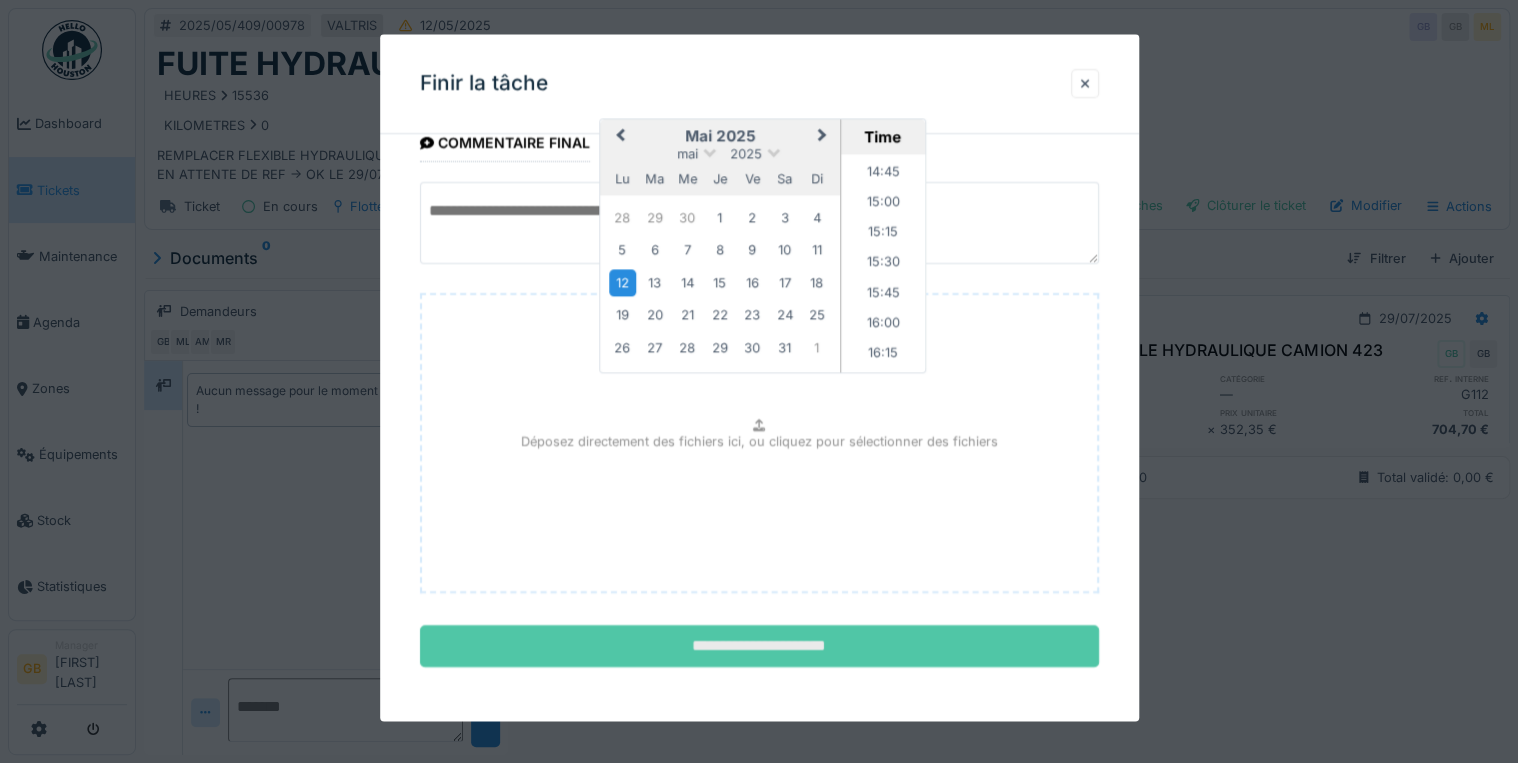 click on "**********" at bounding box center [759, 647] 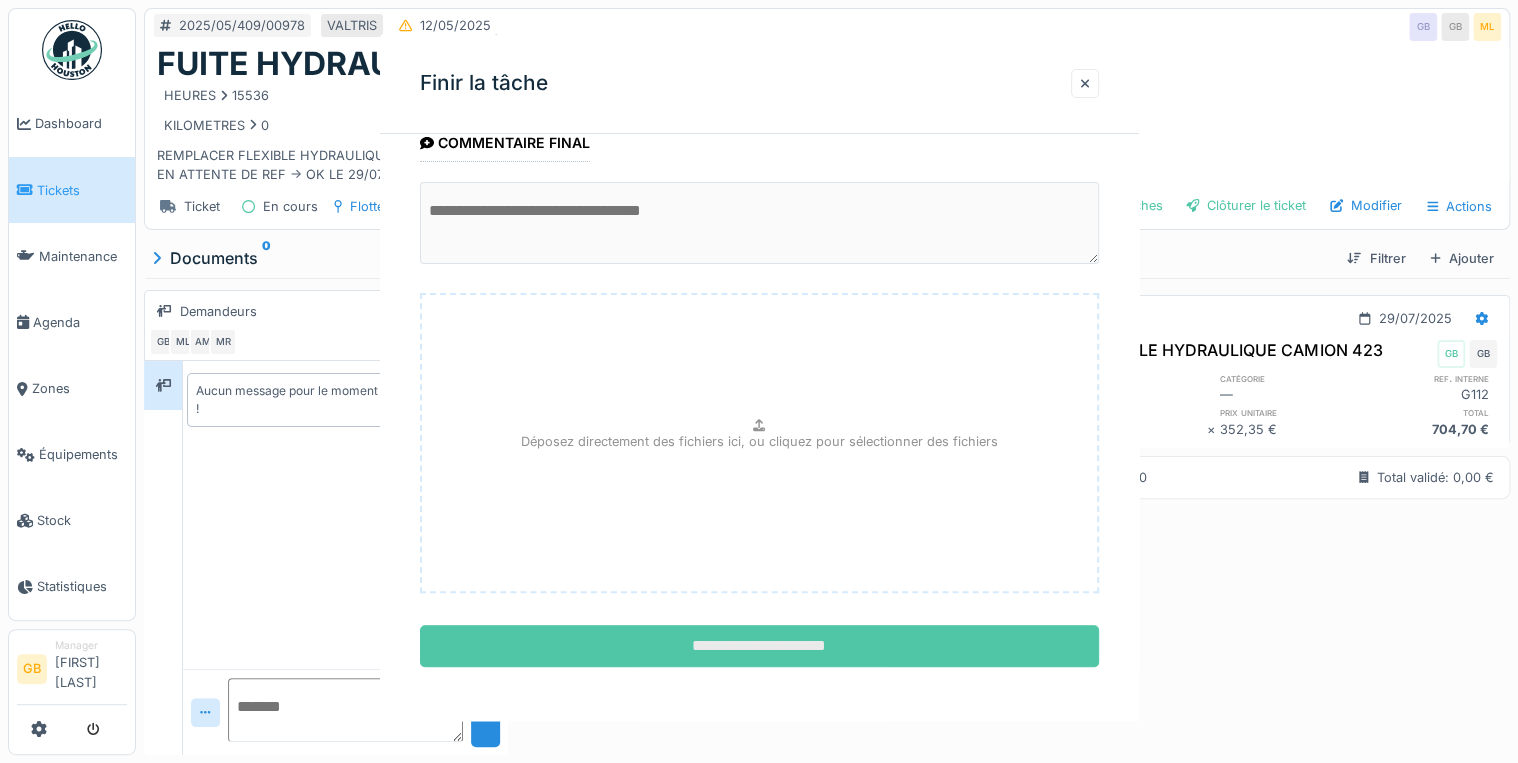 scroll, scrollTop: 0, scrollLeft: 0, axis: both 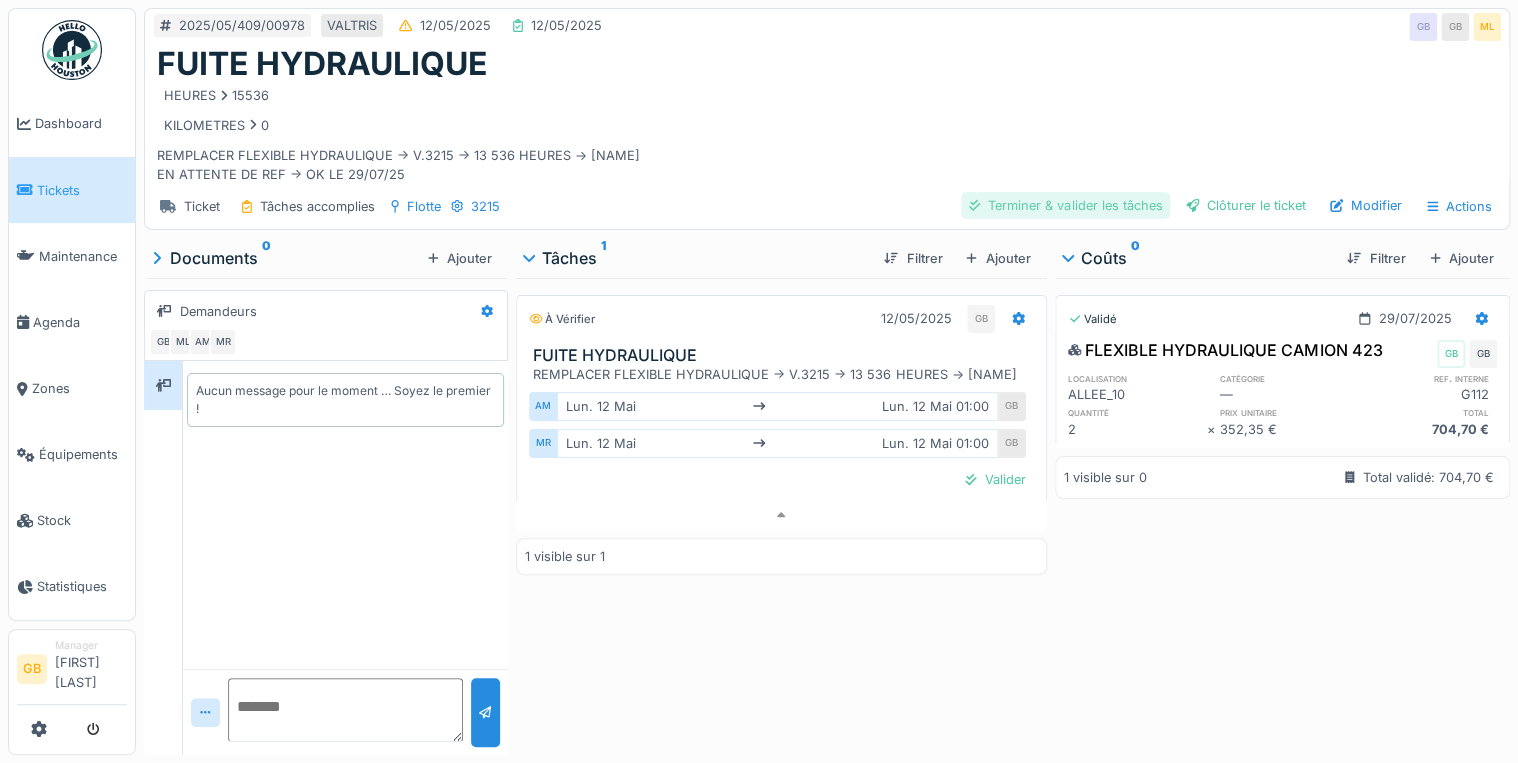 click on "Terminer & valider les tâches" at bounding box center [1065, 205] 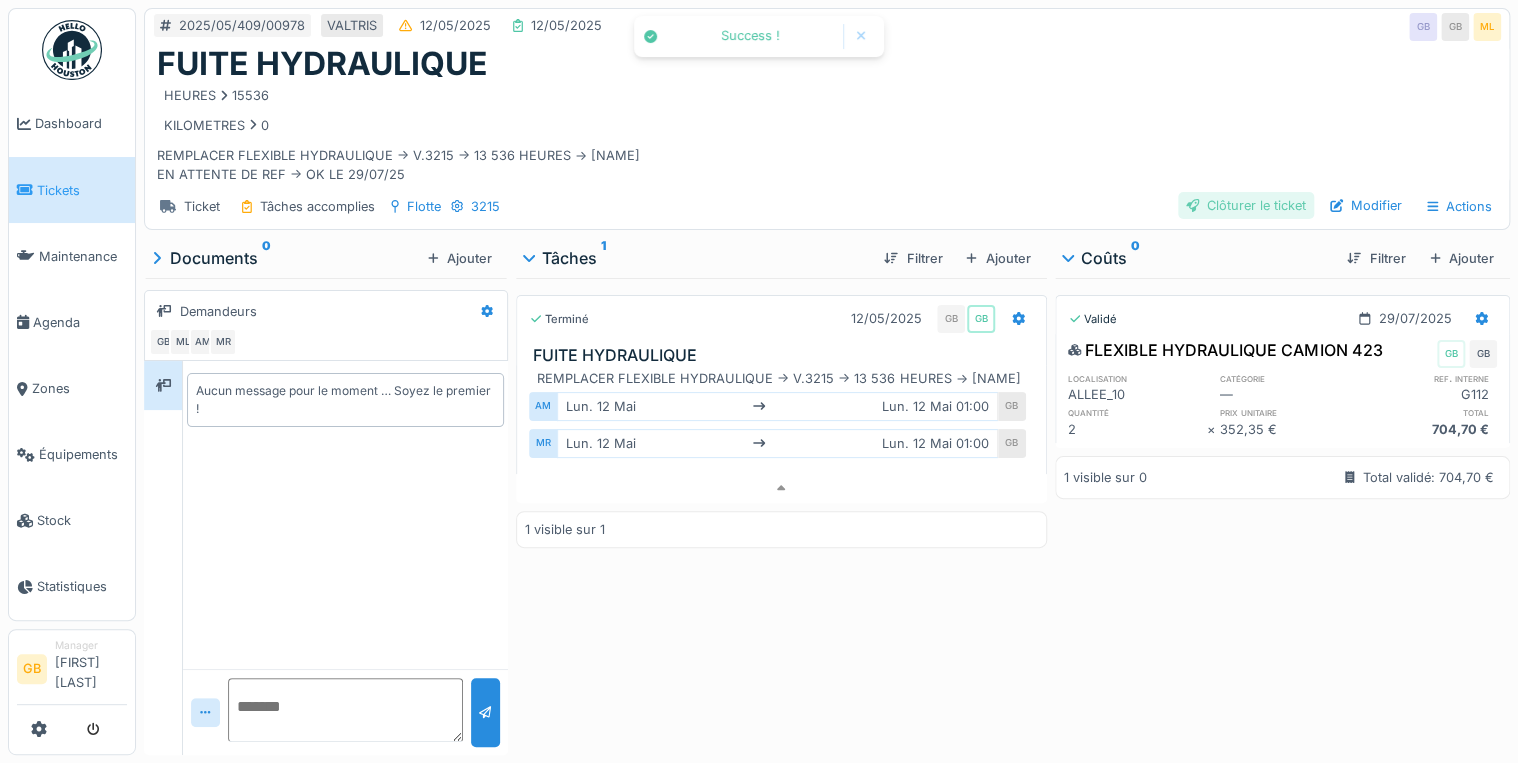 click on "Clôturer le ticket" at bounding box center (1246, 205) 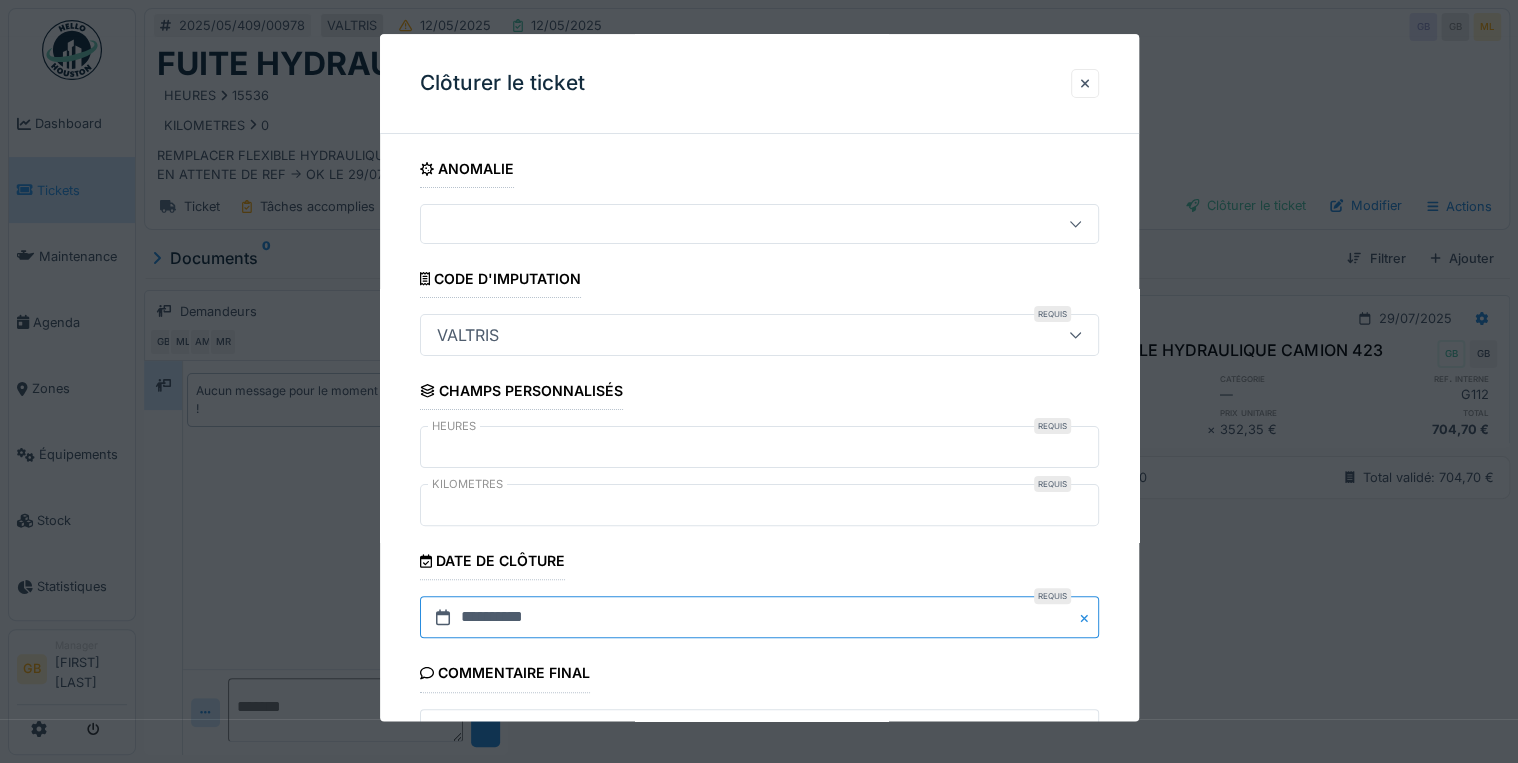 click on "**********" at bounding box center [759, 618] 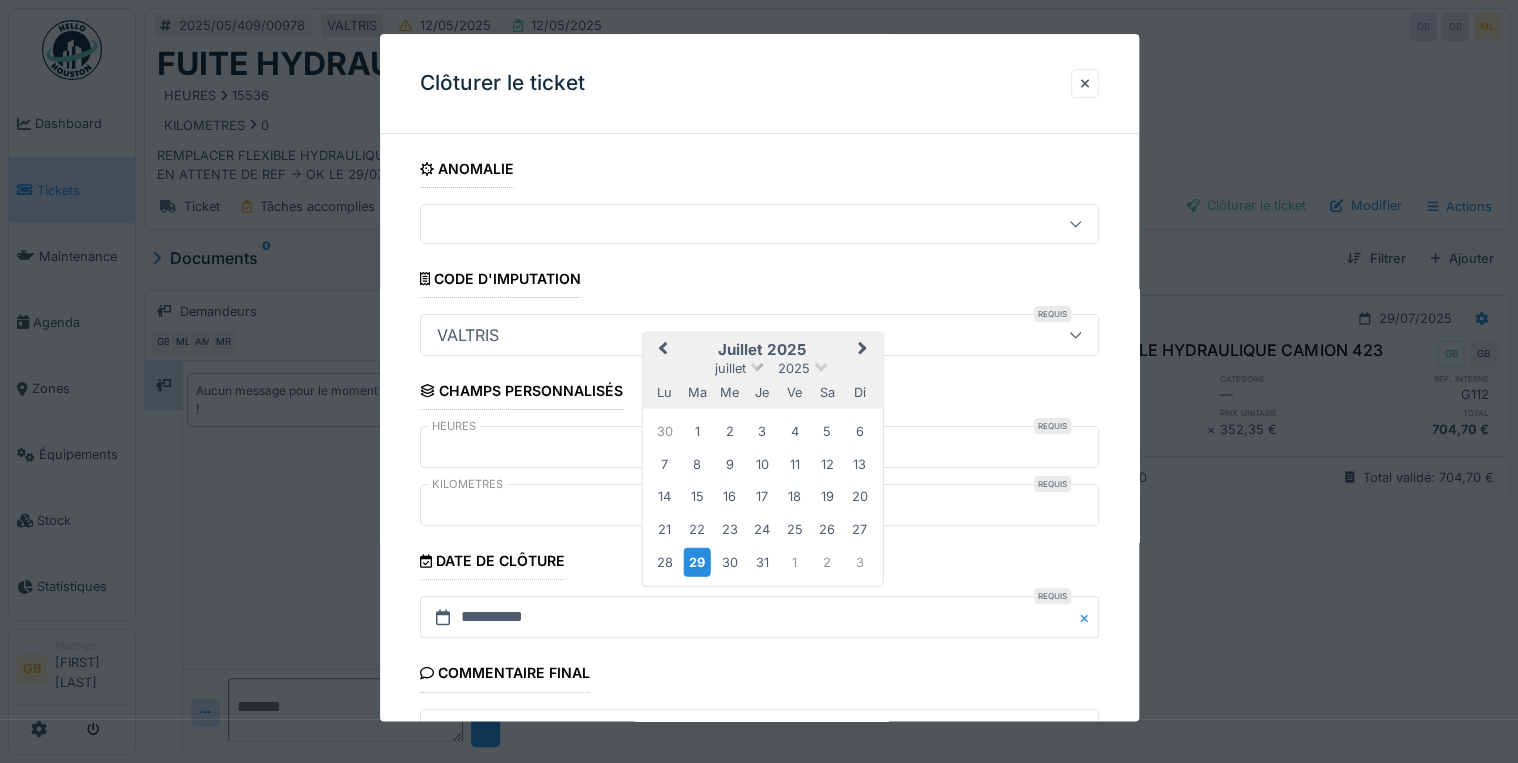 click on "juillet" at bounding box center (730, 367) 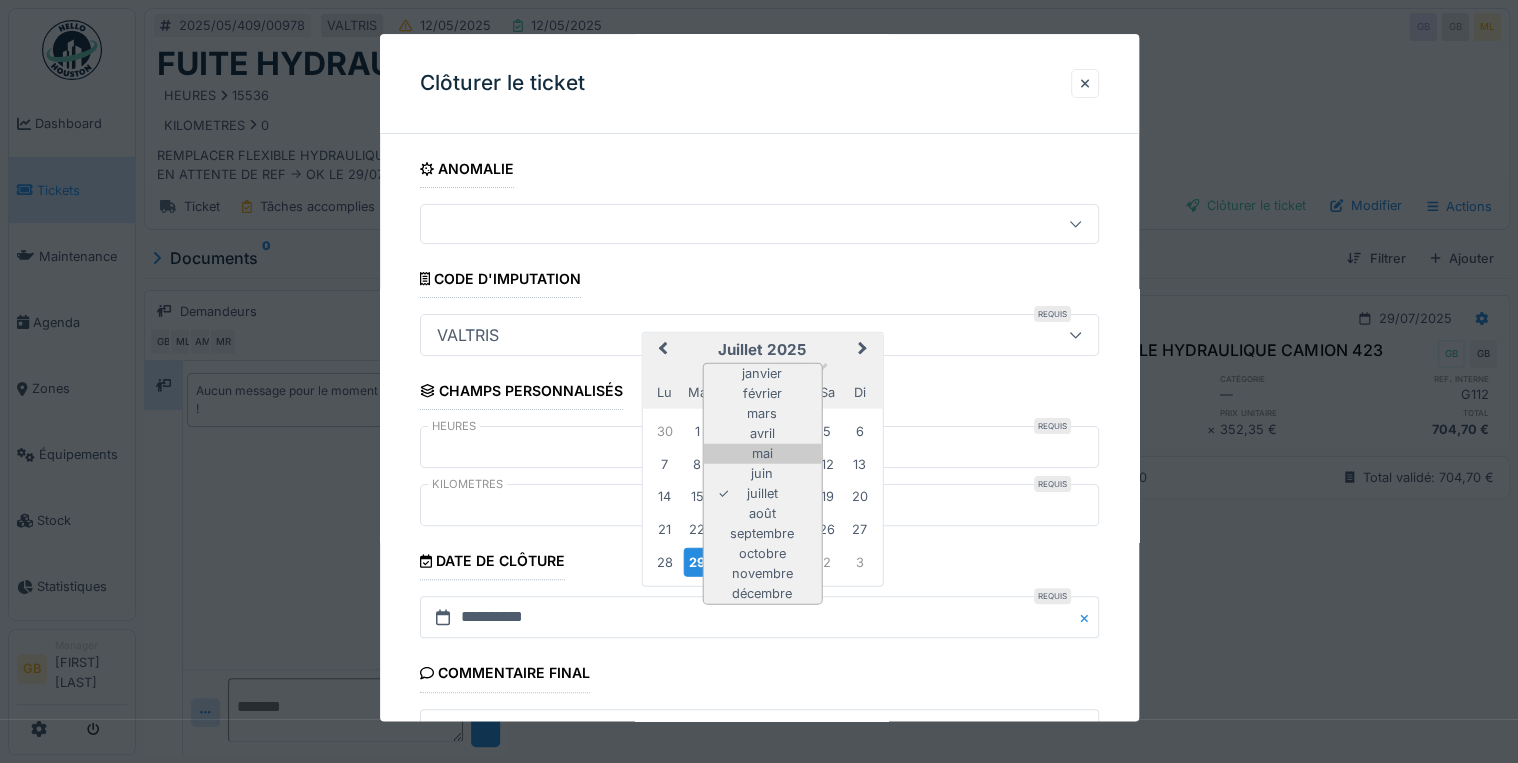 click on "mai" at bounding box center [762, 454] 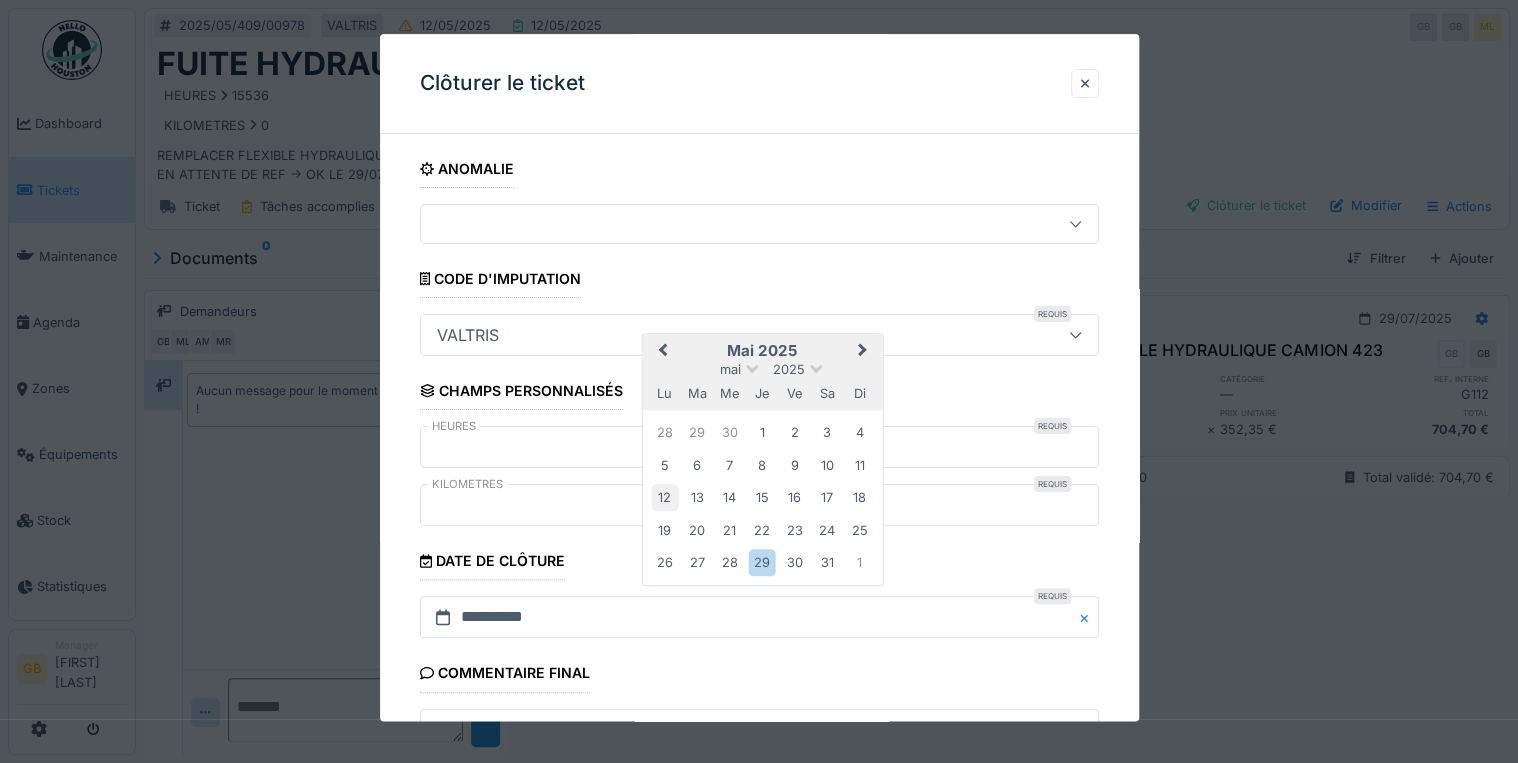 click on "12" at bounding box center (664, 498) 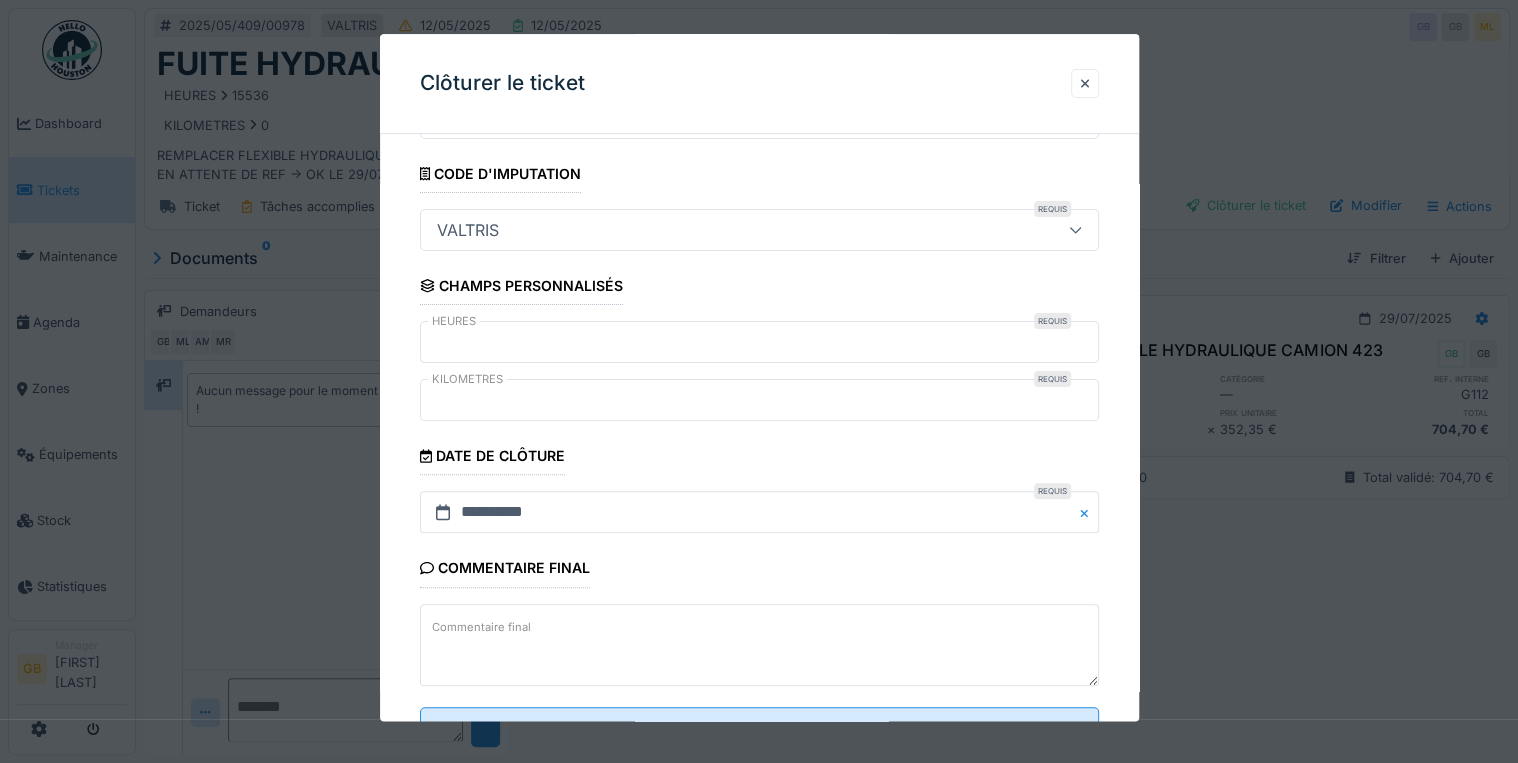 scroll, scrollTop: 184, scrollLeft: 0, axis: vertical 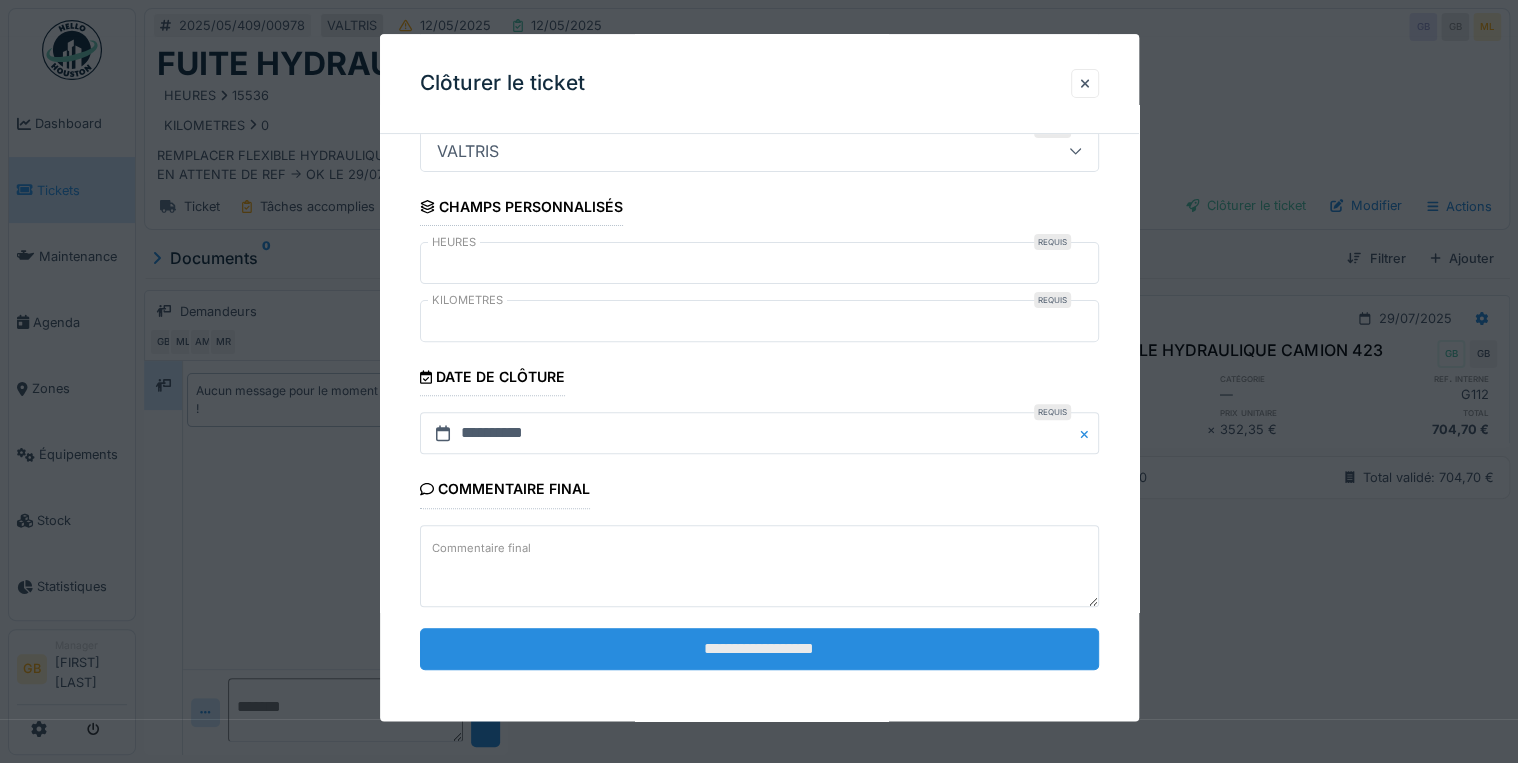 click on "**********" at bounding box center [759, 649] 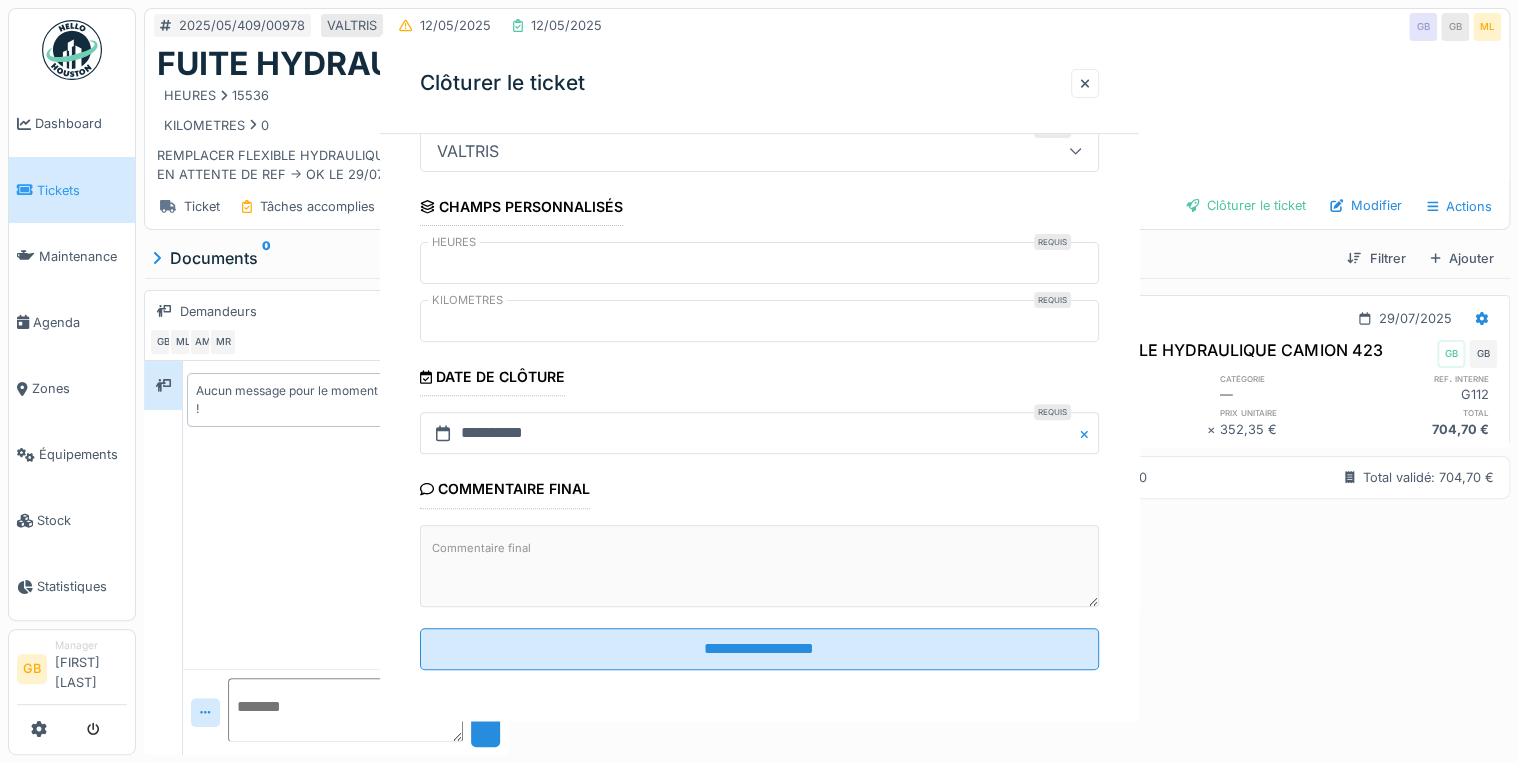 scroll, scrollTop: 0, scrollLeft: 0, axis: both 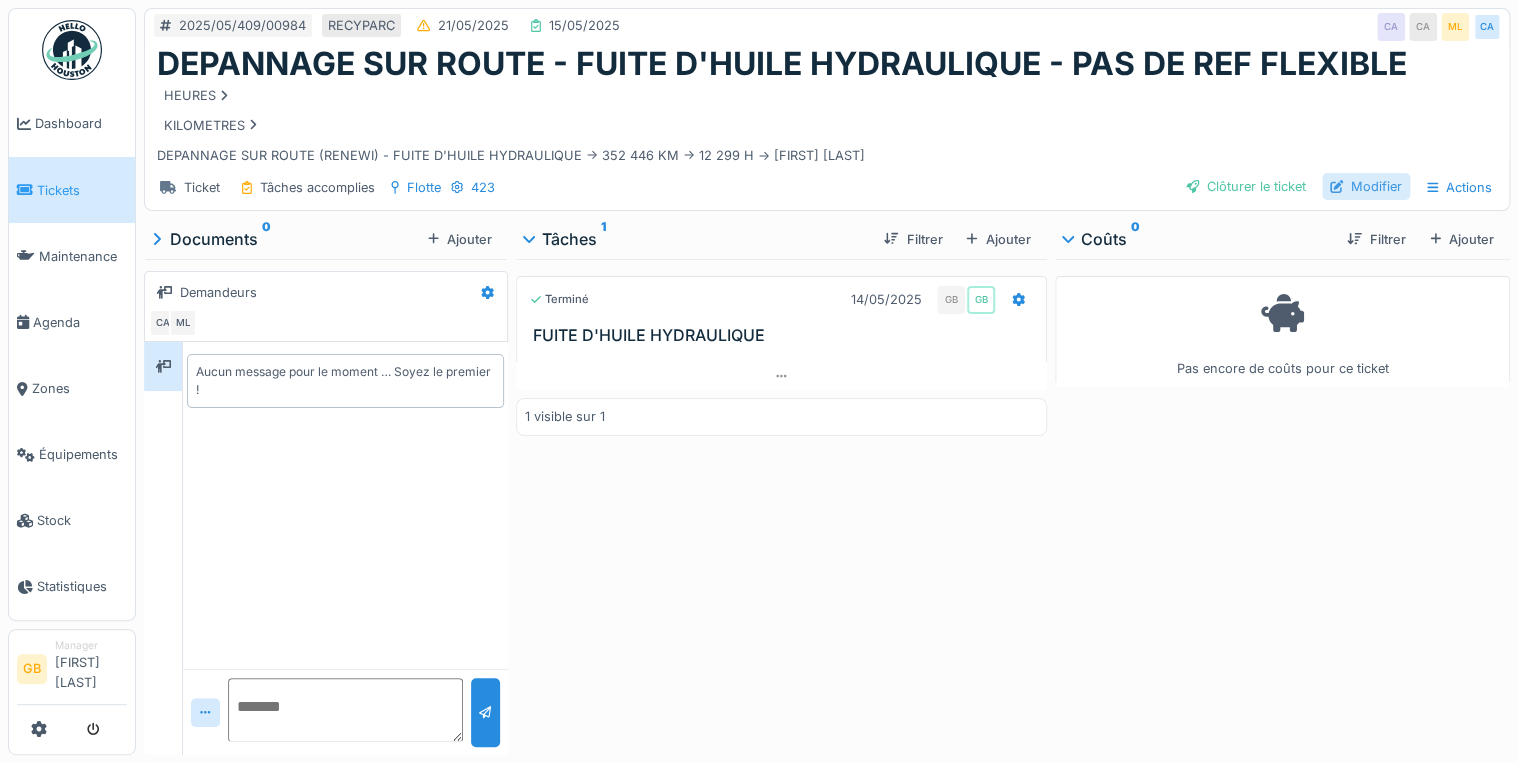 click on "Modifier" at bounding box center [1366, 186] 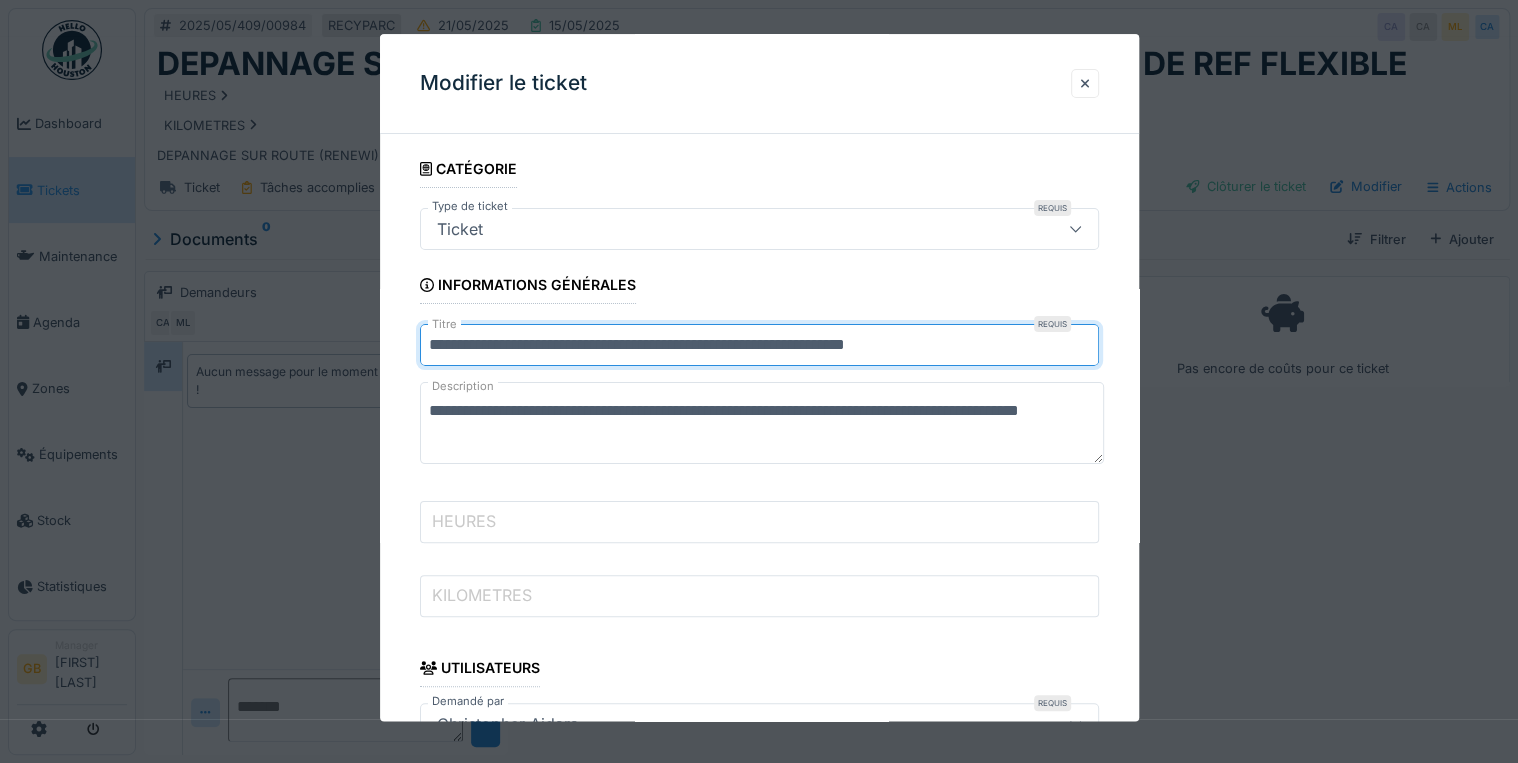 drag, startPoint x: 874, startPoint y: 340, endPoint x: 1612, endPoint y: 312, distance: 738.53094 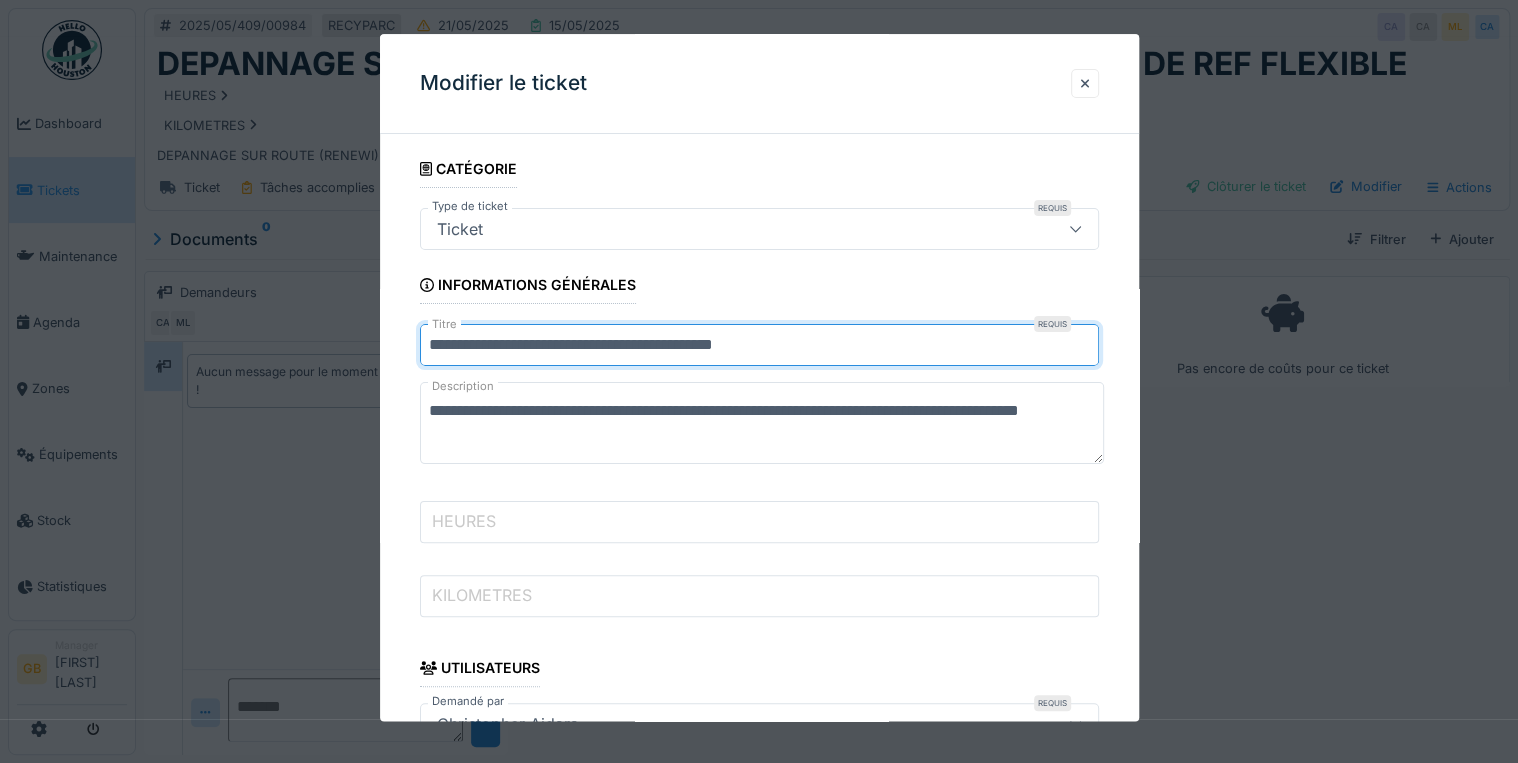 type on "**********" 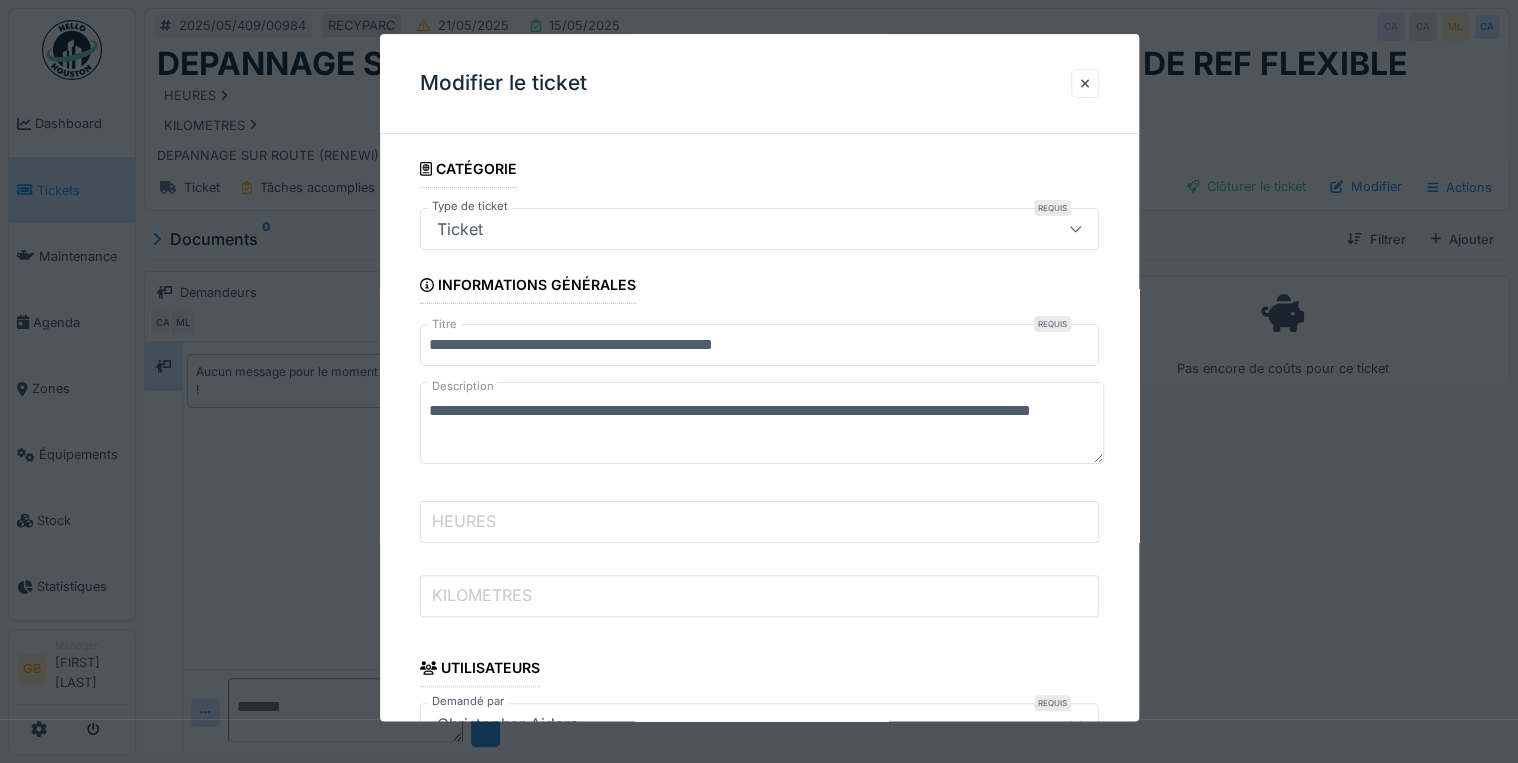 scroll, scrollTop: 24, scrollLeft: 0, axis: vertical 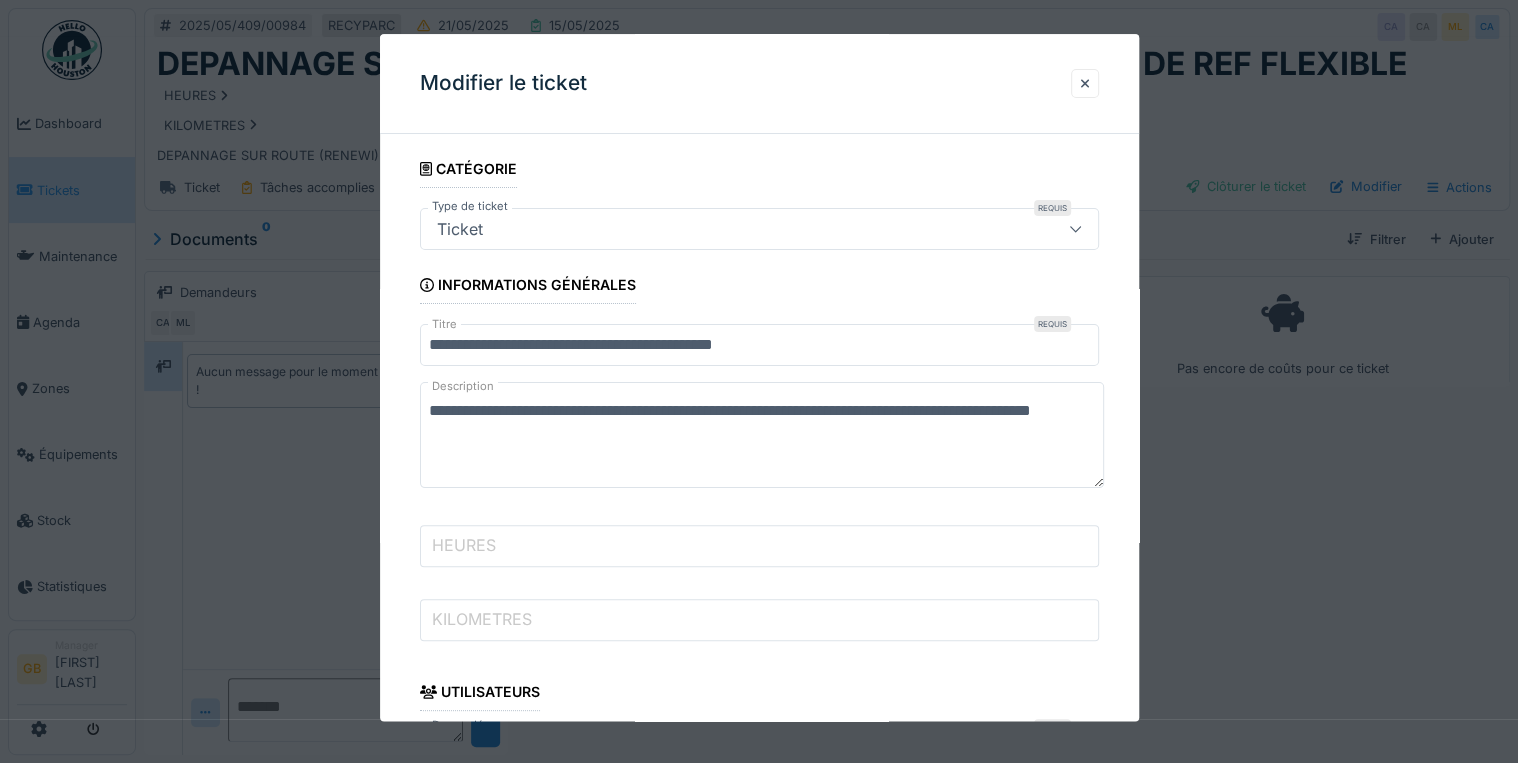 paste on "**********" 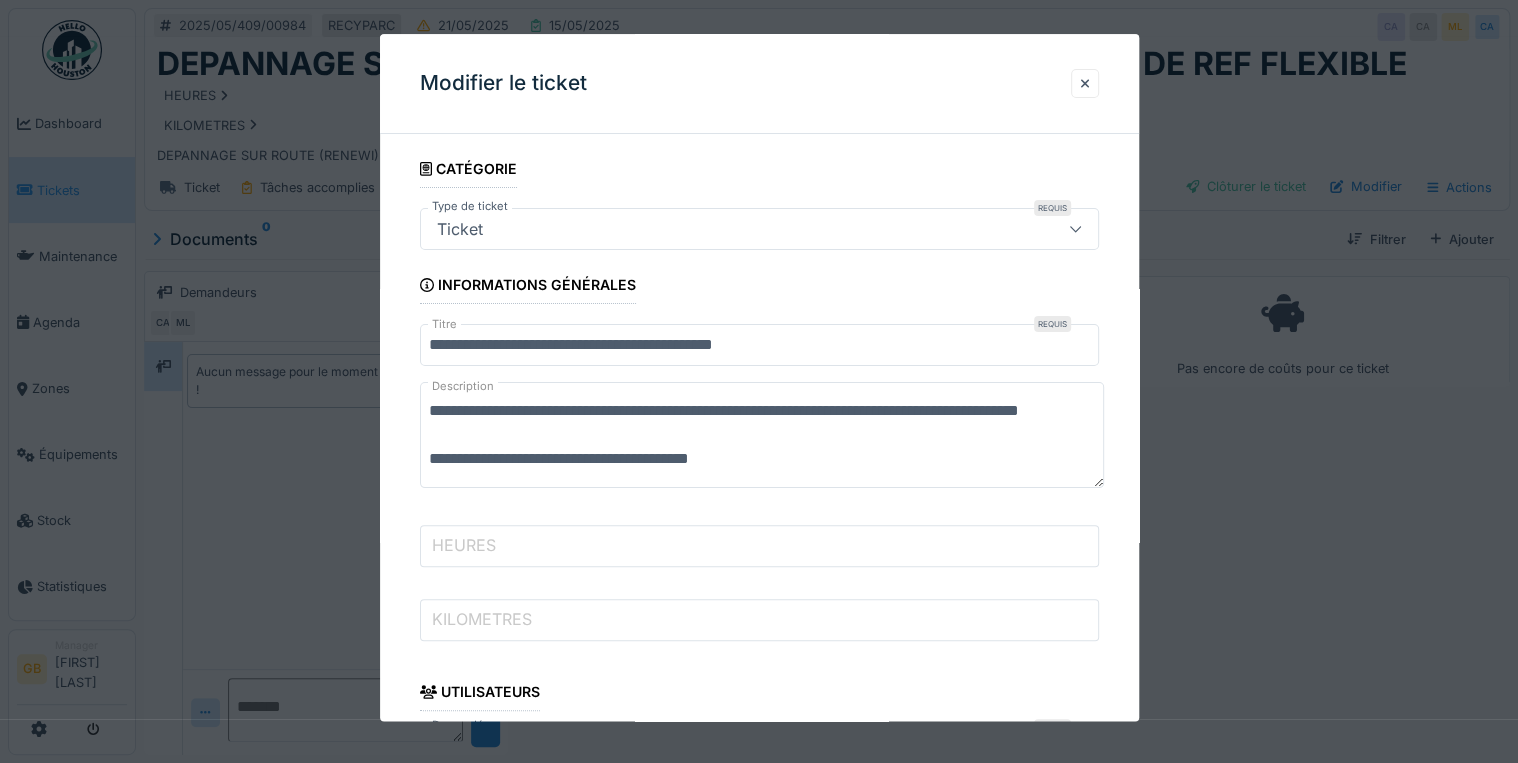 type on "**********" 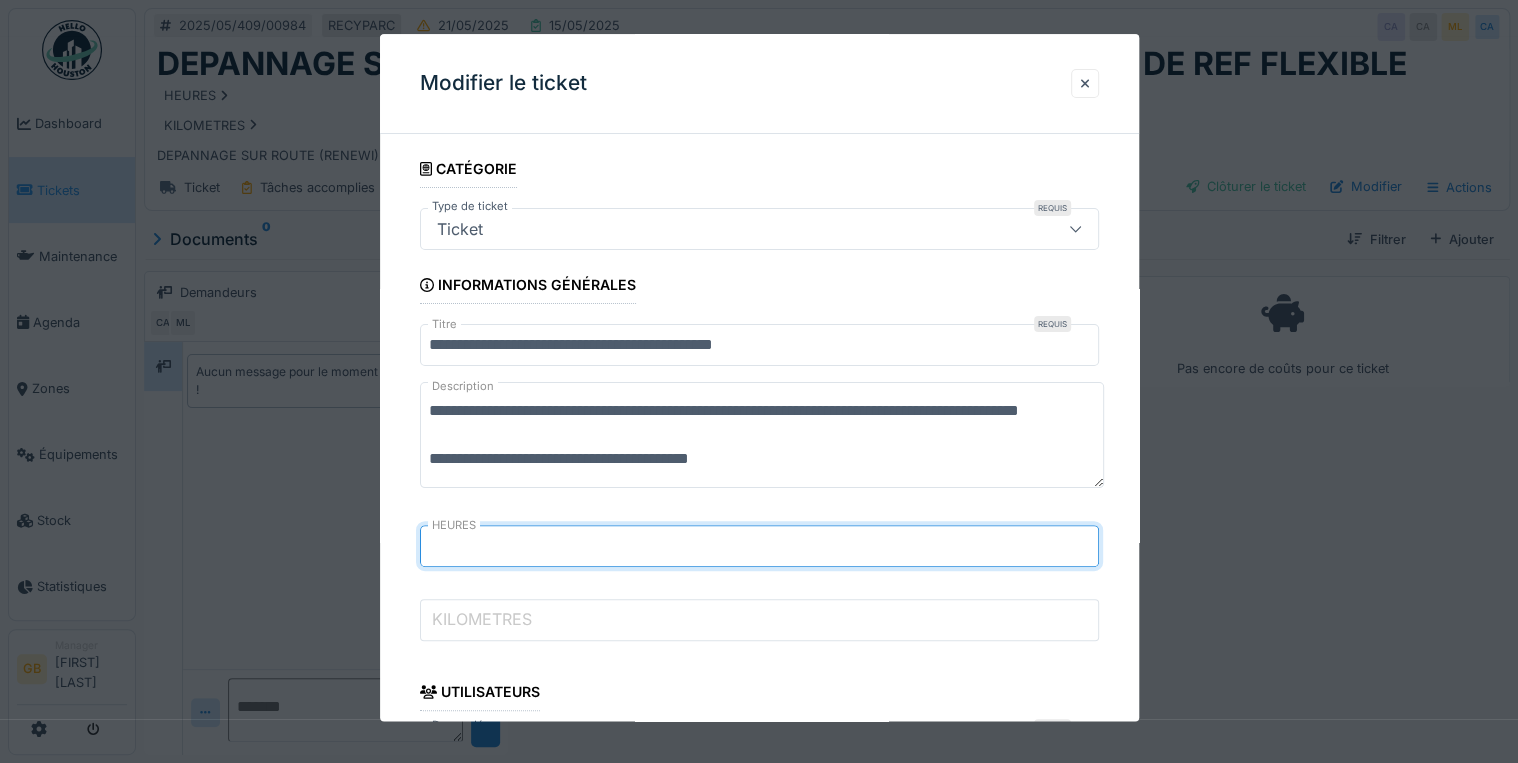 type on "*****" 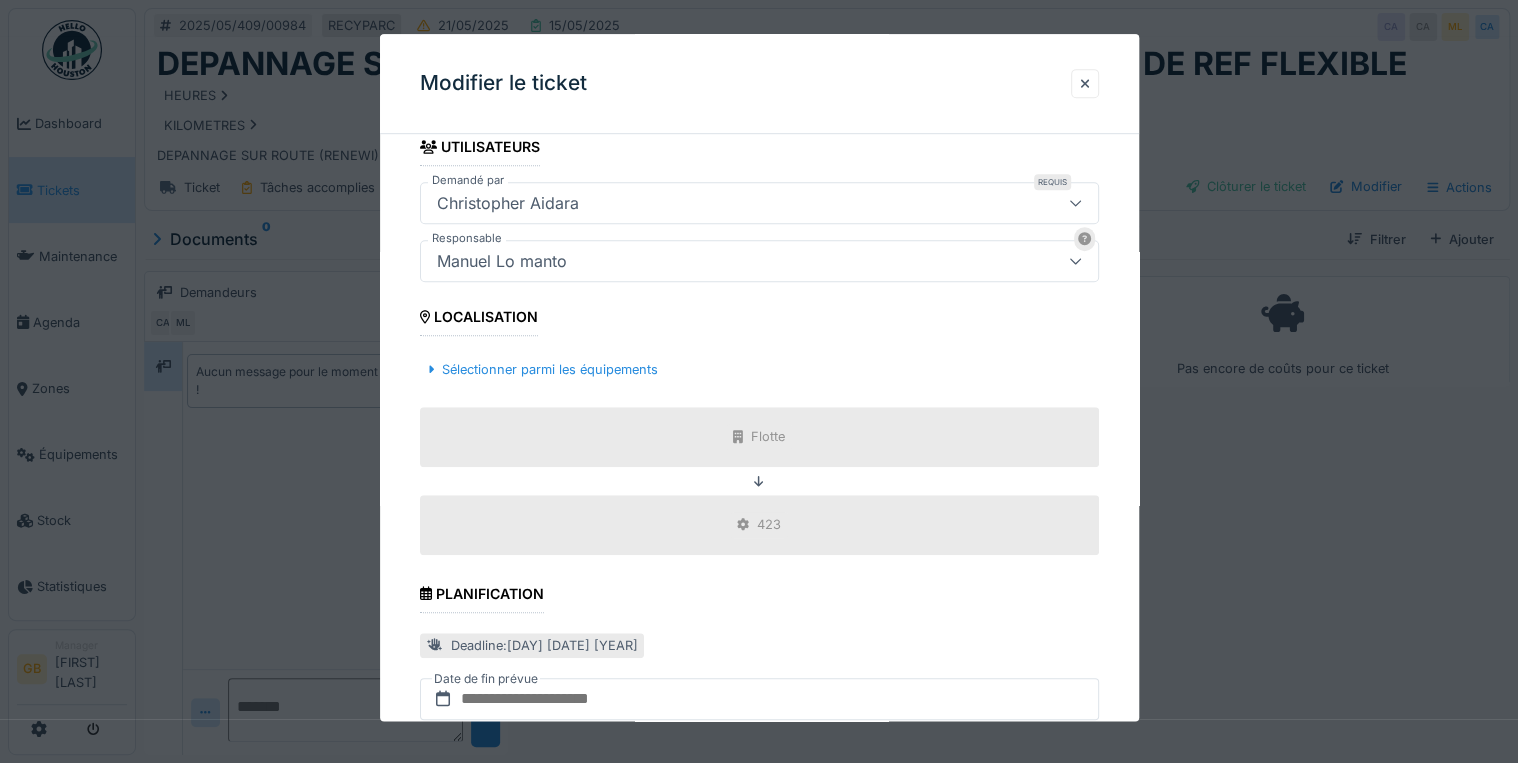 scroll, scrollTop: 800, scrollLeft: 0, axis: vertical 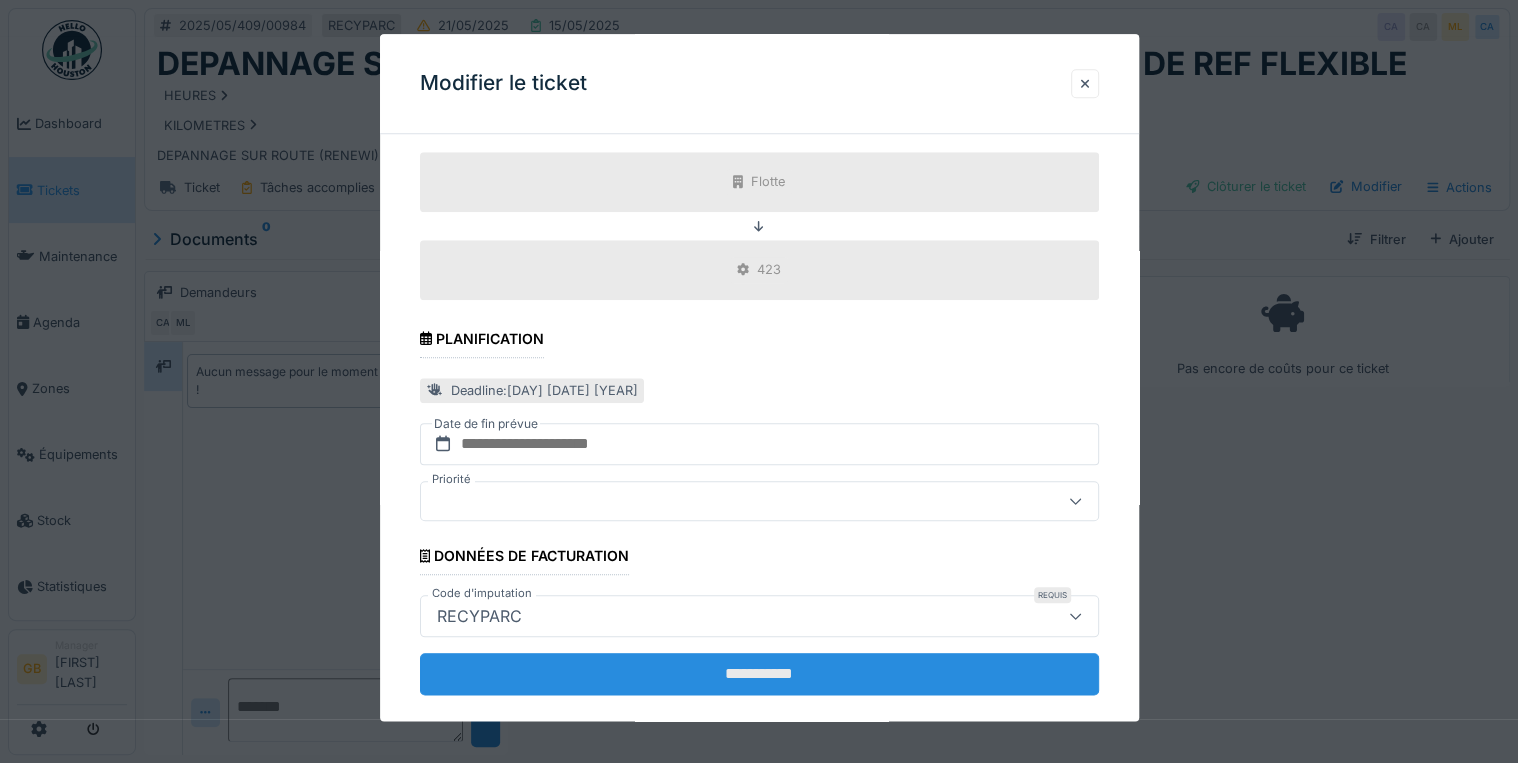 type on "******" 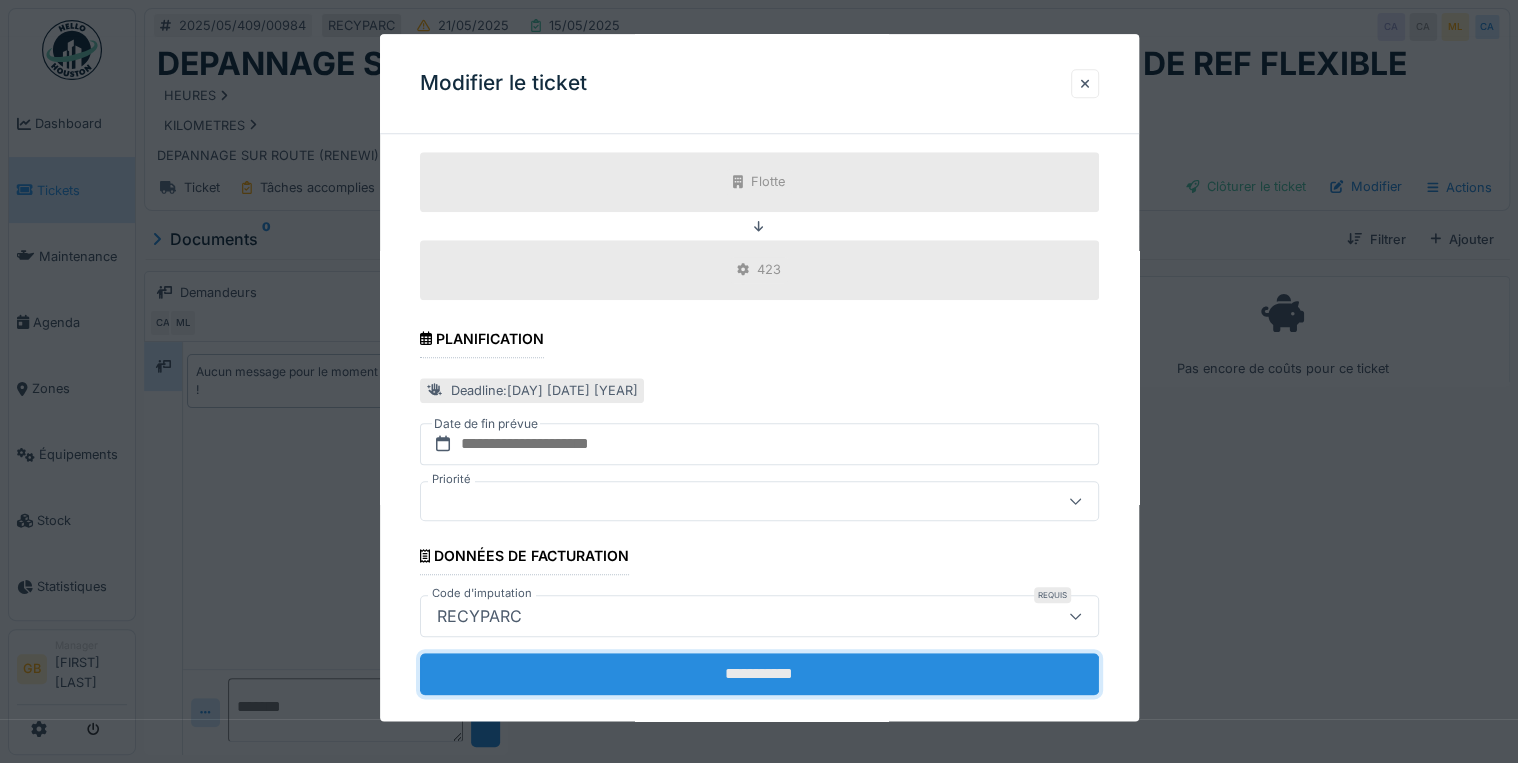 click on "**********" at bounding box center (759, 674) 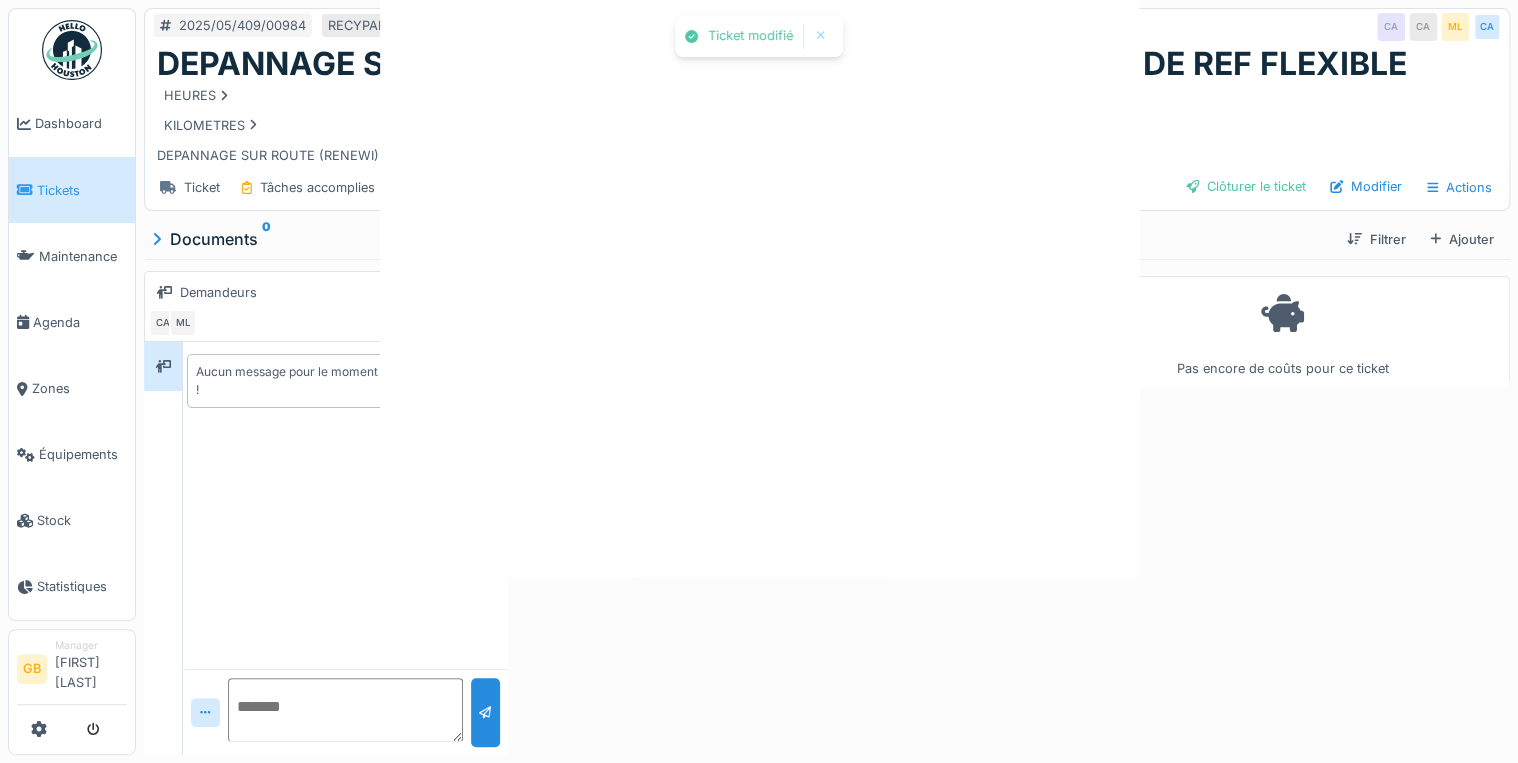 scroll, scrollTop: 0, scrollLeft: 0, axis: both 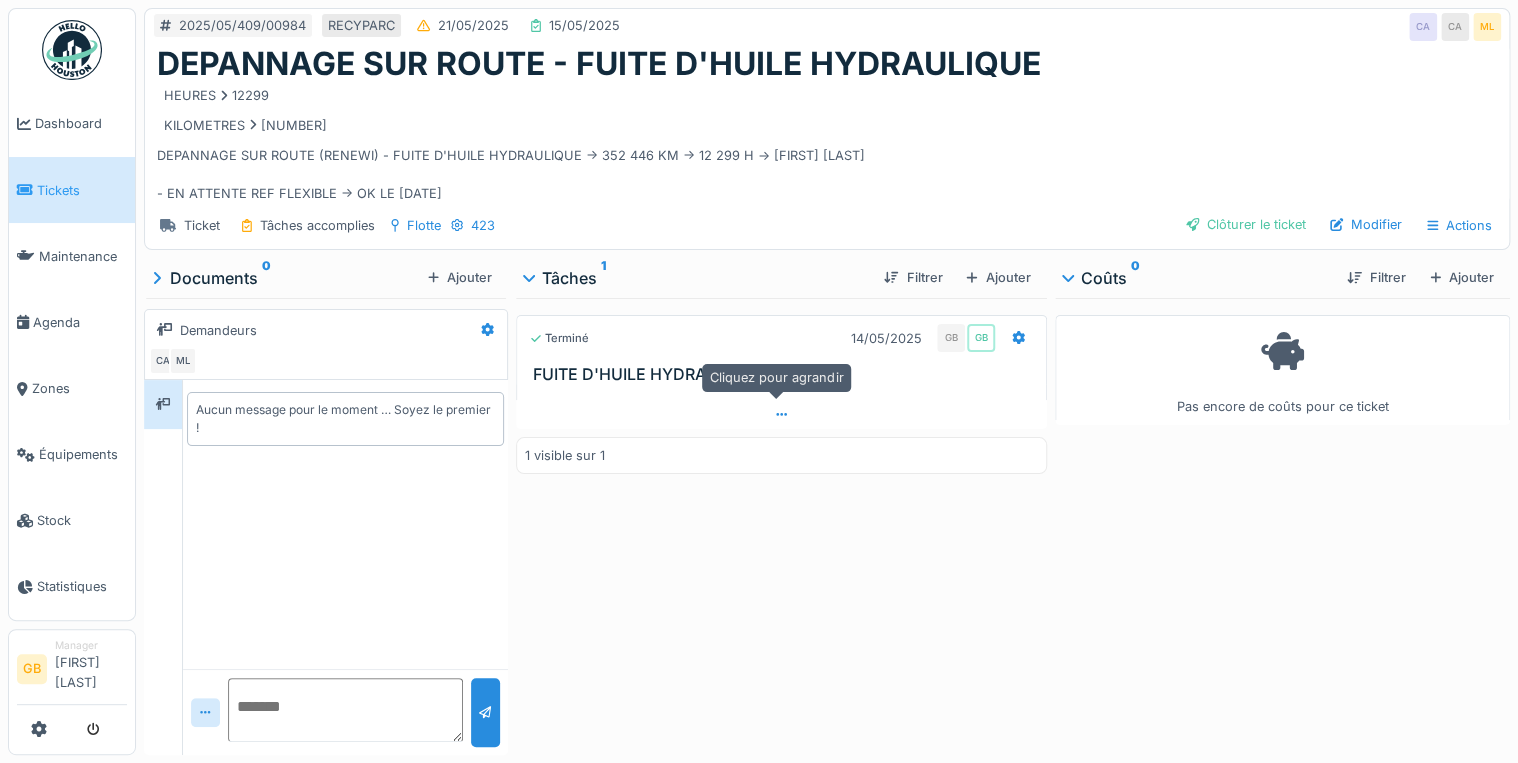 click at bounding box center (781, 414) 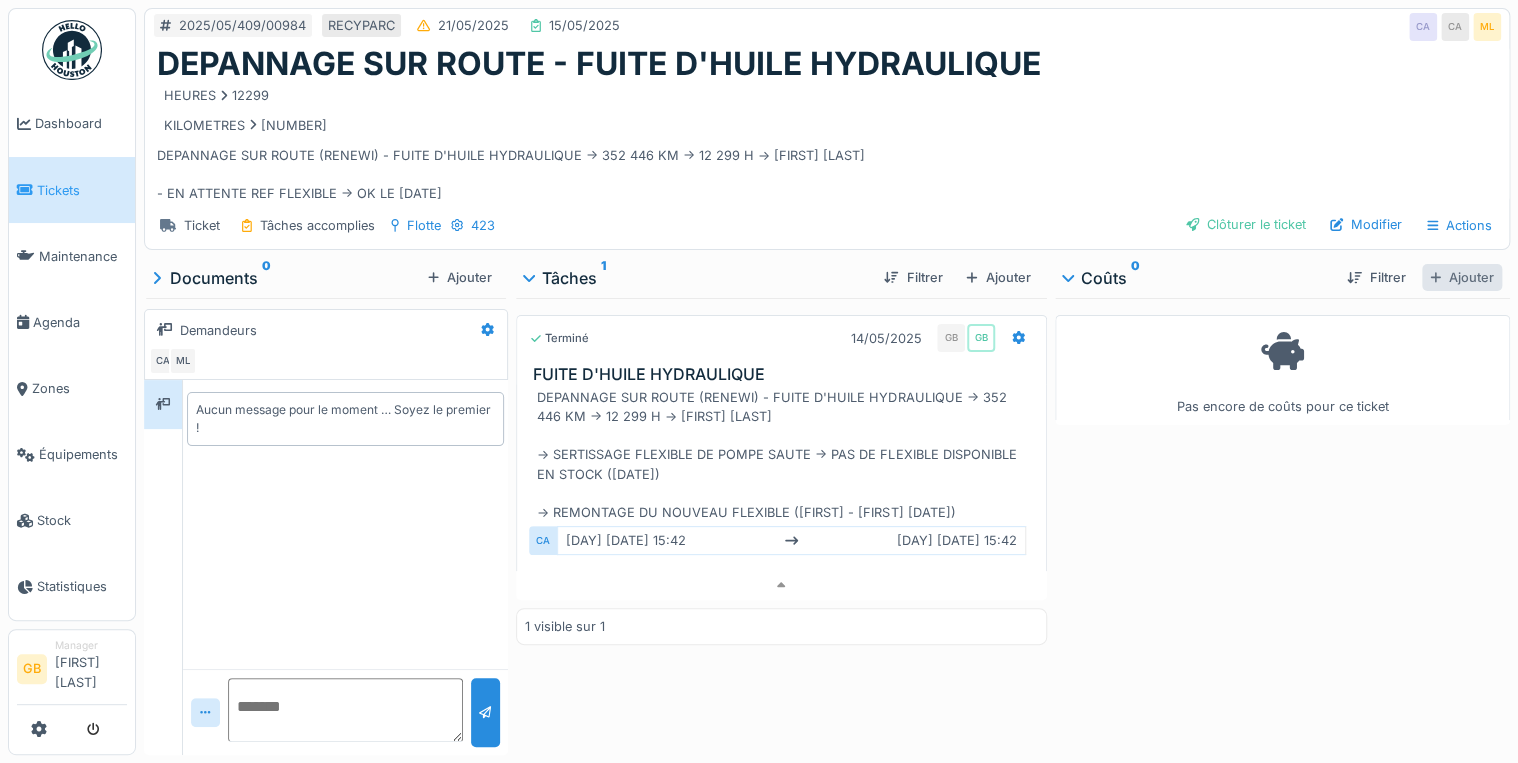 click on "Ajouter" at bounding box center [1462, 277] 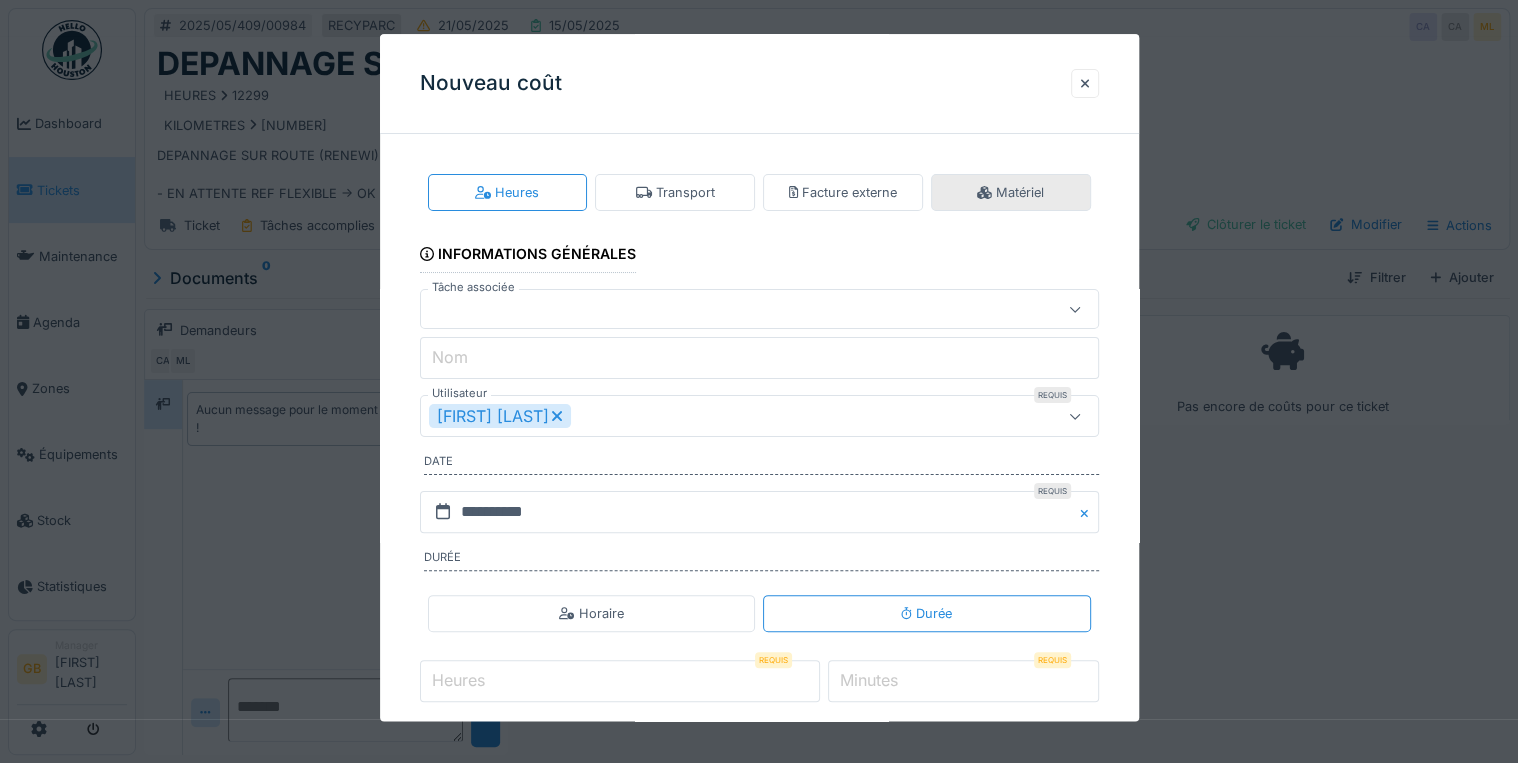 click on "Matériel" at bounding box center (1011, 192) 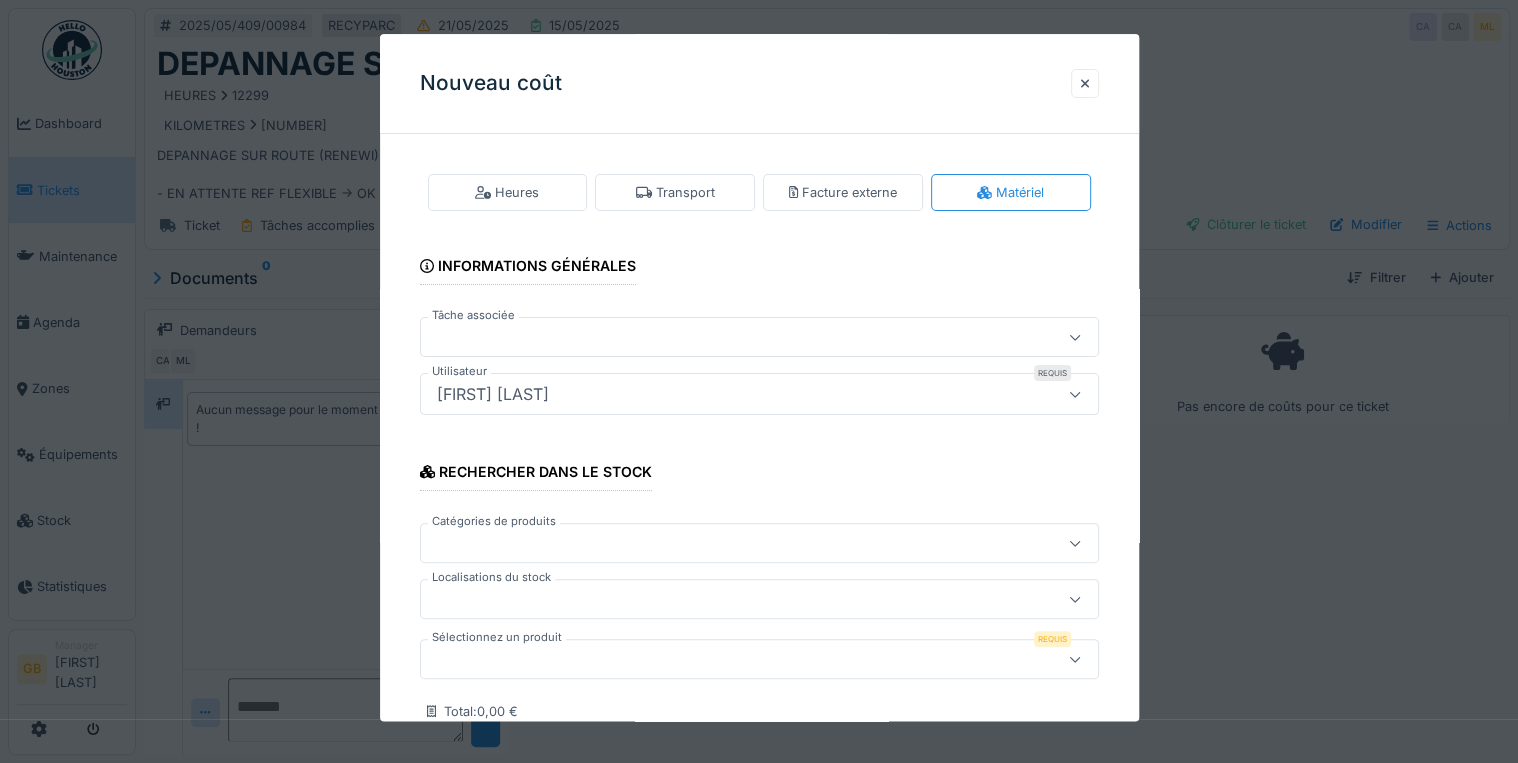 click at bounding box center [725, 660] 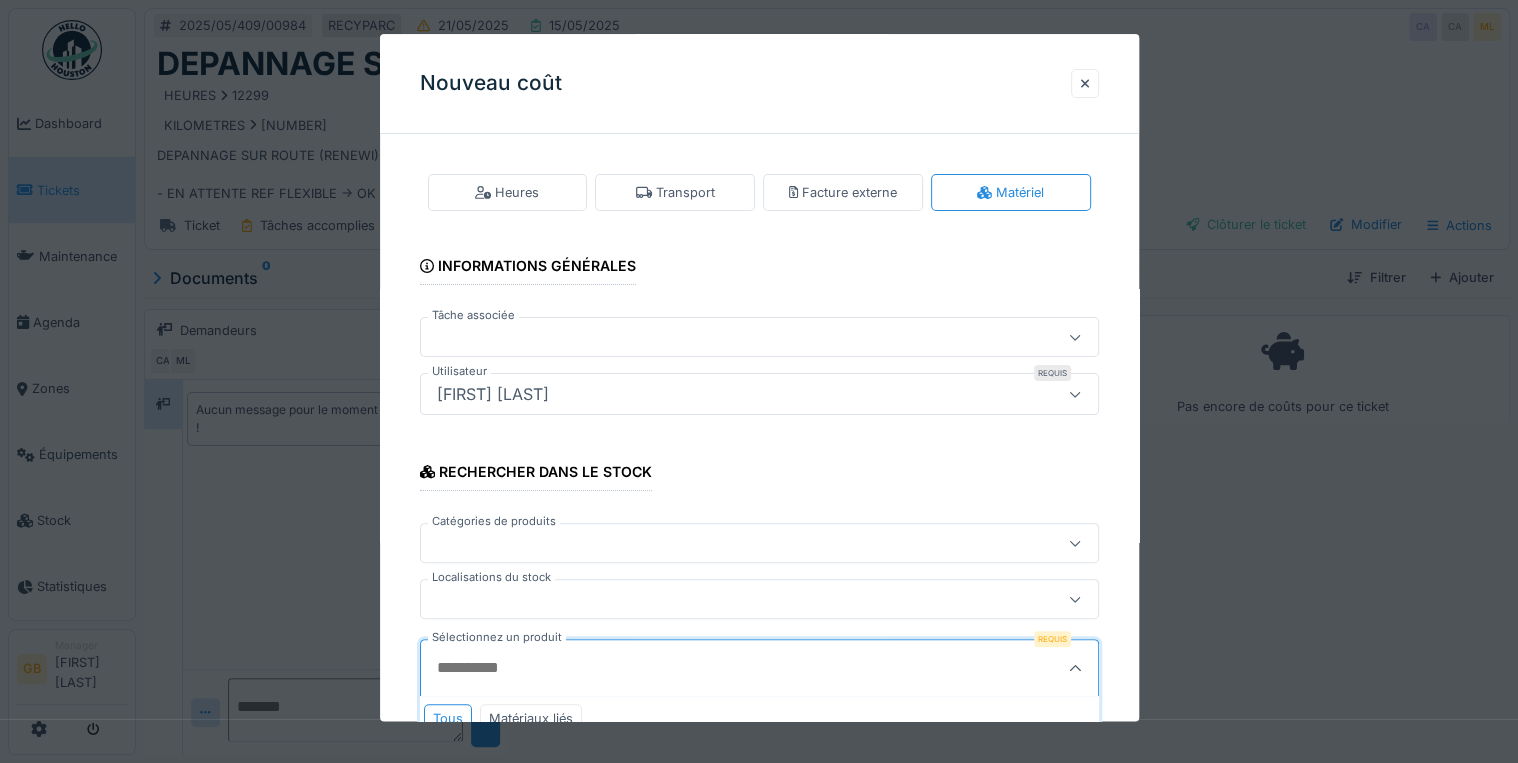 click on "Sélectionnez un produit" at bounding box center (713, 669) 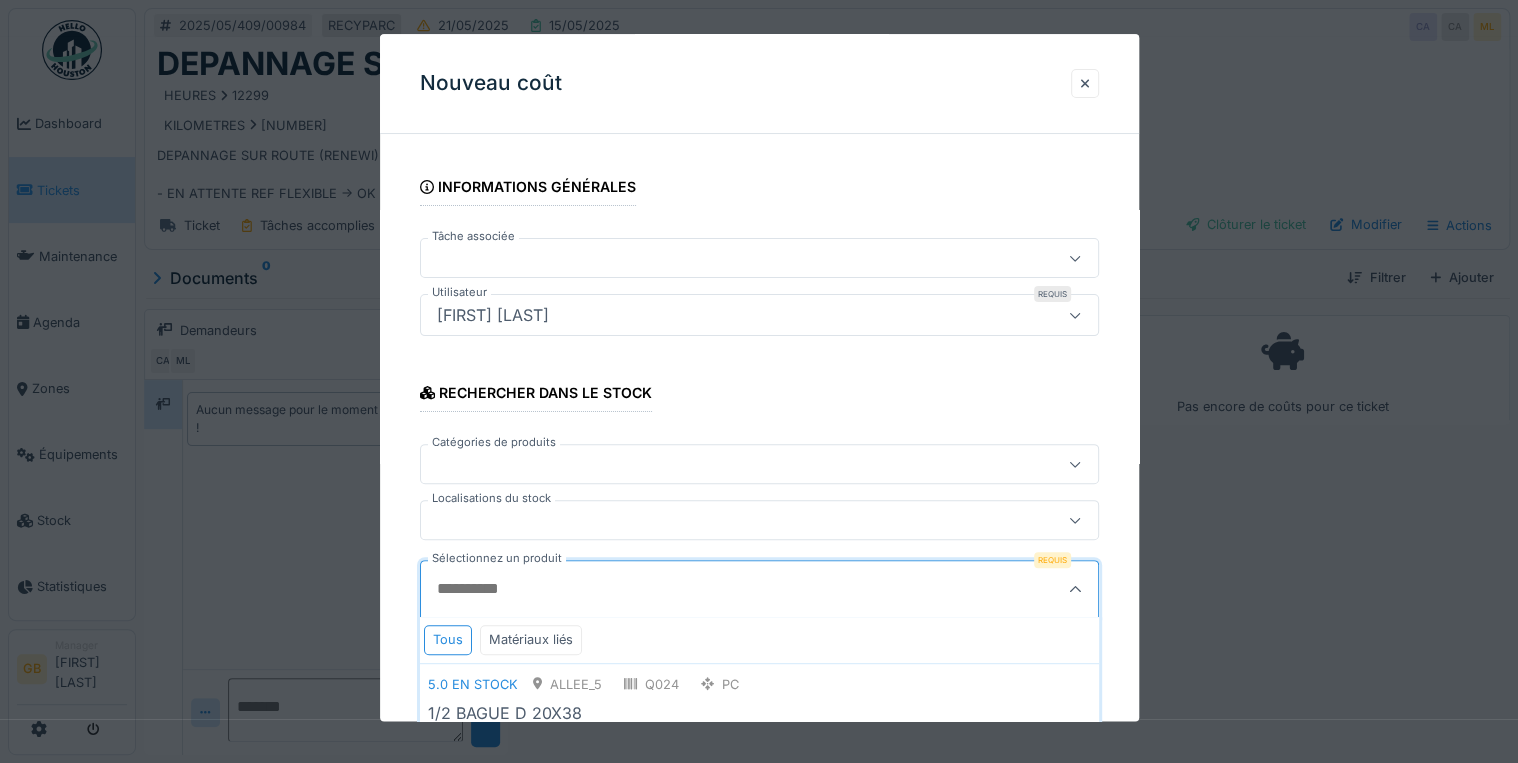 scroll, scrollTop: 240, scrollLeft: 0, axis: vertical 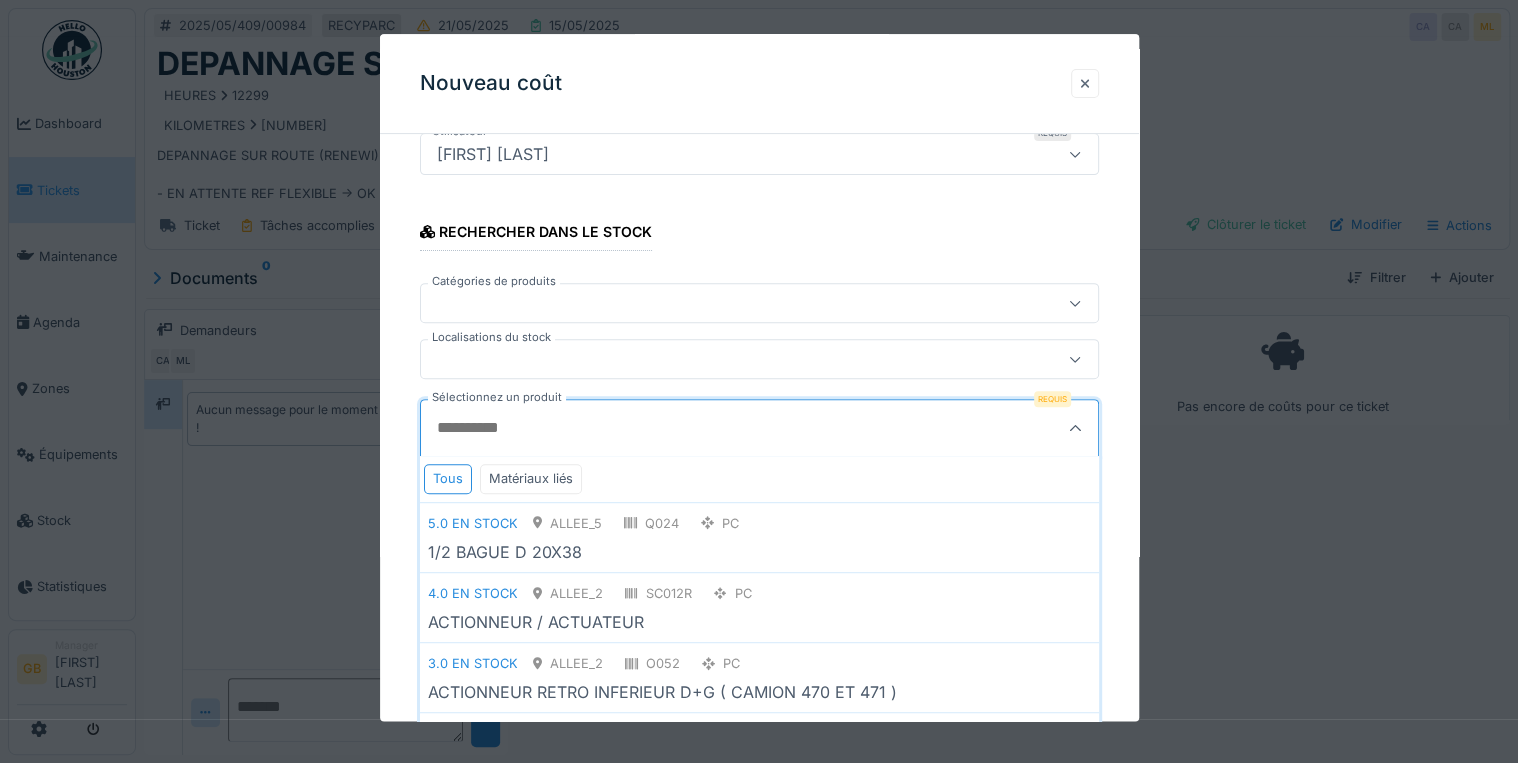 click at bounding box center (1085, 83) 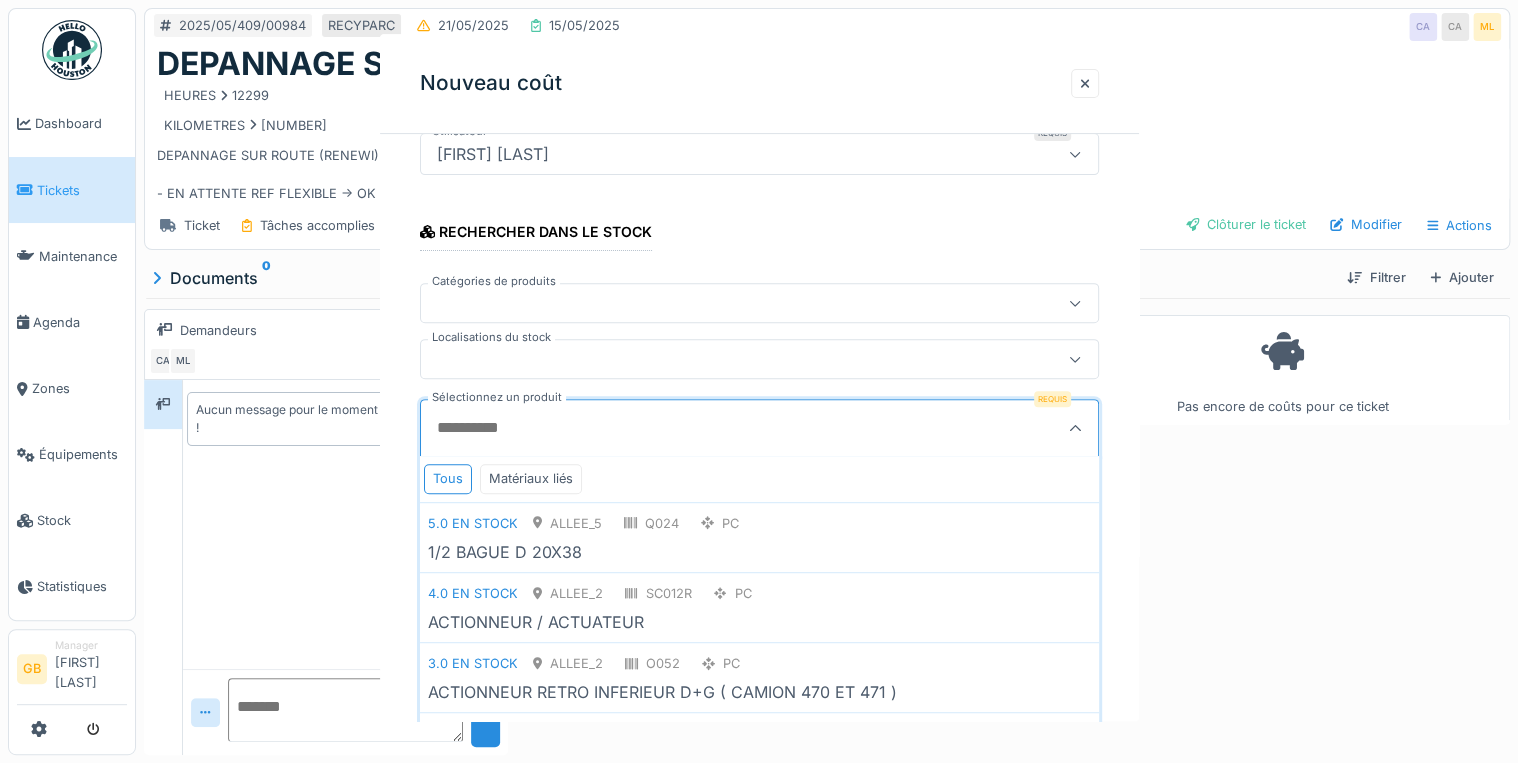 scroll, scrollTop: 0, scrollLeft: 0, axis: both 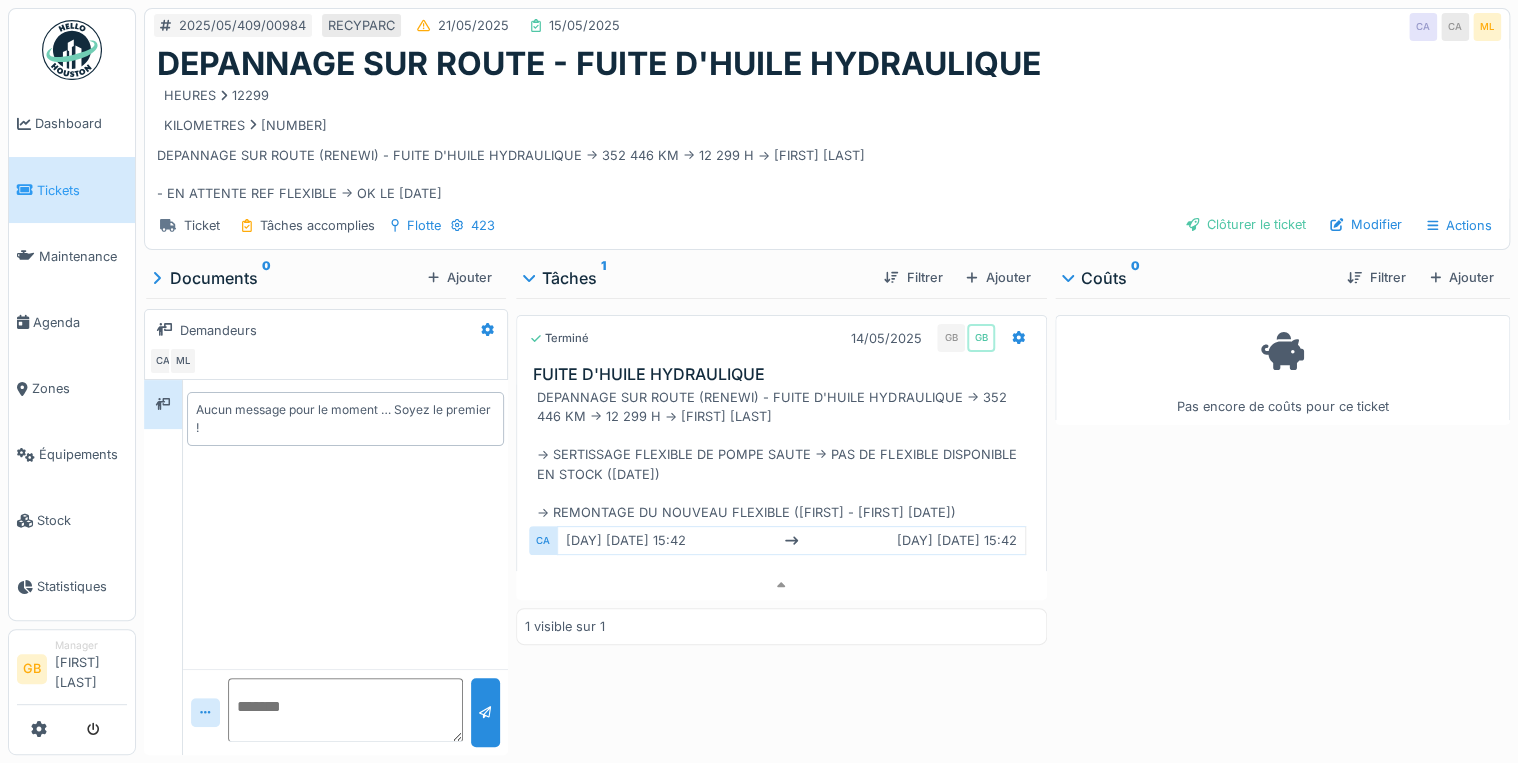 drag, startPoint x: 1465, startPoint y: 260, endPoint x: 1424, endPoint y: 276, distance: 44.011364 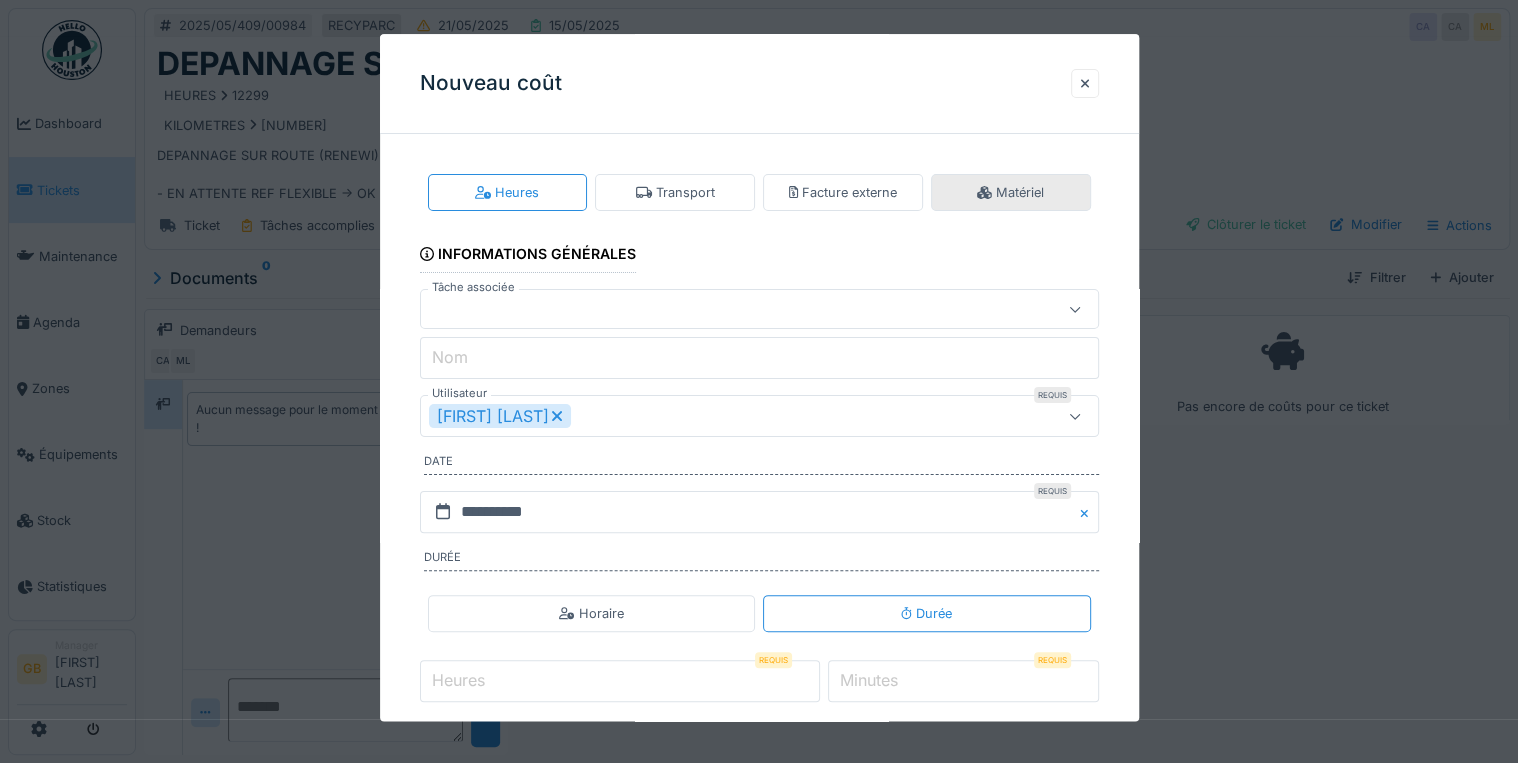 click on "Matériel" at bounding box center (1010, 192) 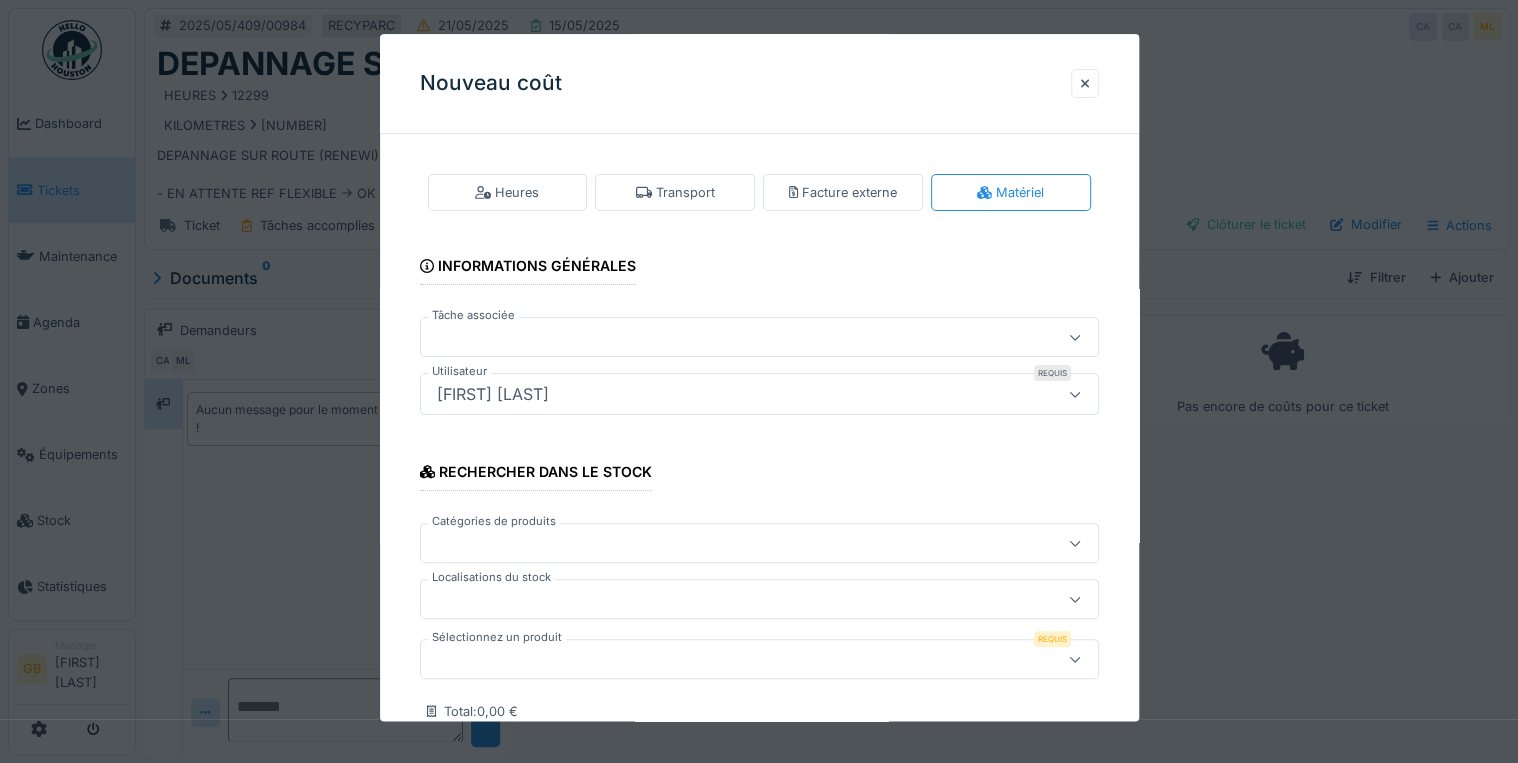 drag, startPoint x: 708, startPoint y: 643, endPoint x: 744, endPoint y: 627, distance: 39.39543 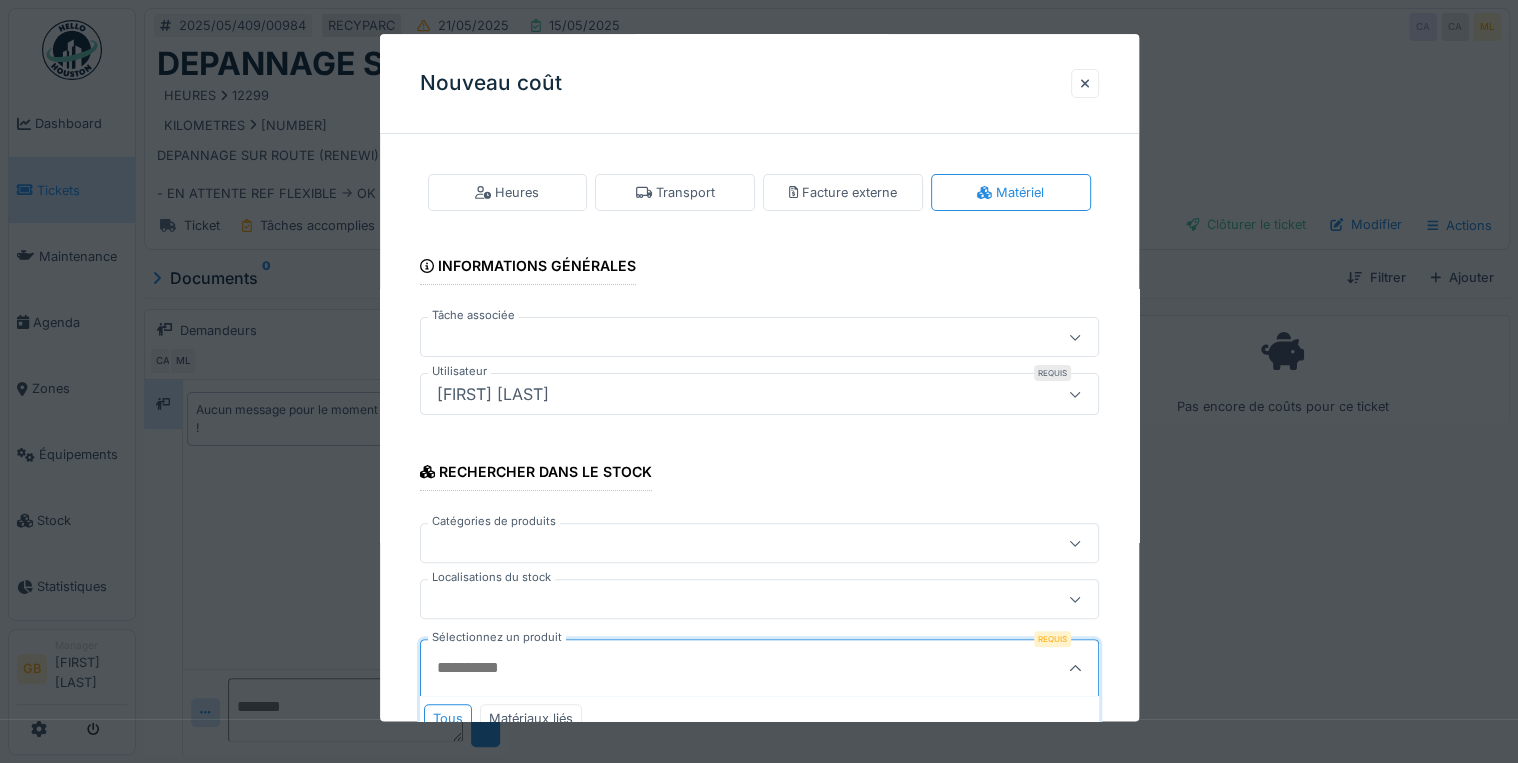 click on "Sélectionnez un produit" at bounding box center [713, 669] 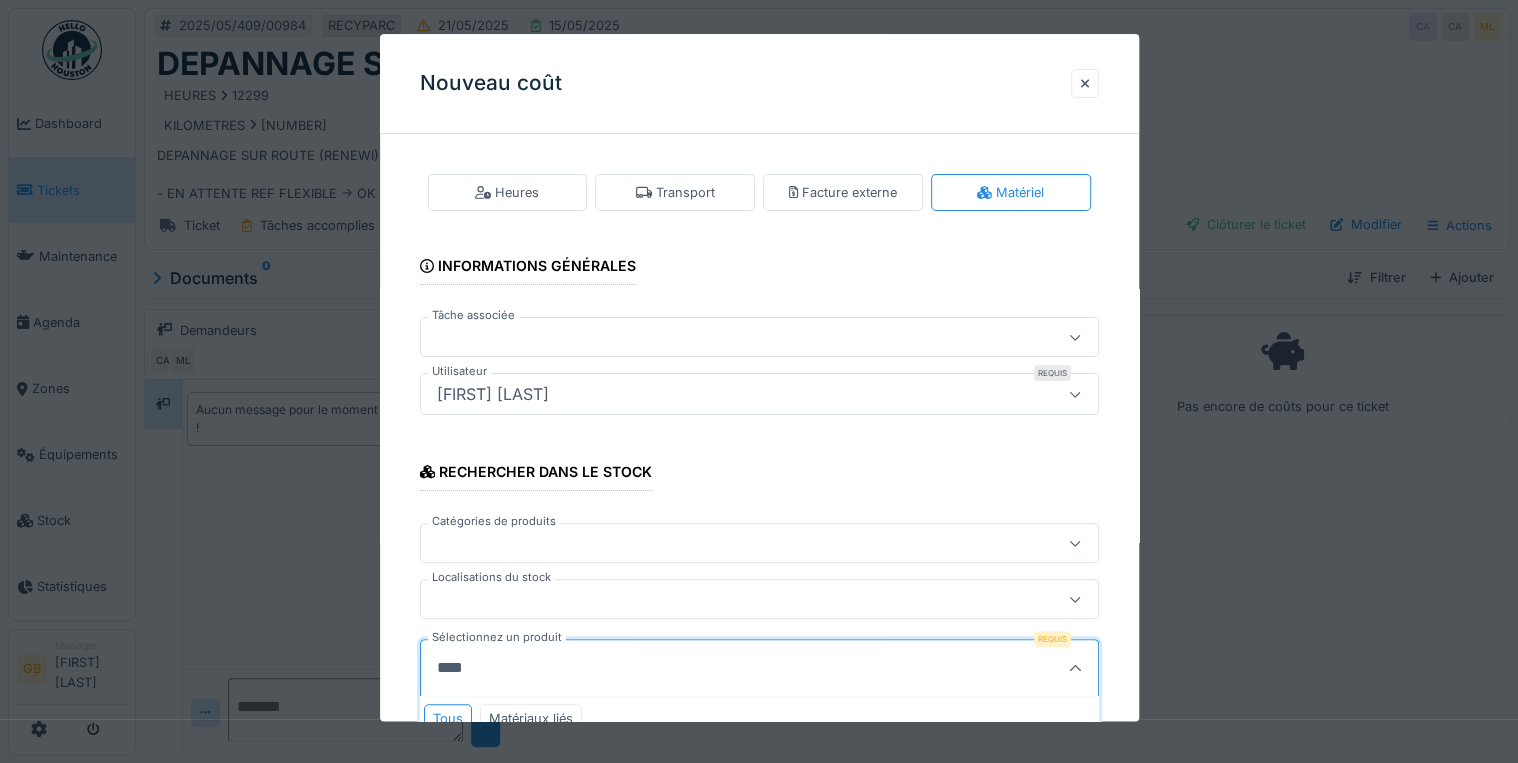 scroll, scrollTop: 132, scrollLeft: 0, axis: vertical 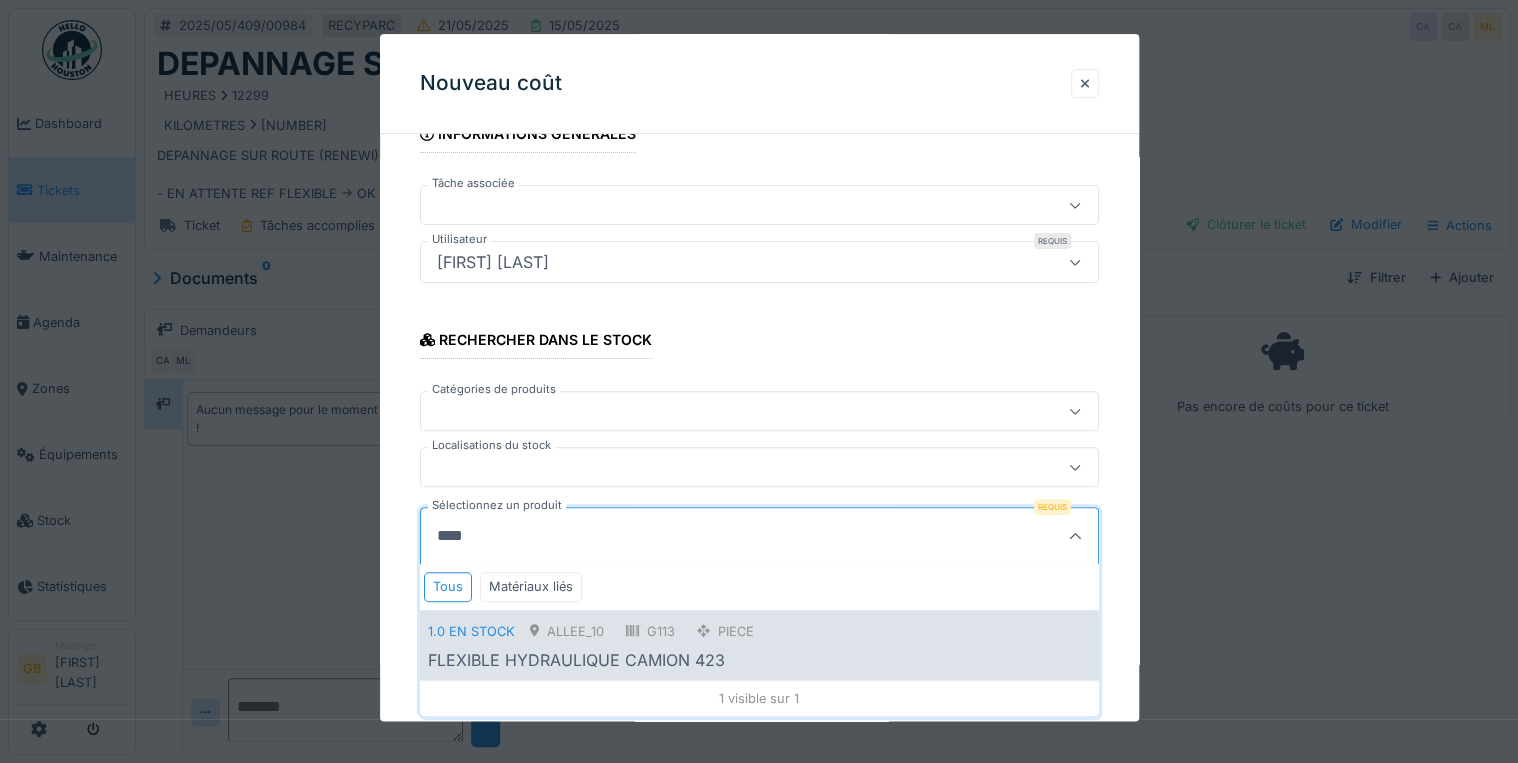 type on "****" 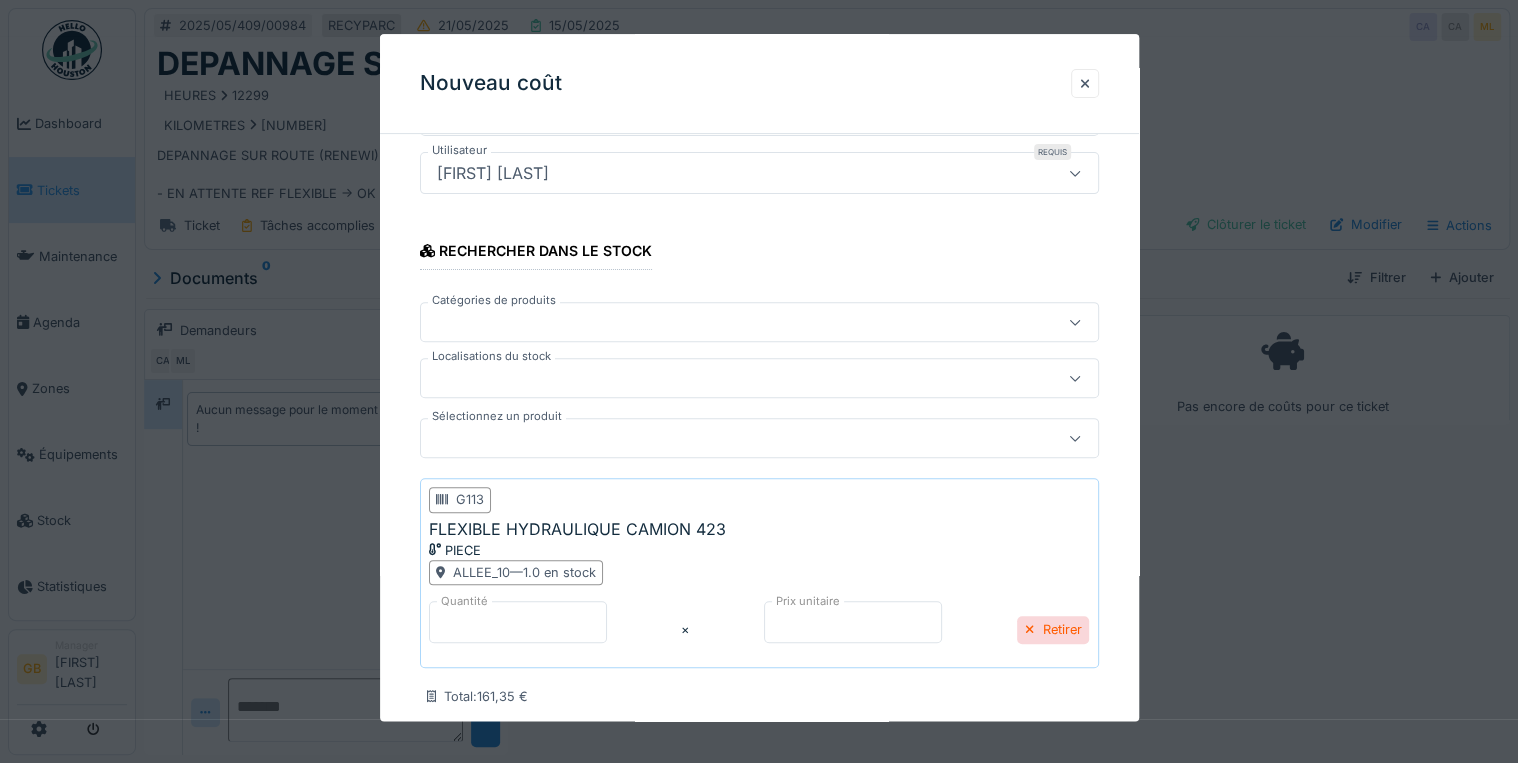 scroll, scrollTop: 319, scrollLeft: 0, axis: vertical 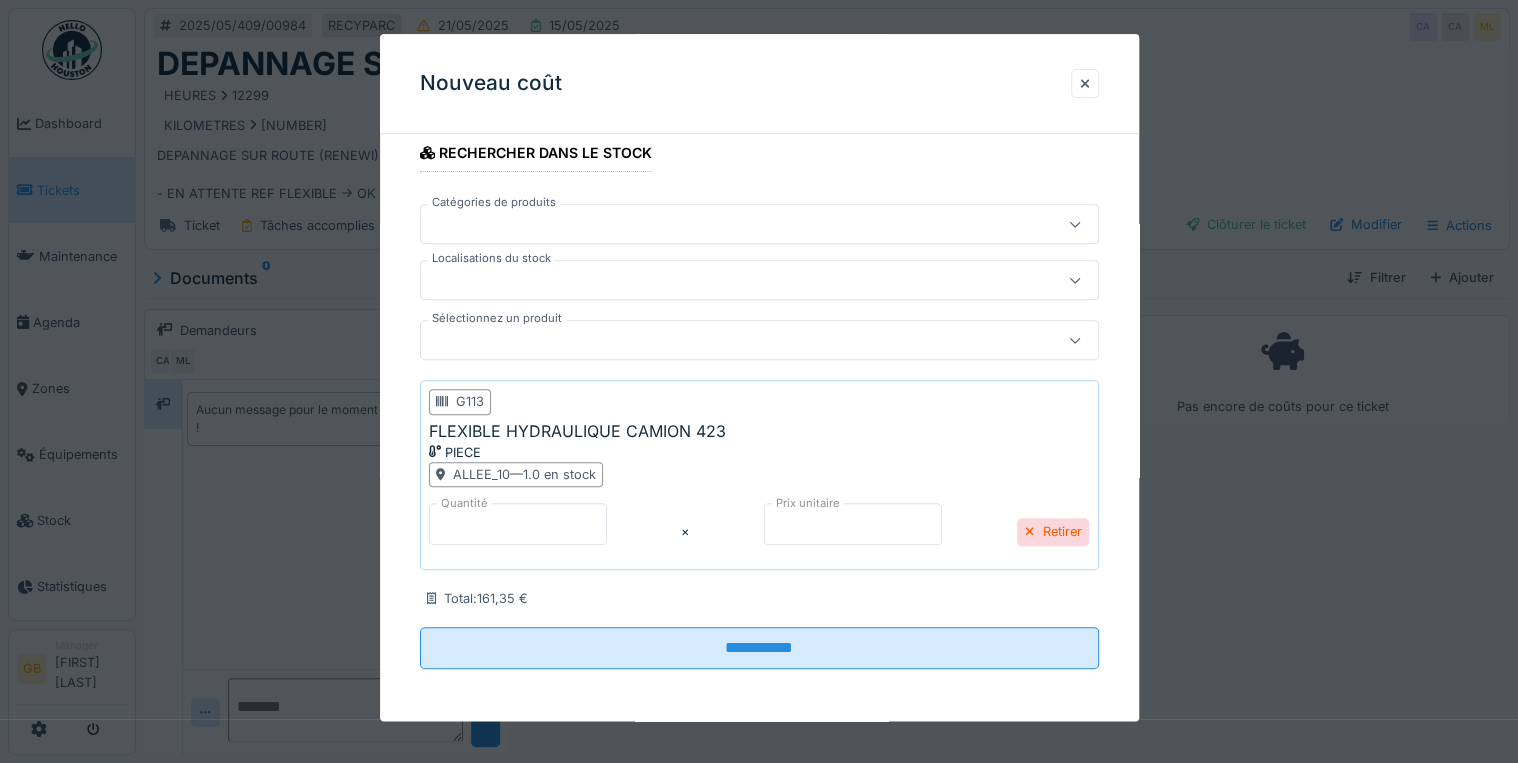 click on "*" at bounding box center (518, 524) 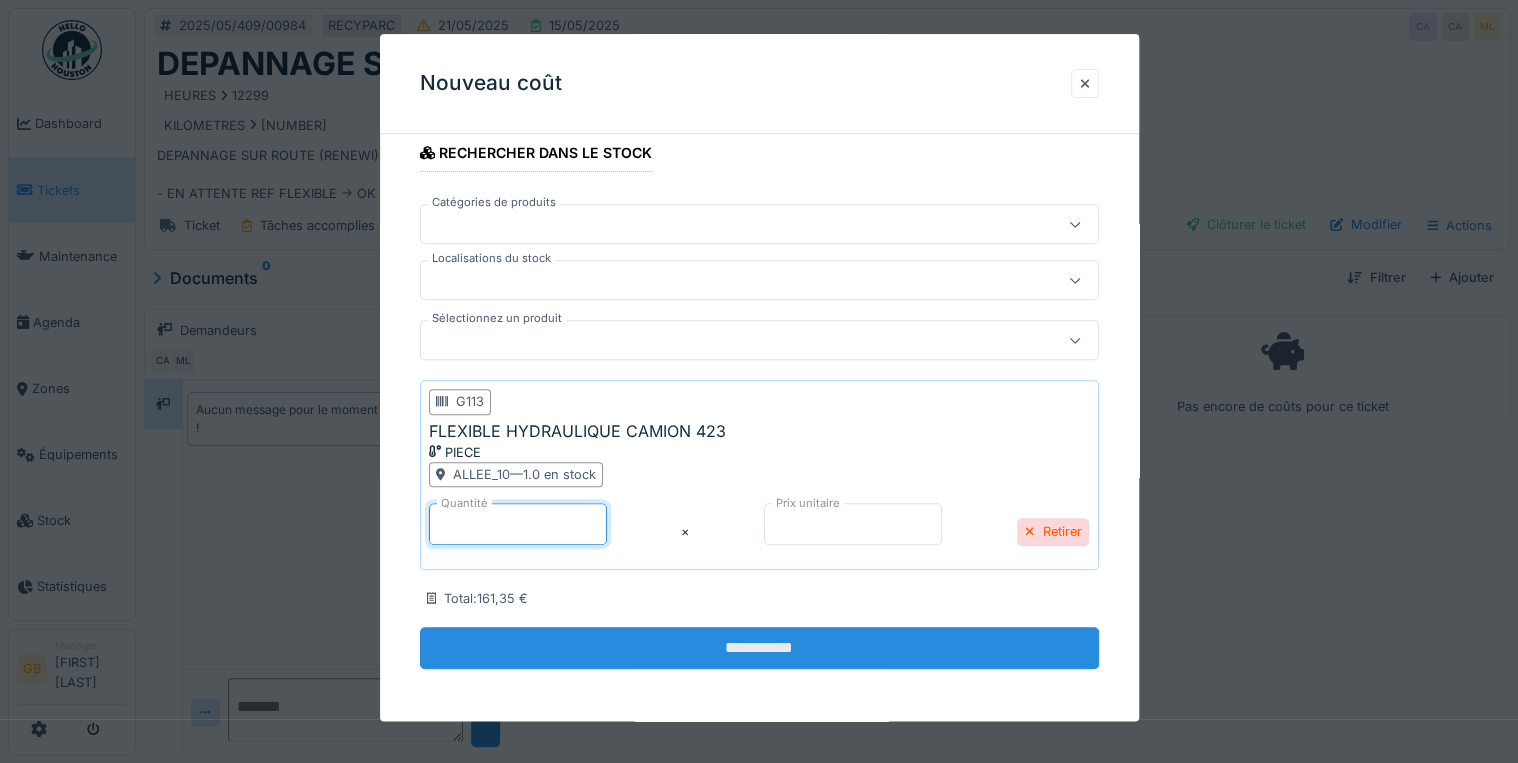 click on "**********" at bounding box center [759, 648] 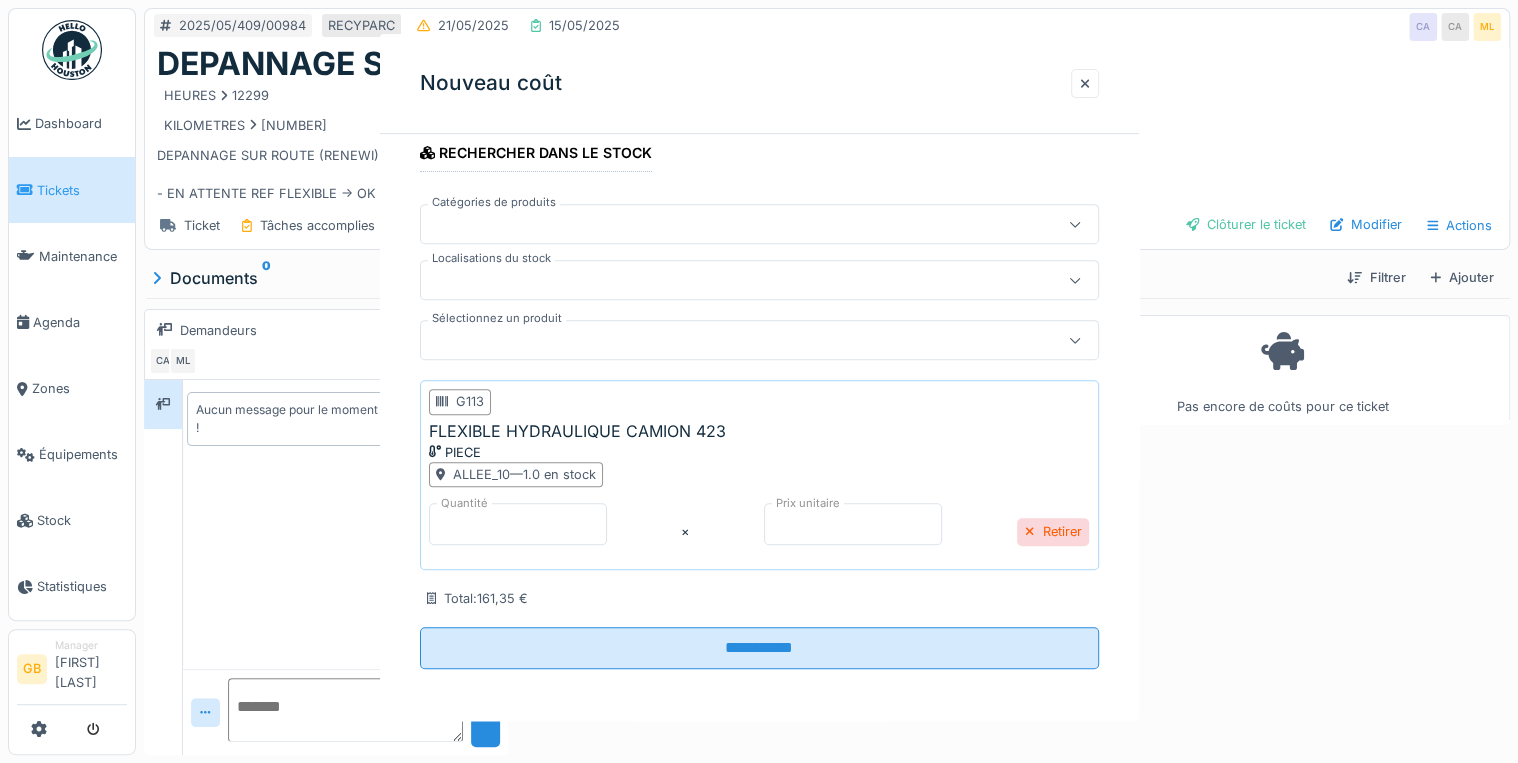 scroll, scrollTop: 0, scrollLeft: 0, axis: both 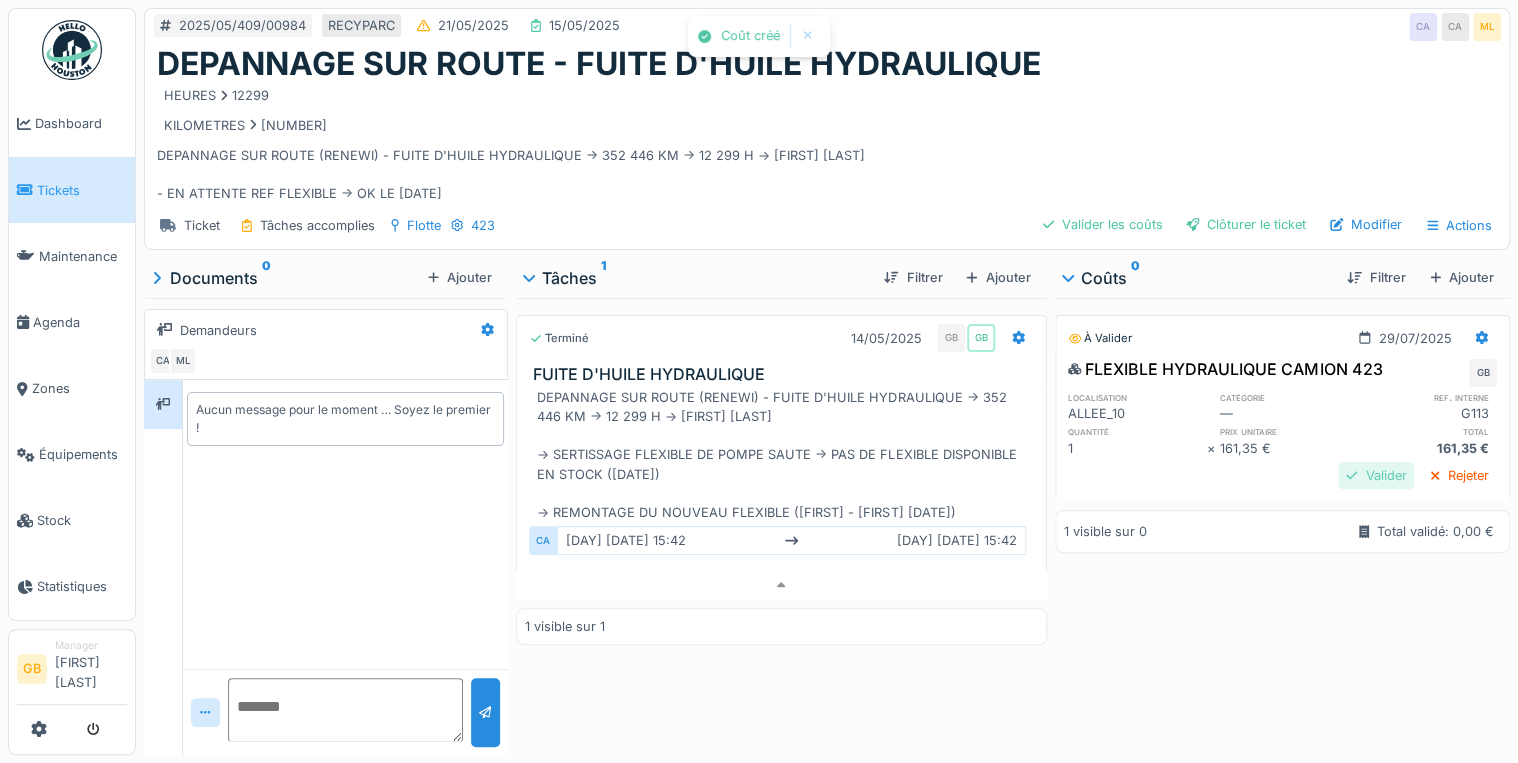 click on "Valider" at bounding box center [1376, 475] 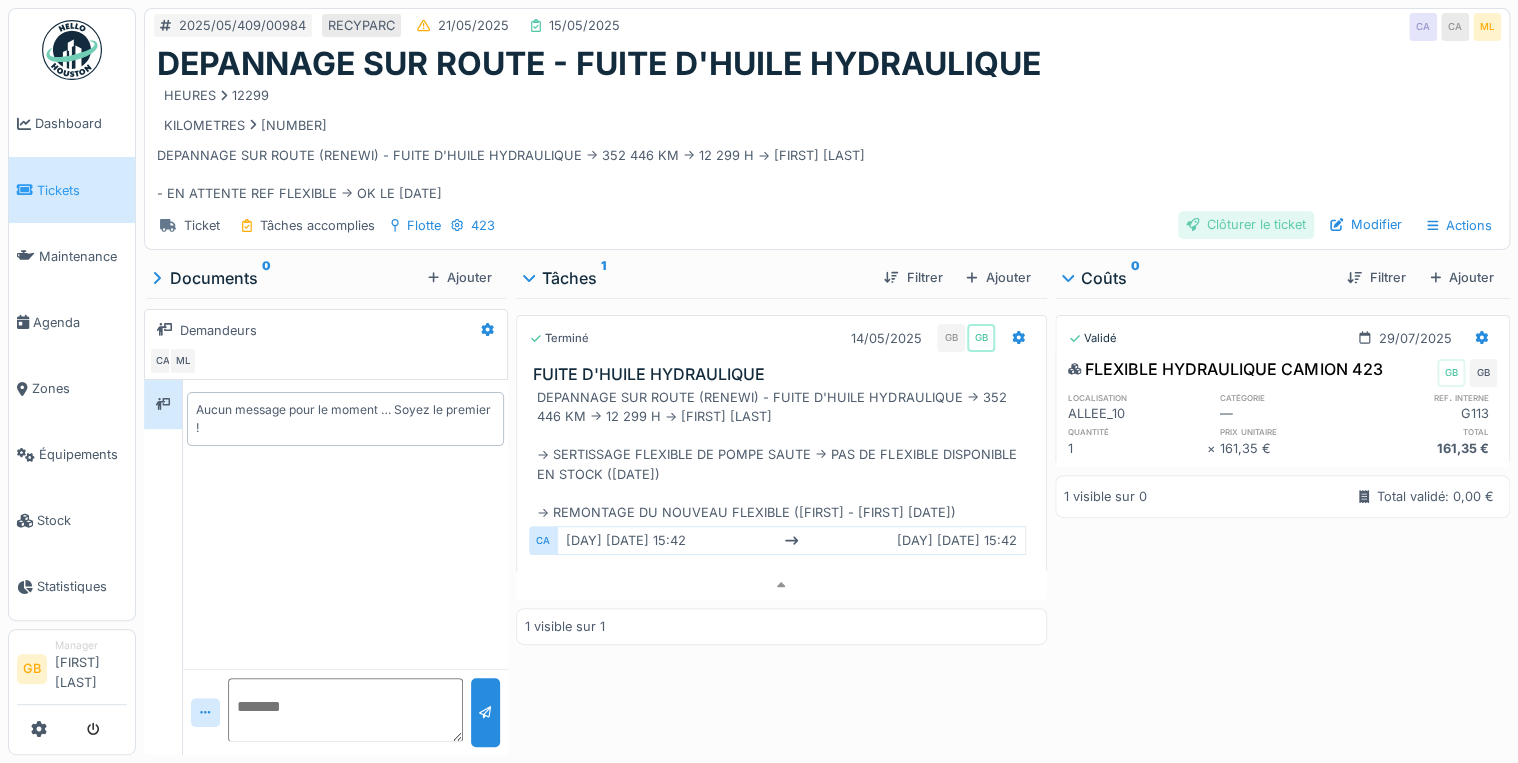 click on "Clôturer le ticket" at bounding box center (1246, 224) 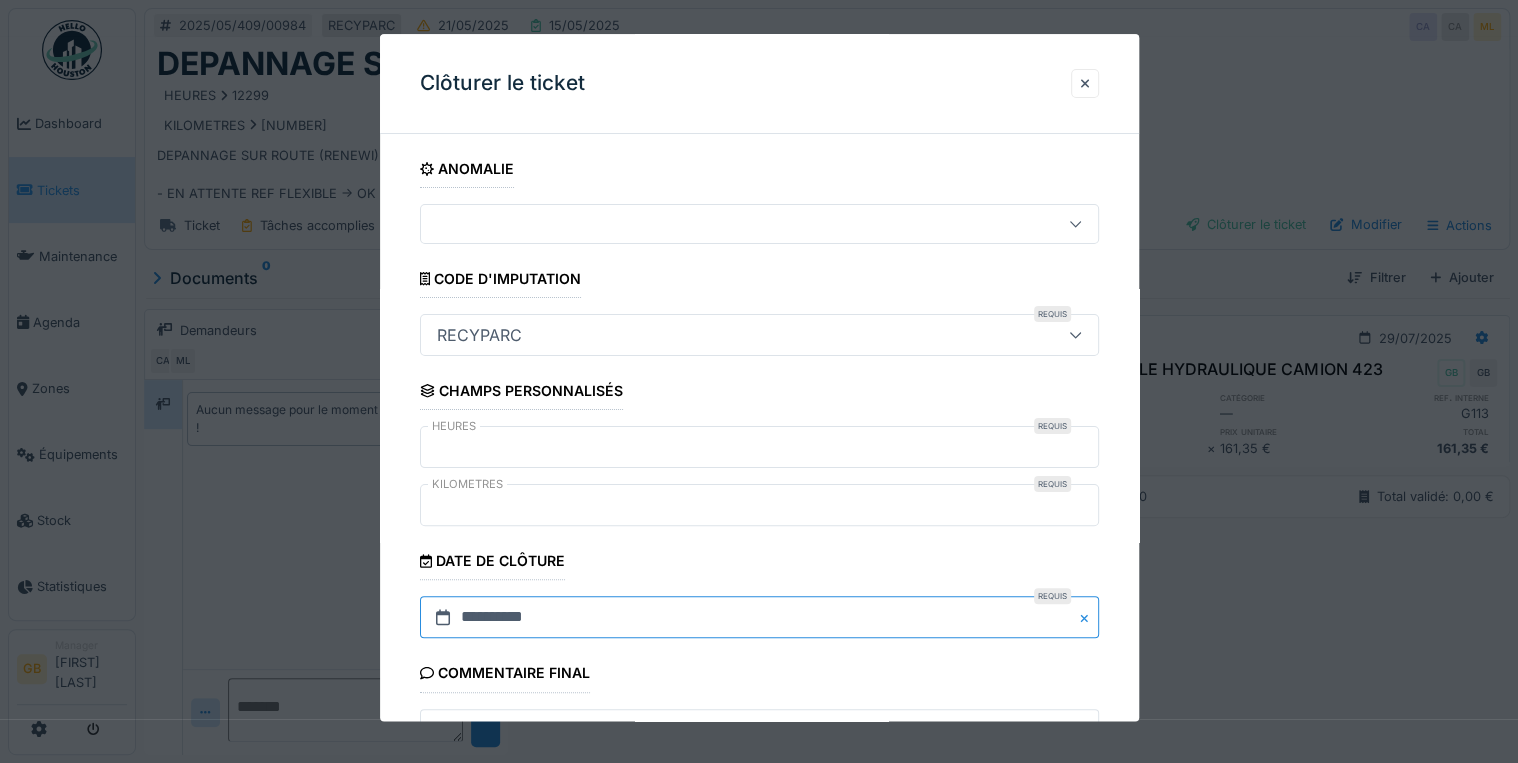drag, startPoint x: 459, startPoint y: 622, endPoint x: 479, endPoint y: 616, distance: 20.880613 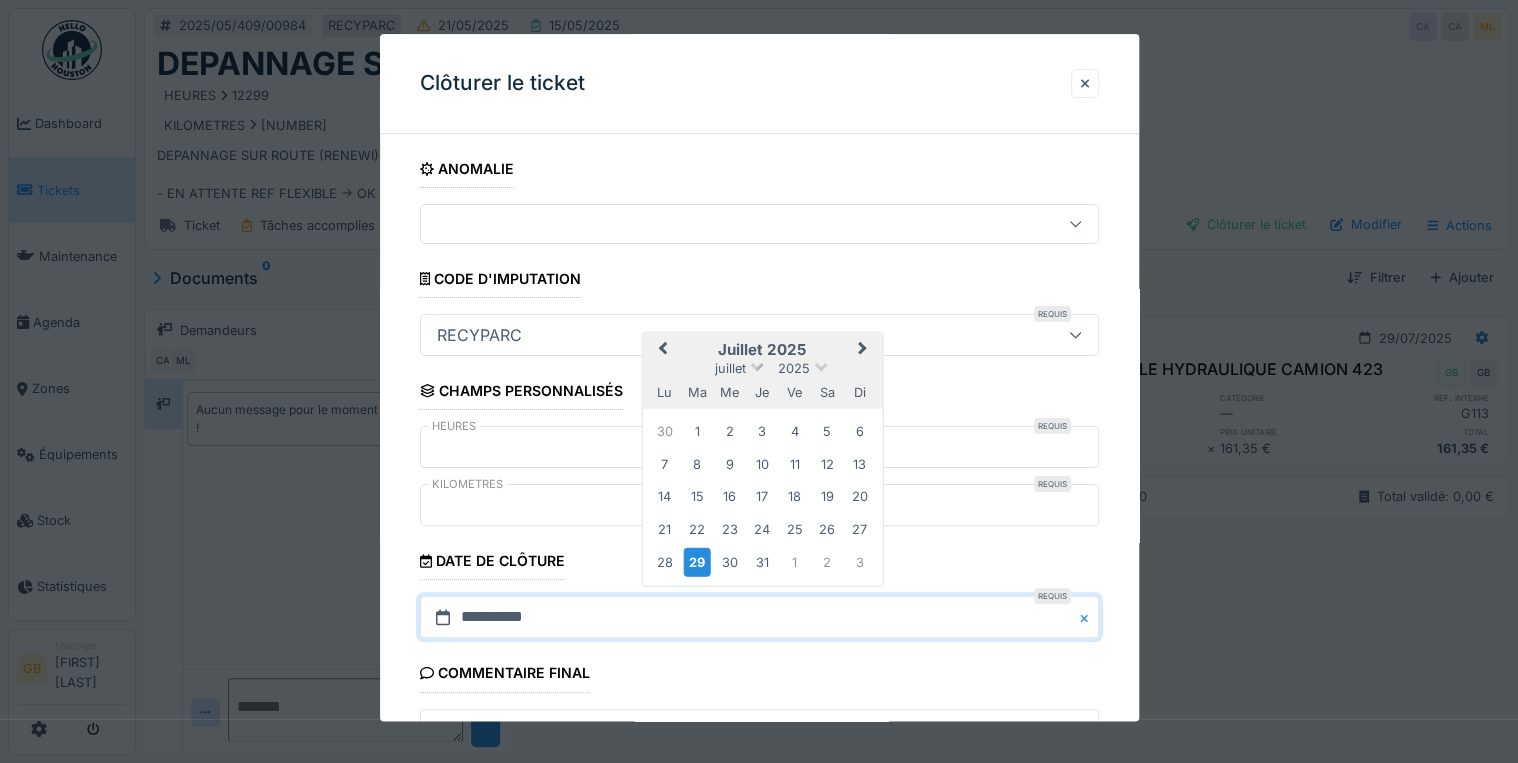click on "juillet" at bounding box center [730, 367] 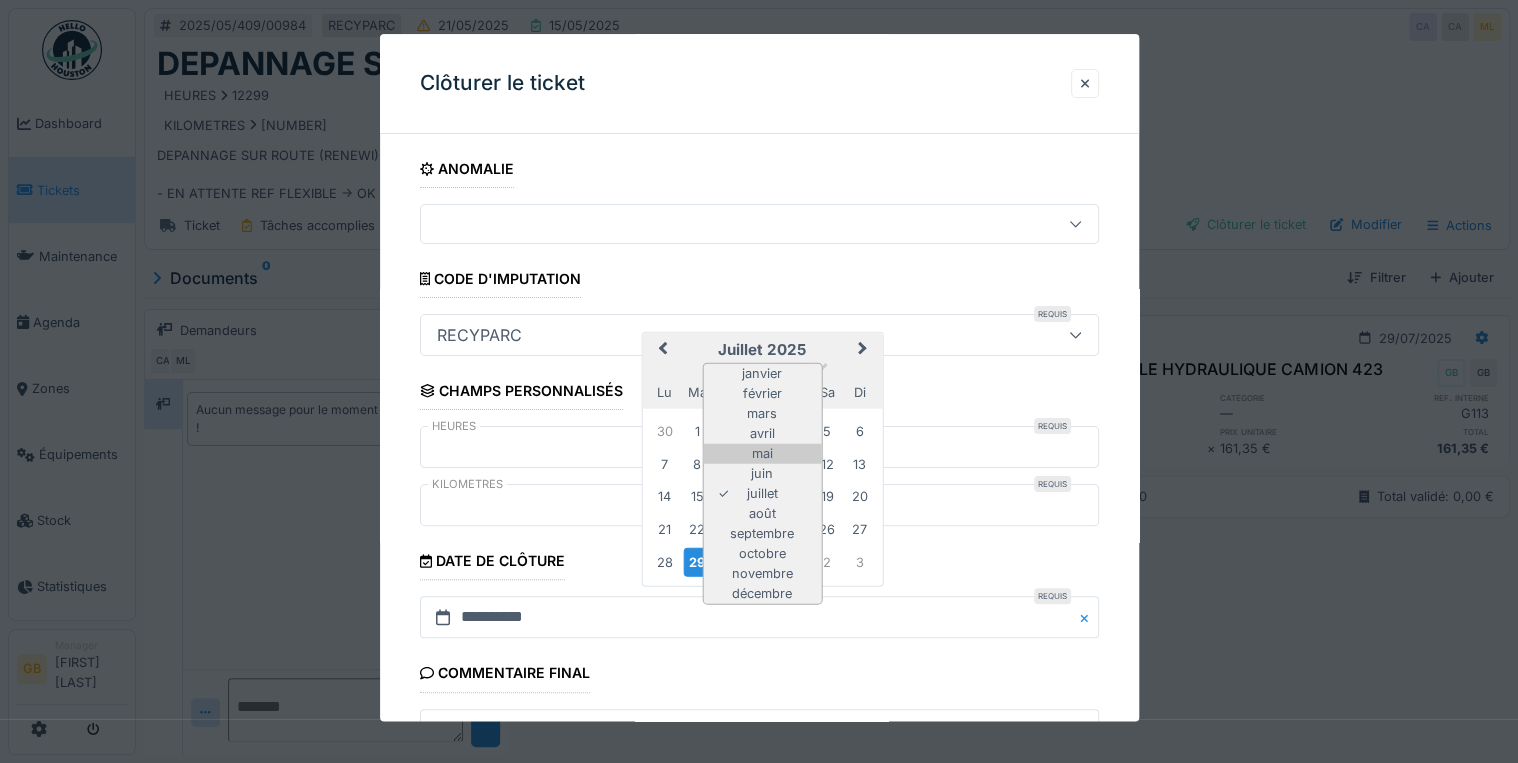 click on "mai" at bounding box center [762, 454] 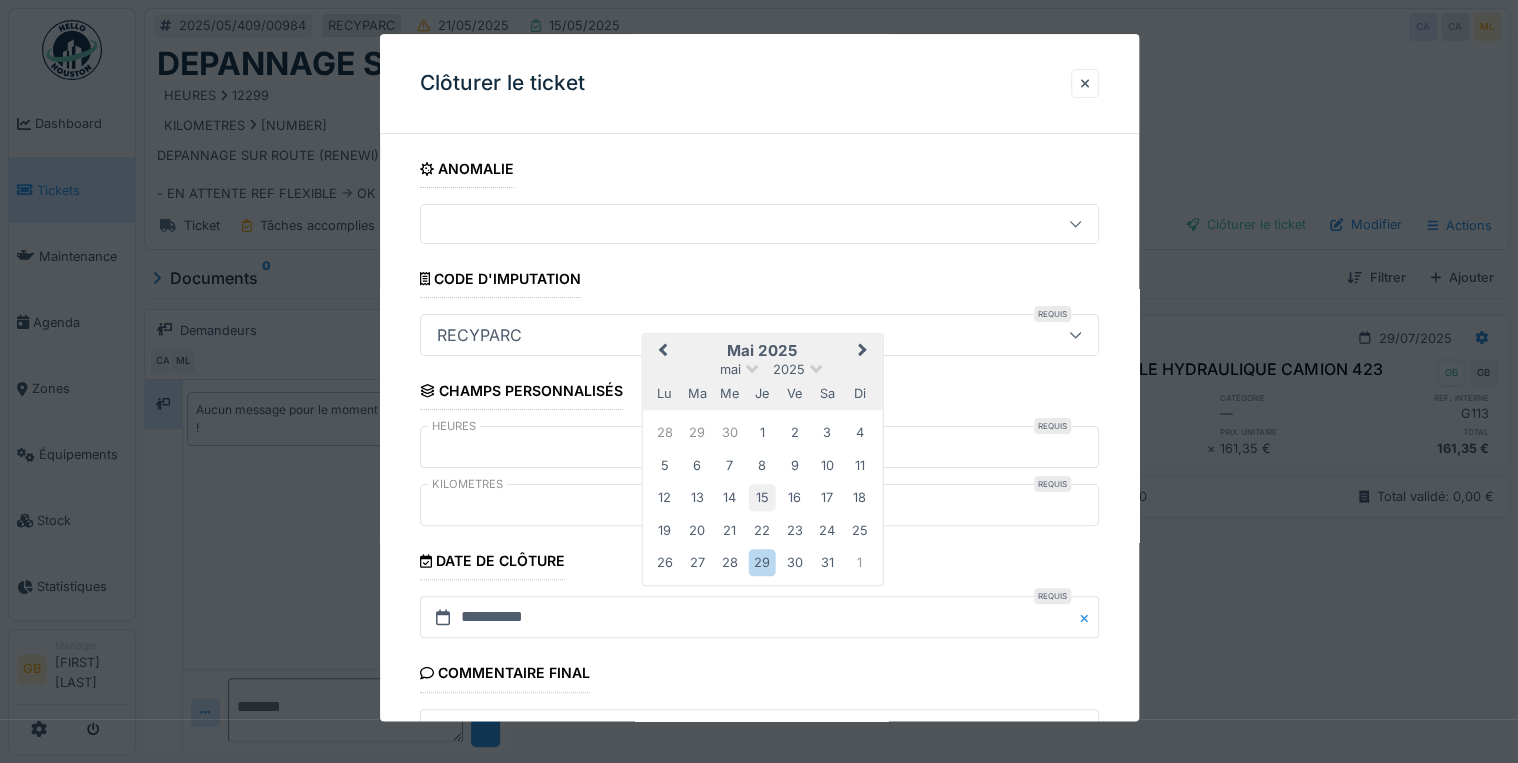 click on "15" at bounding box center (762, 498) 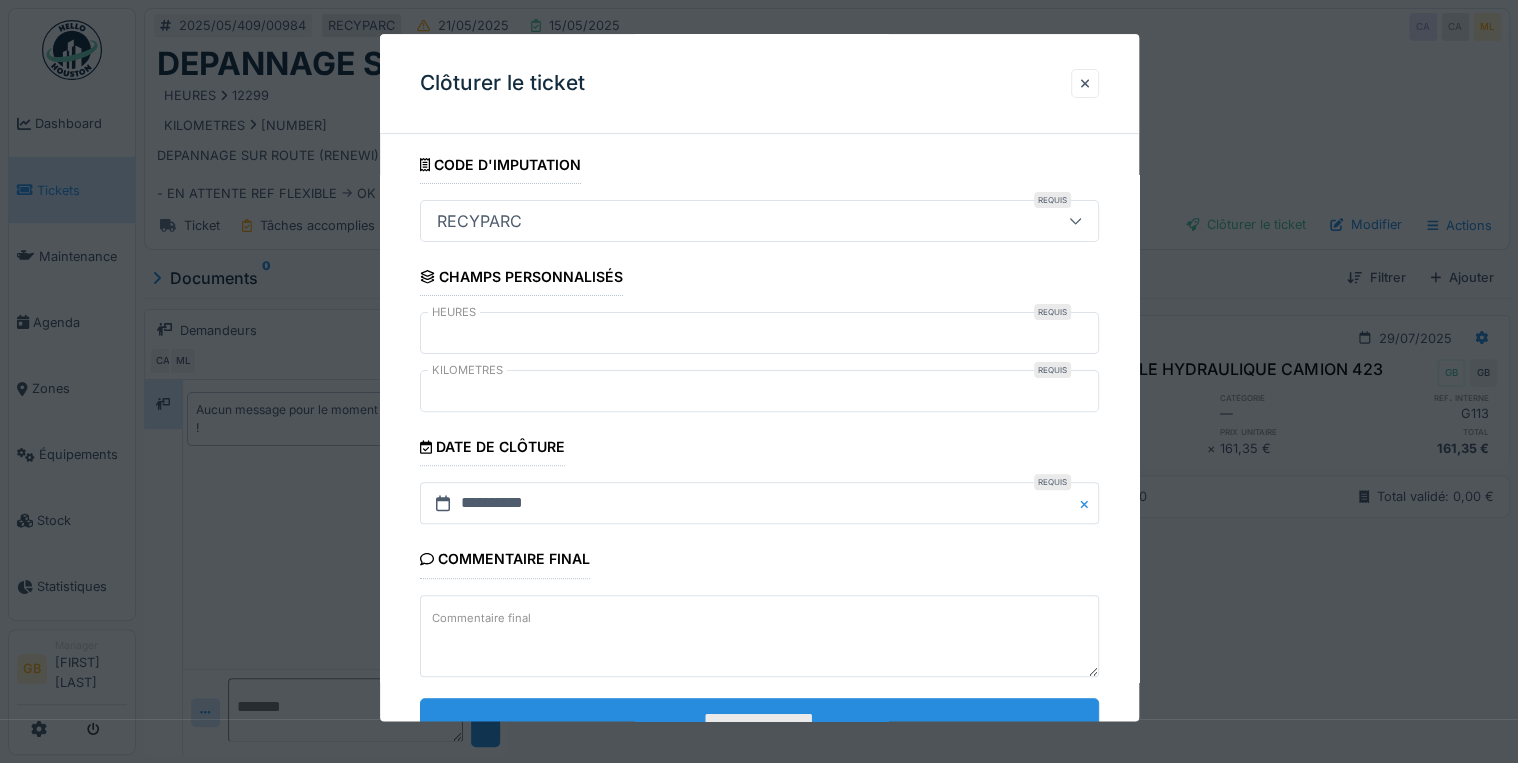 scroll, scrollTop: 184, scrollLeft: 0, axis: vertical 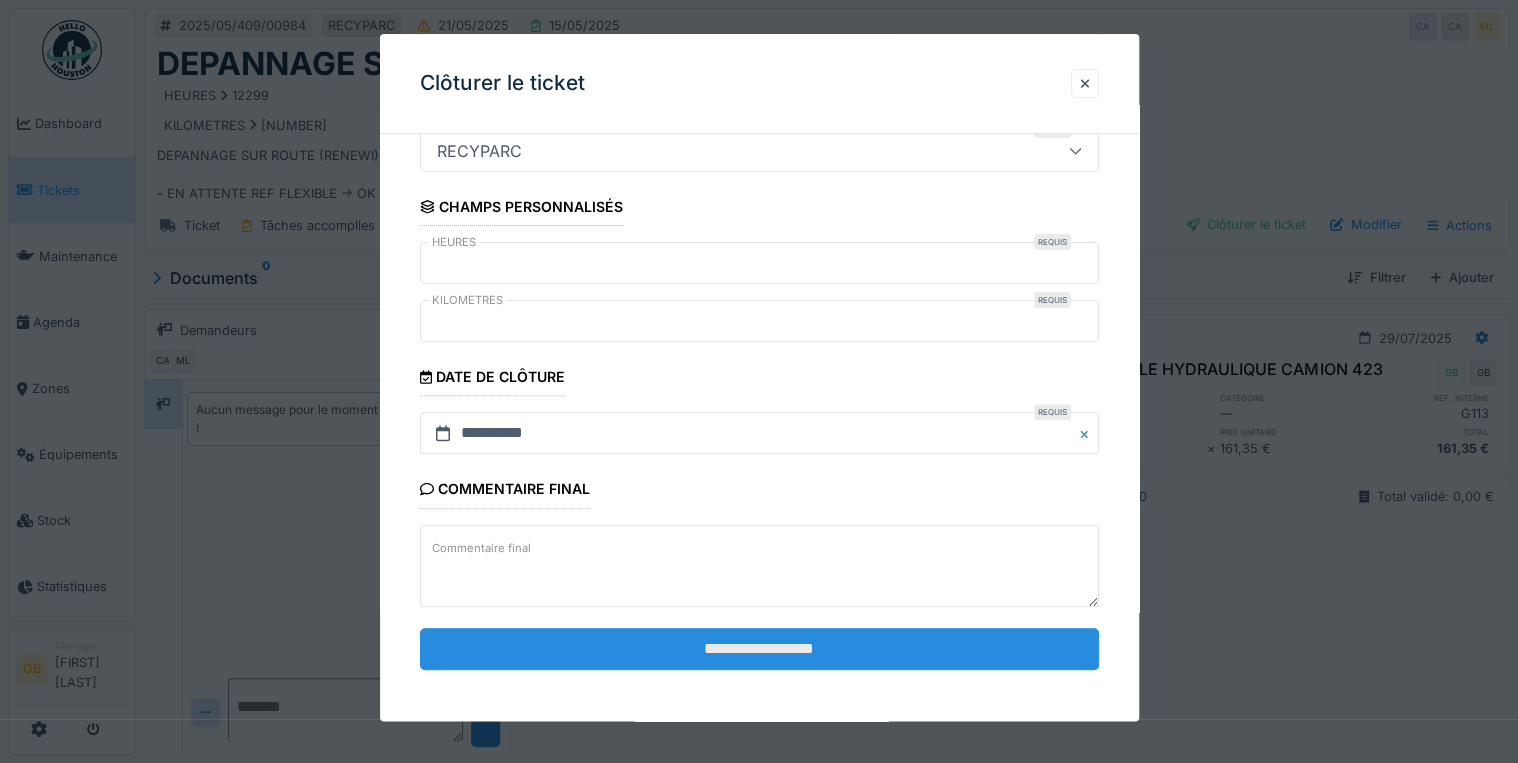 click on "**********" at bounding box center [759, 649] 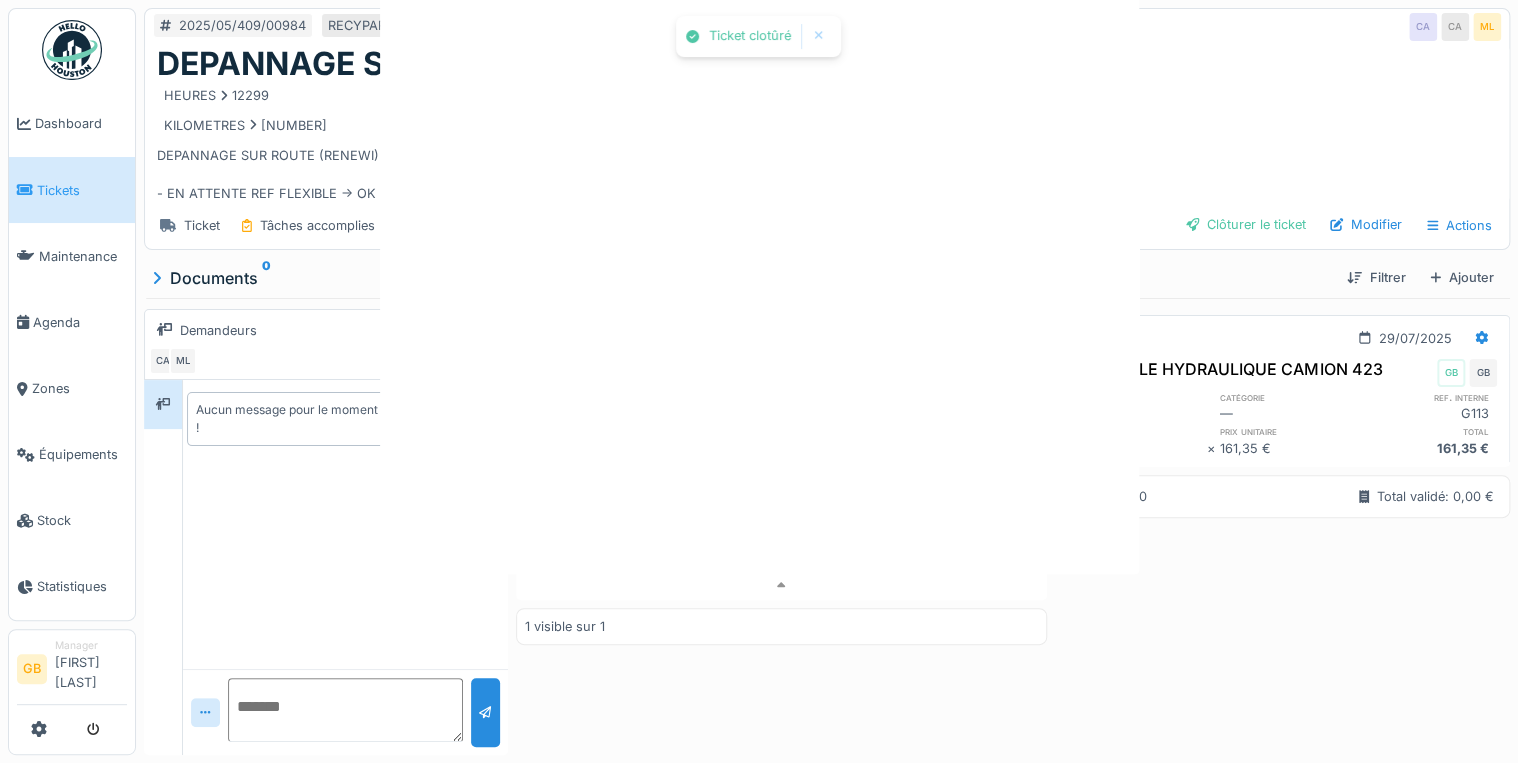 scroll, scrollTop: 0, scrollLeft: 0, axis: both 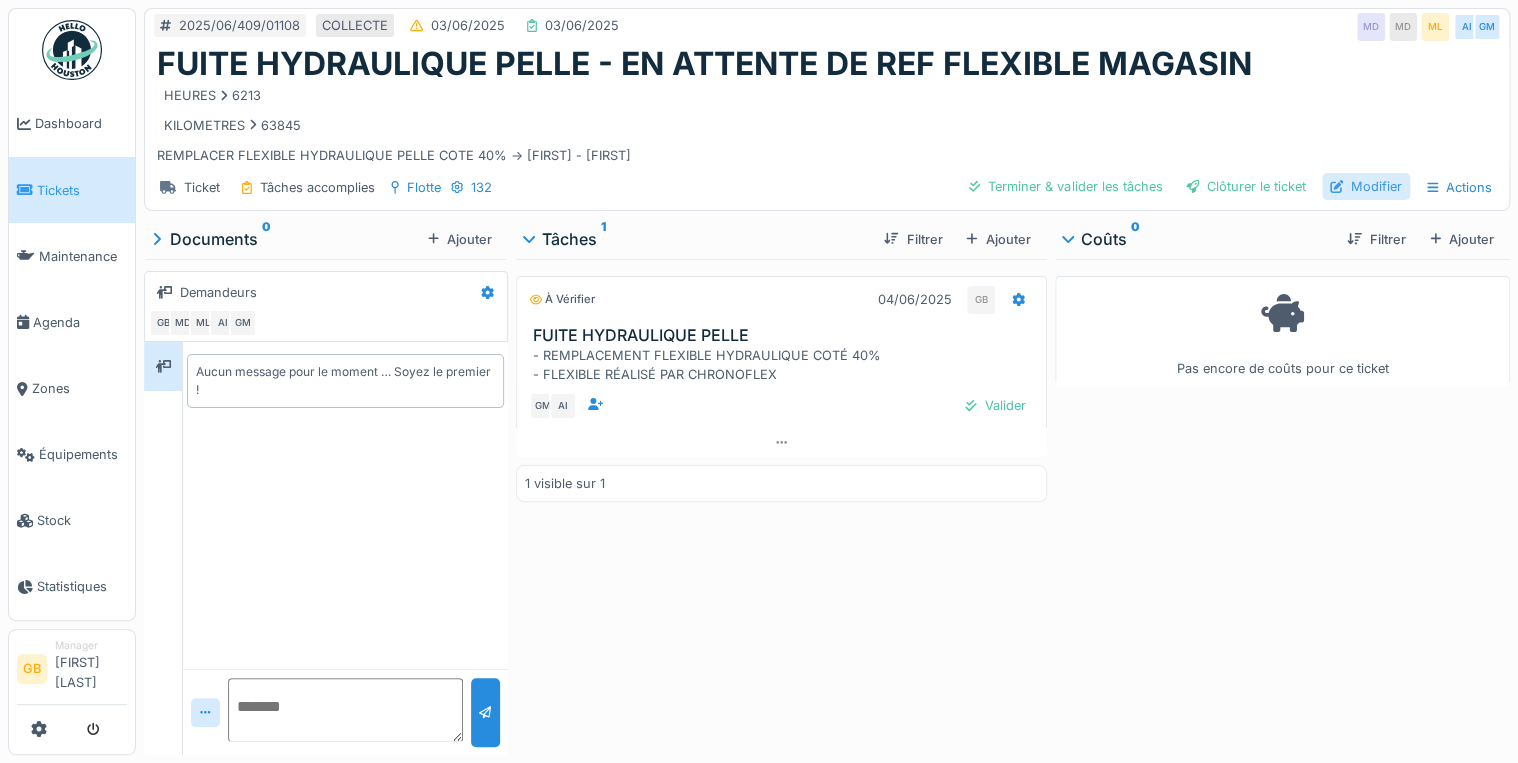 click on "Modifier" at bounding box center (1366, 186) 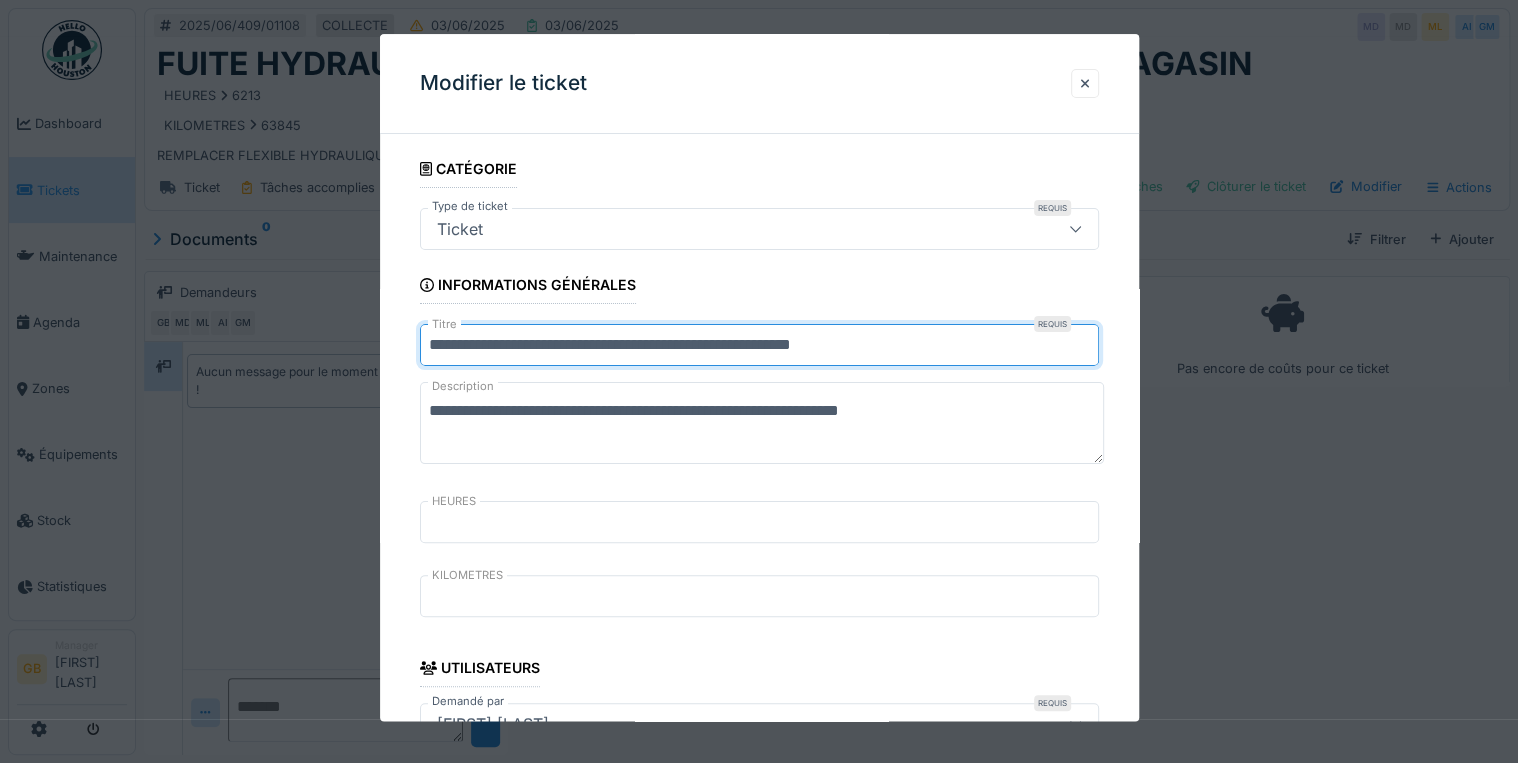 drag, startPoint x: 648, startPoint y: 345, endPoint x: 1512, endPoint y: 421, distance: 867.3362 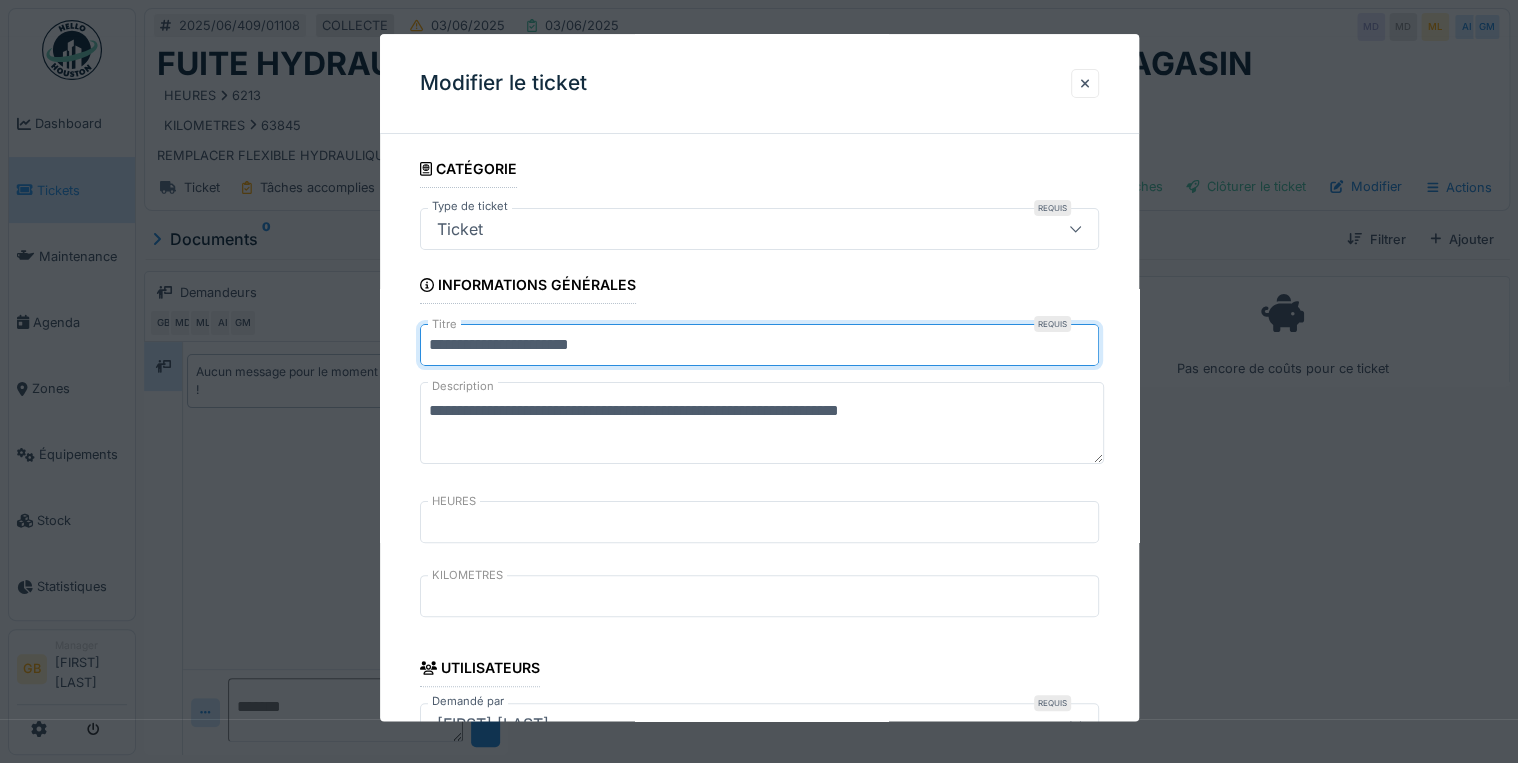 type on "**********" 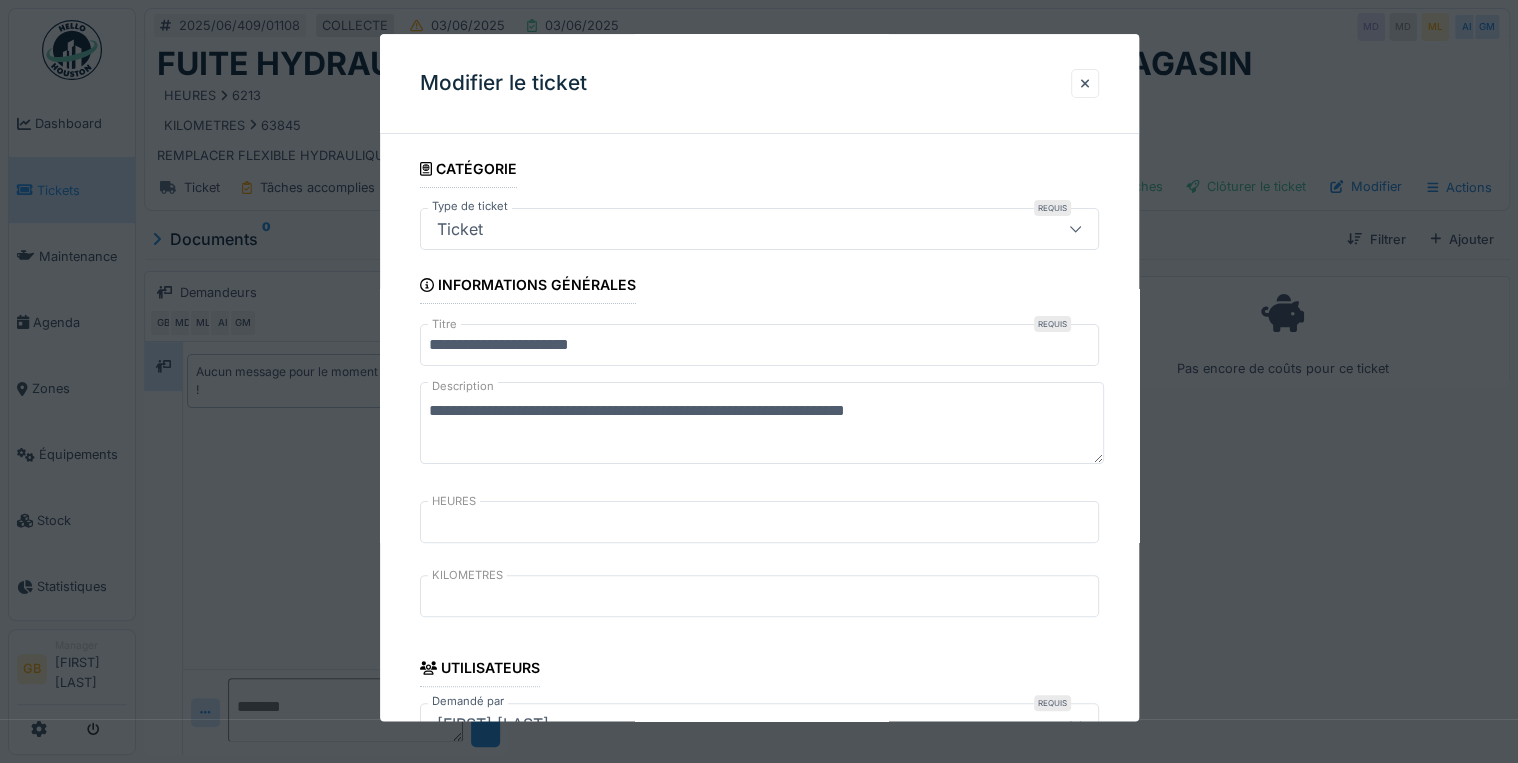 paste on "**********" 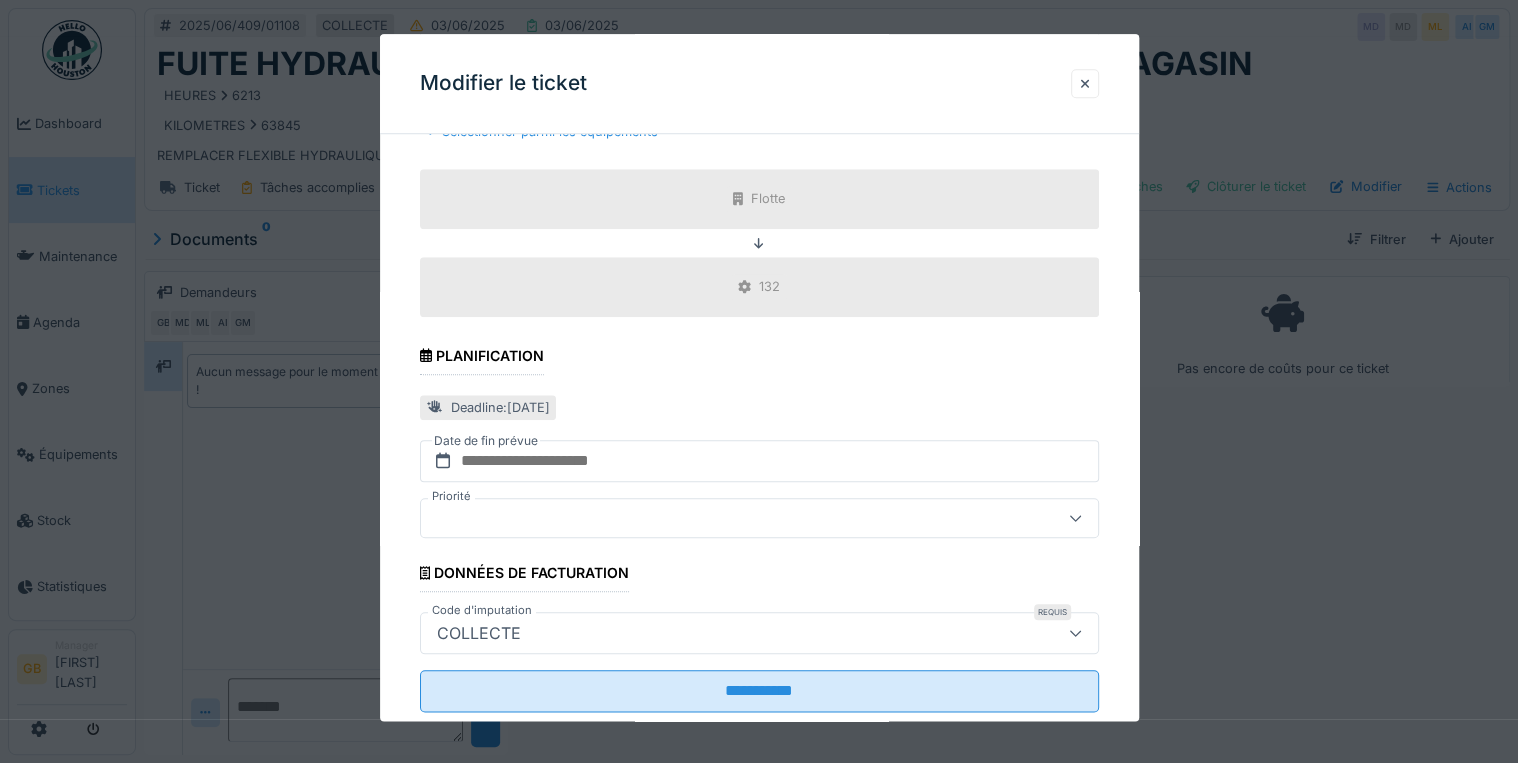 scroll, scrollTop: 798, scrollLeft: 0, axis: vertical 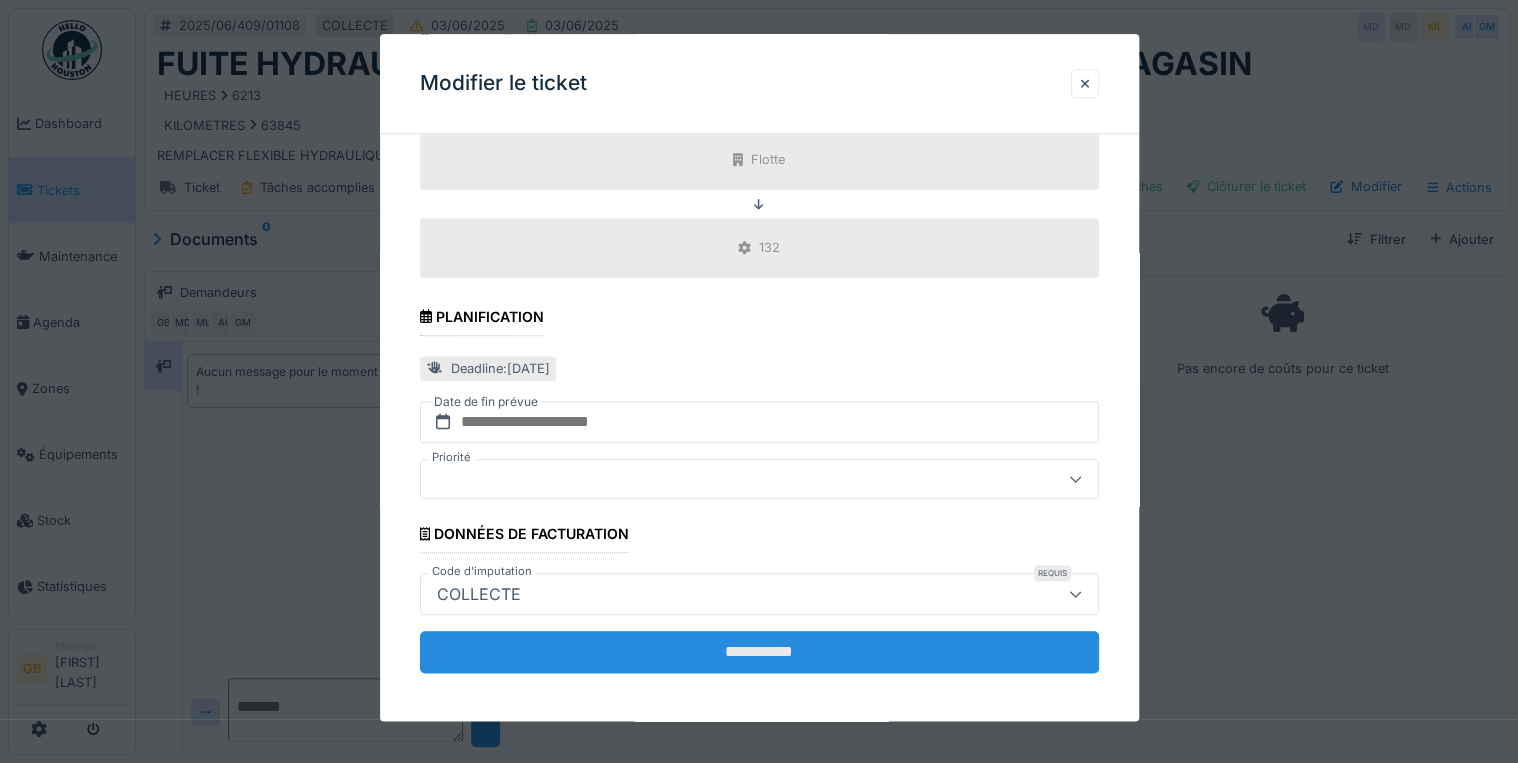 type on "**********" 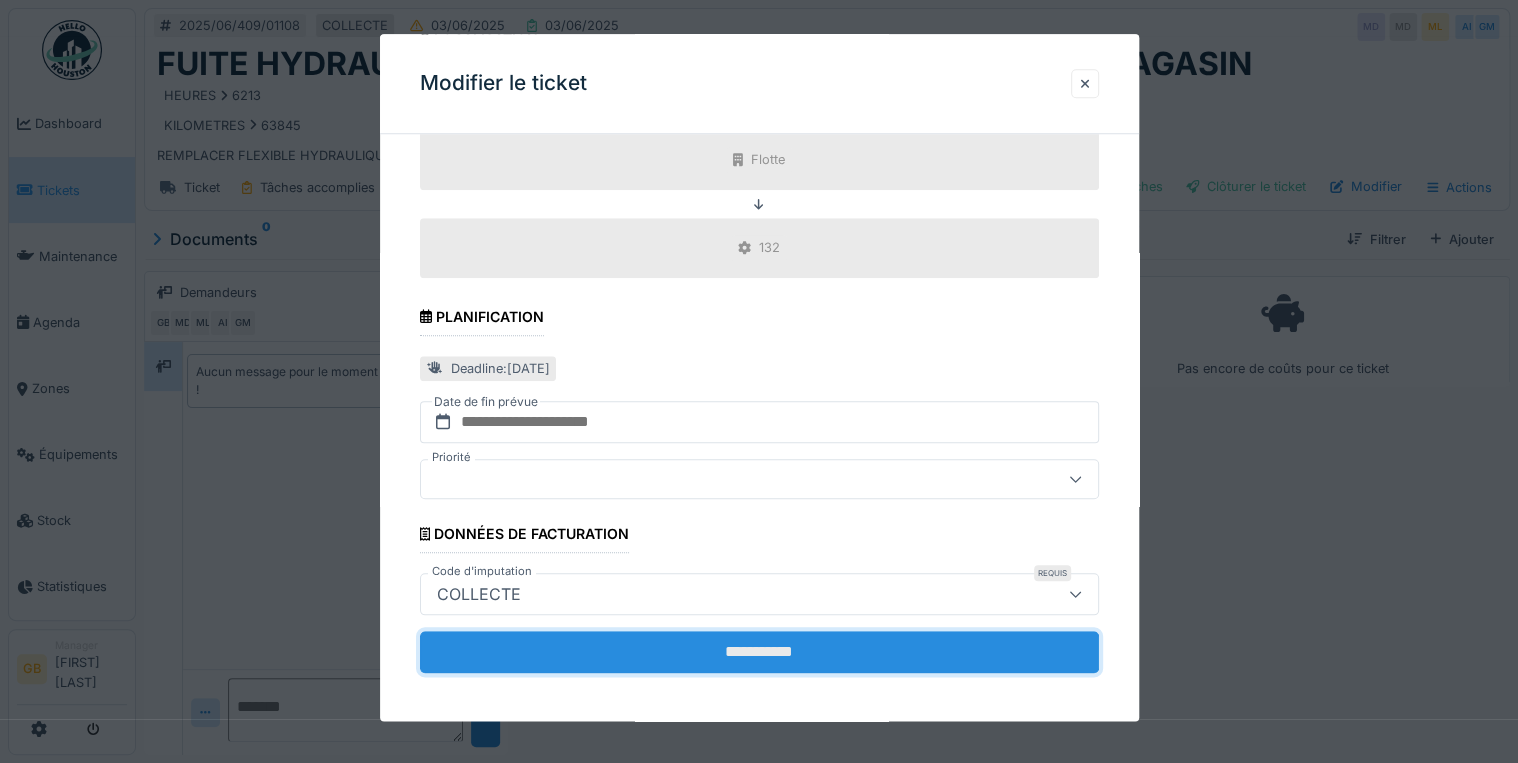 click on "**********" at bounding box center [759, 652] 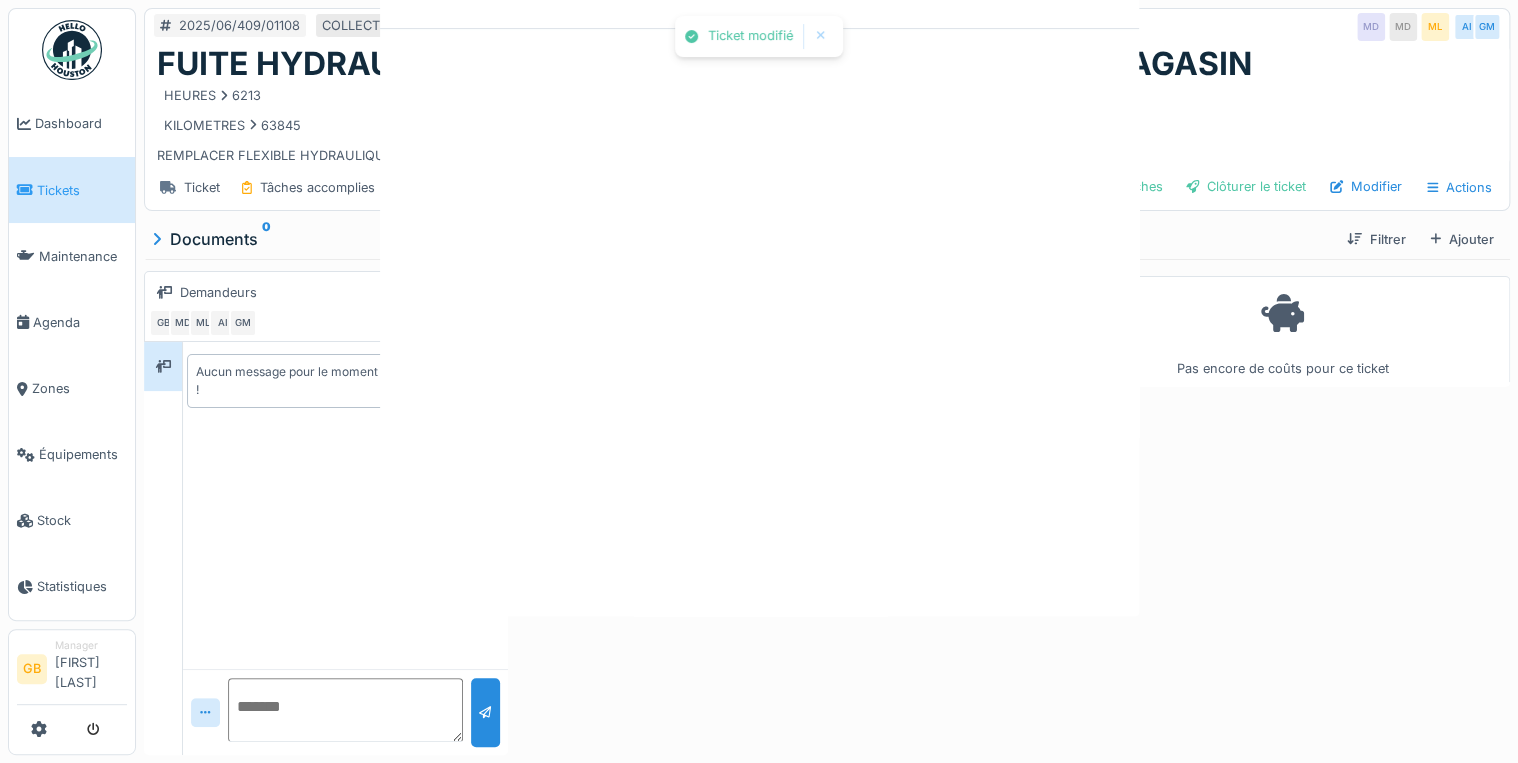 scroll, scrollTop: 0, scrollLeft: 0, axis: both 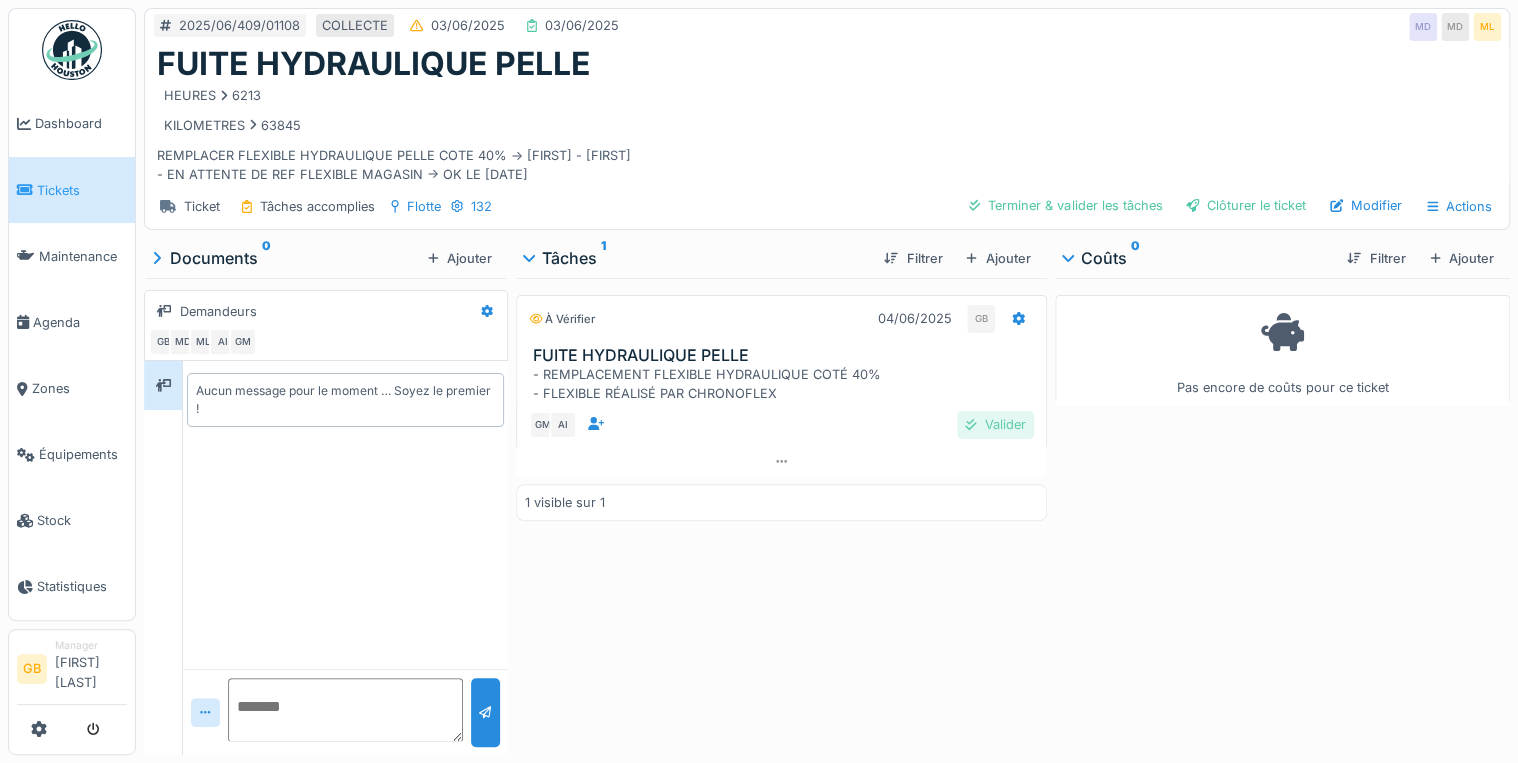 click on "Valider" at bounding box center [995, 424] 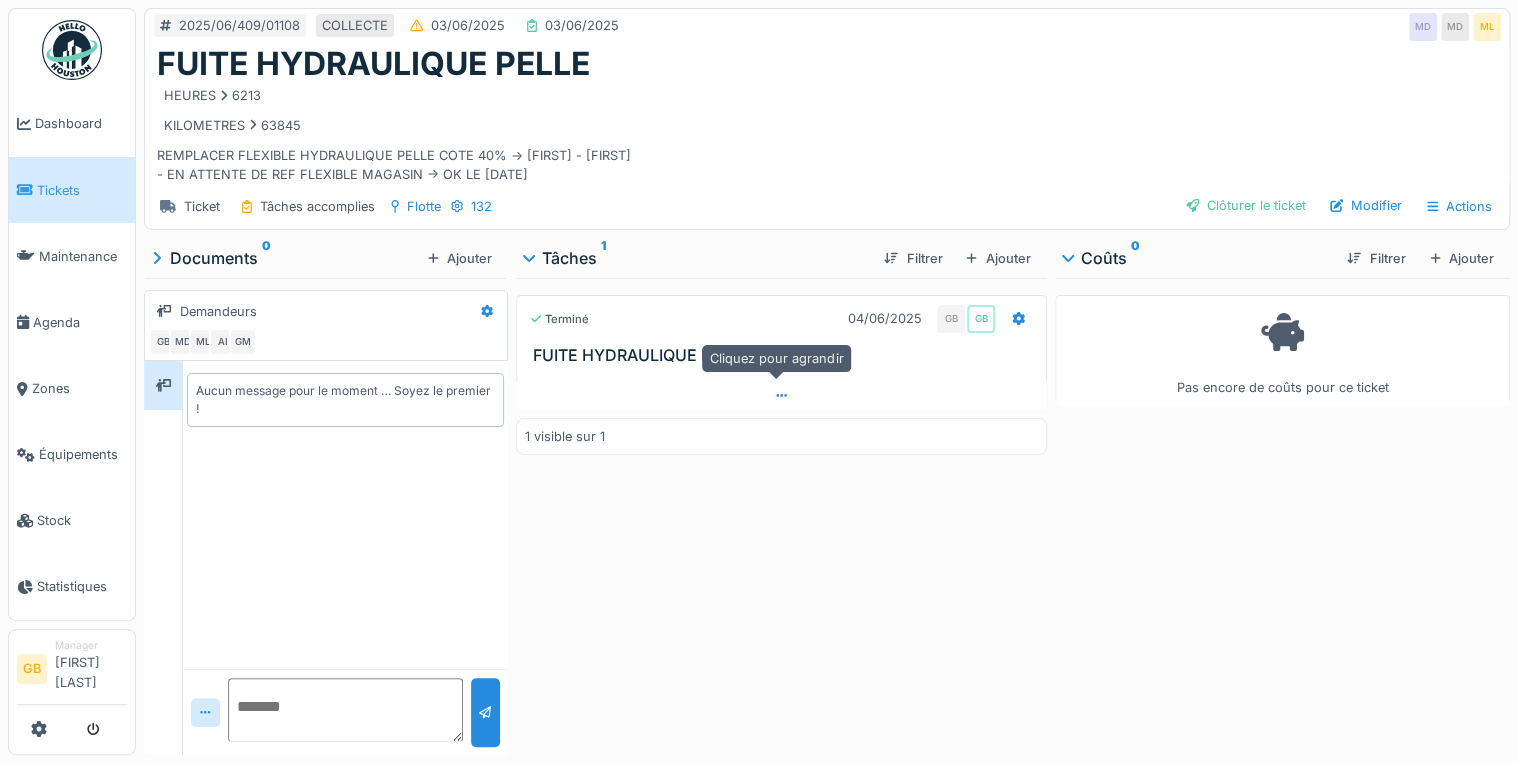 click at bounding box center [781, 395] 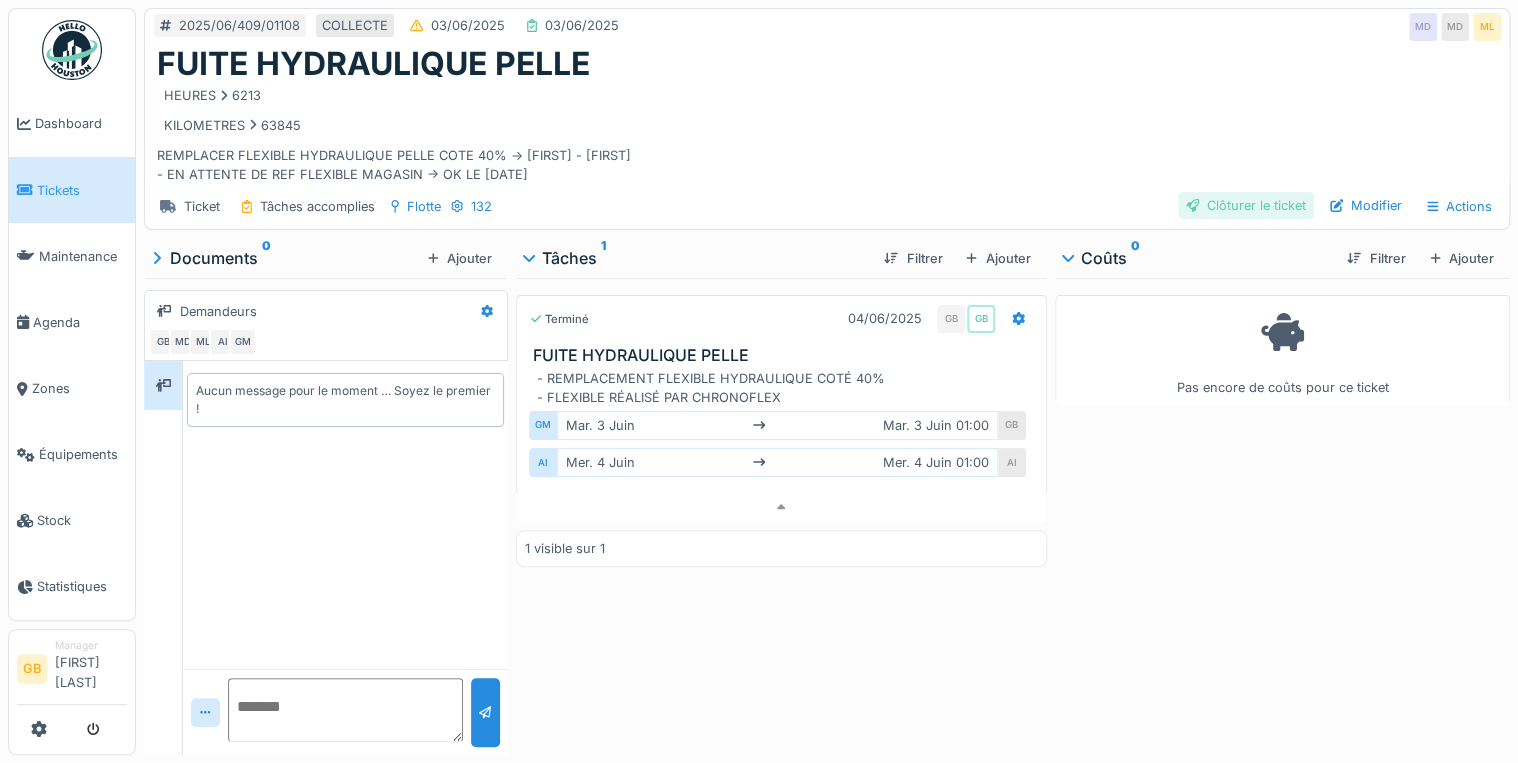 click on "Clôturer le ticket" at bounding box center (1246, 205) 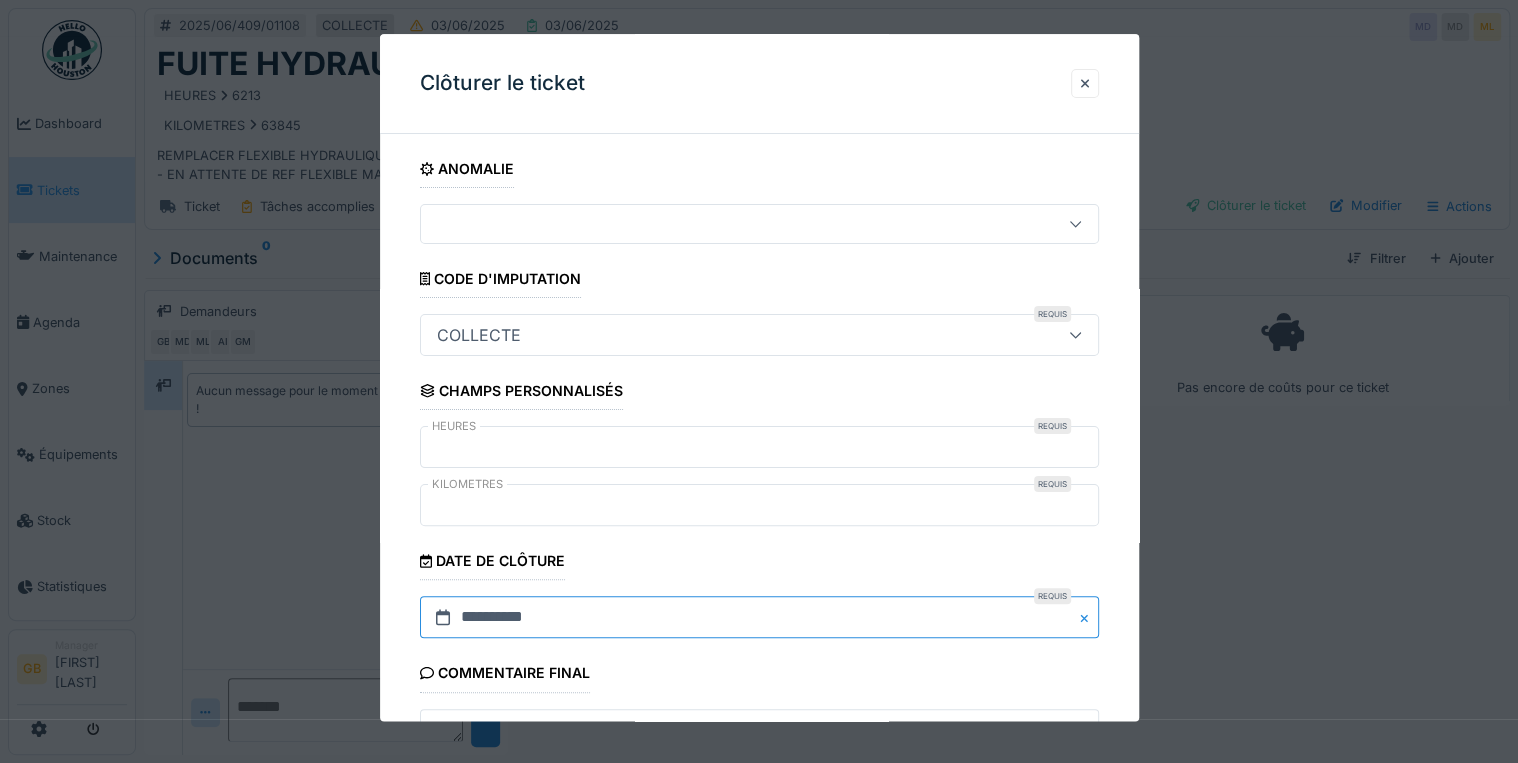 click on "**********" at bounding box center (759, 618) 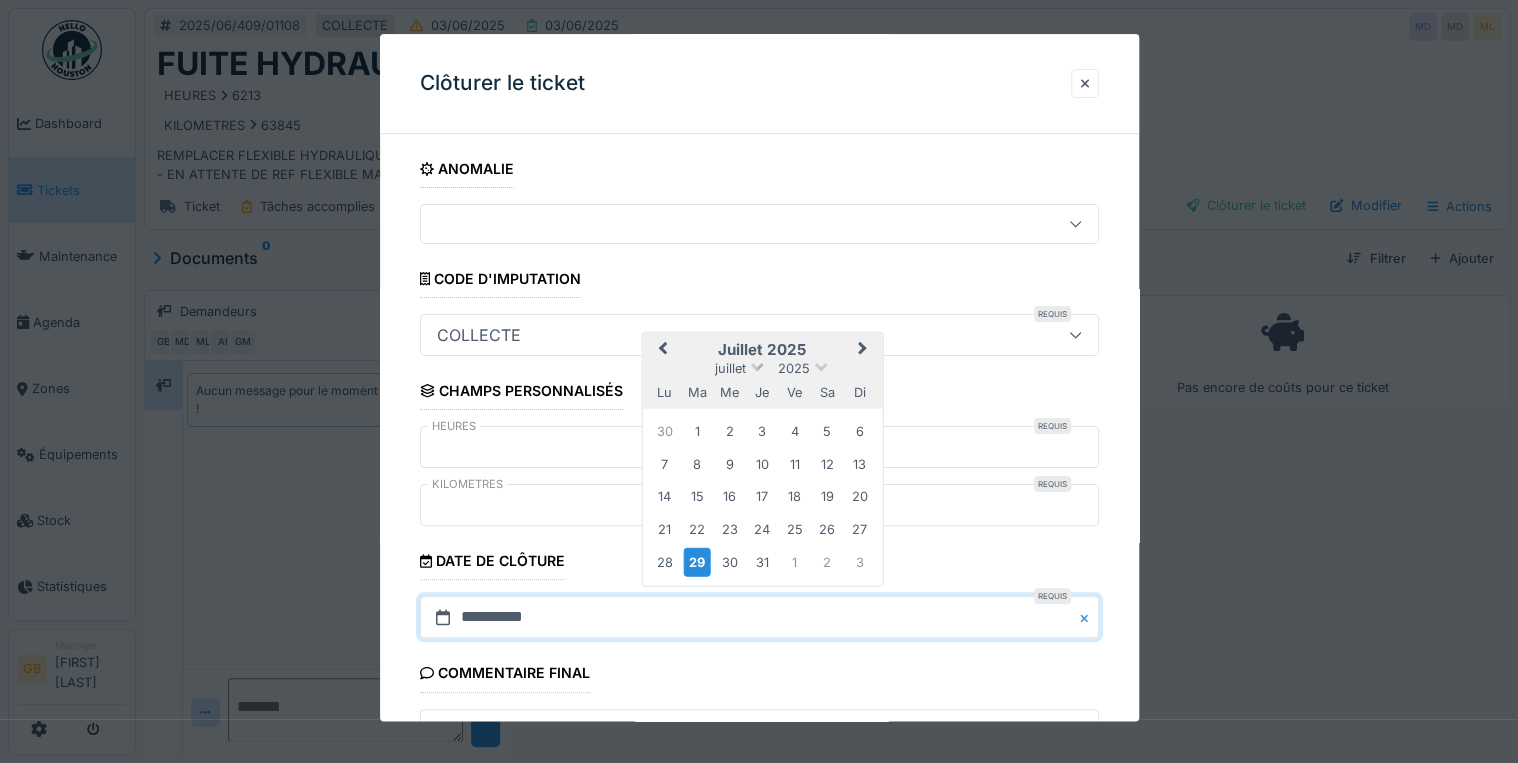click on "juillet" at bounding box center [730, 367] 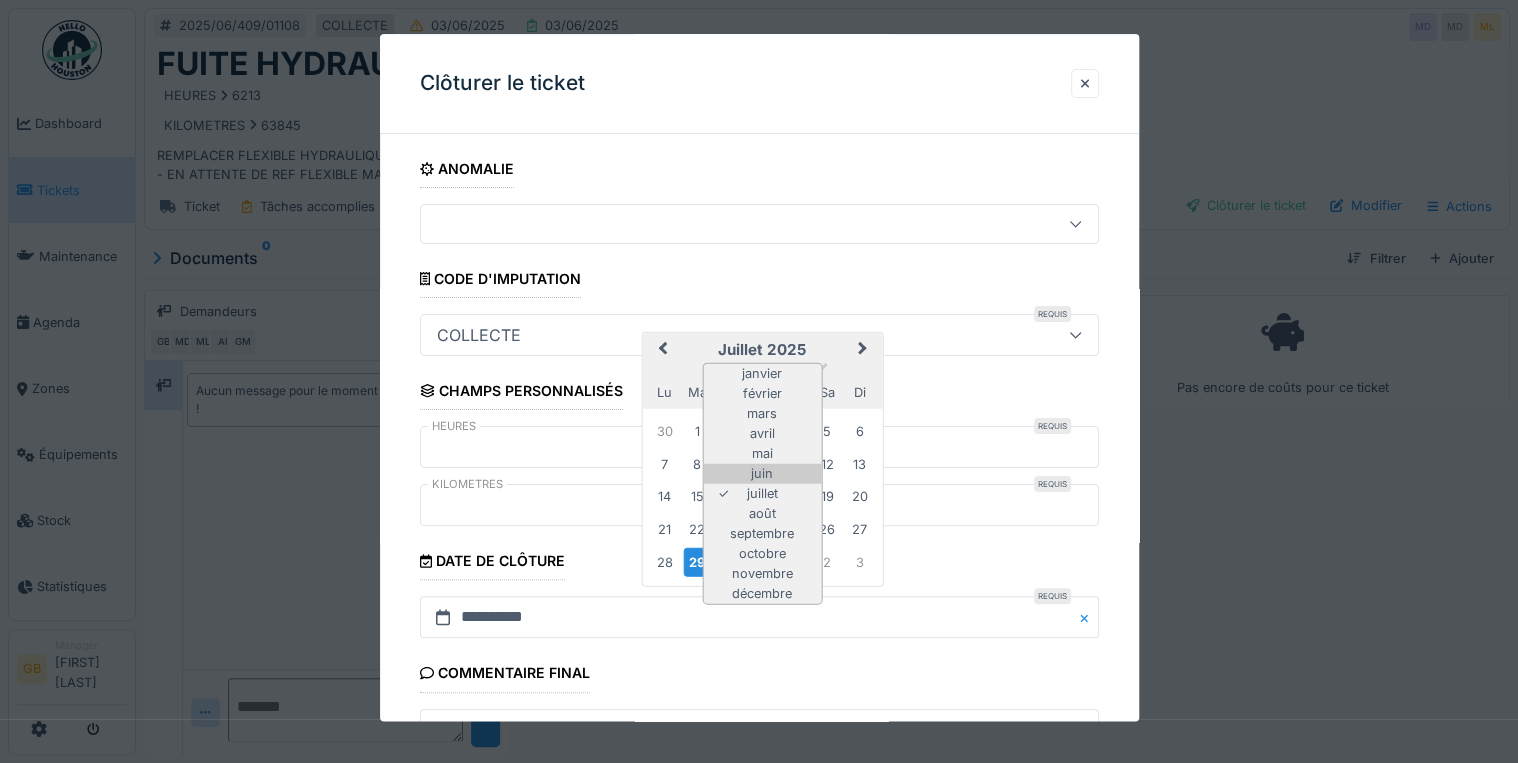 click on "juin" at bounding box center [762, 474] 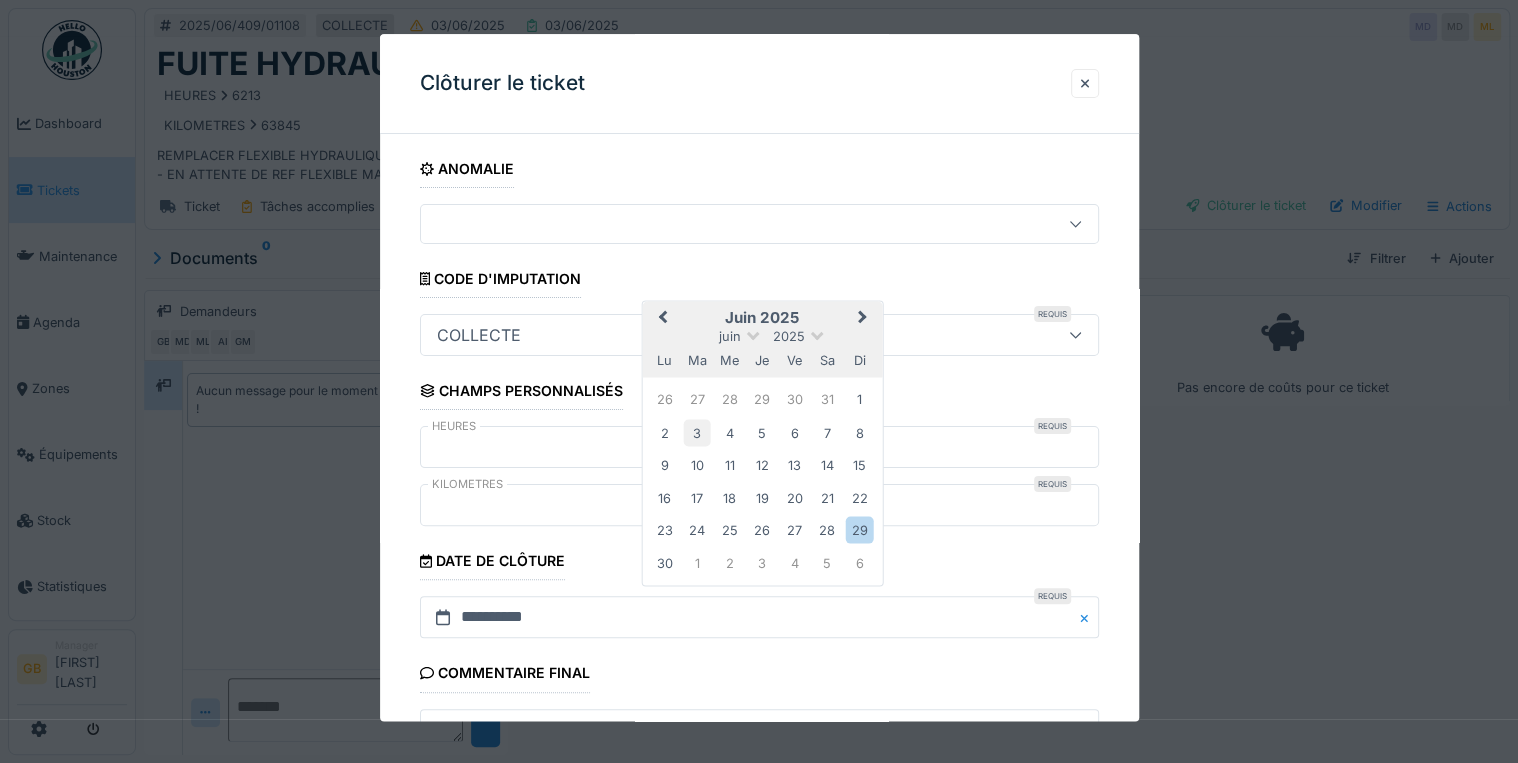 click on "3" at bounding box center [697, 432] 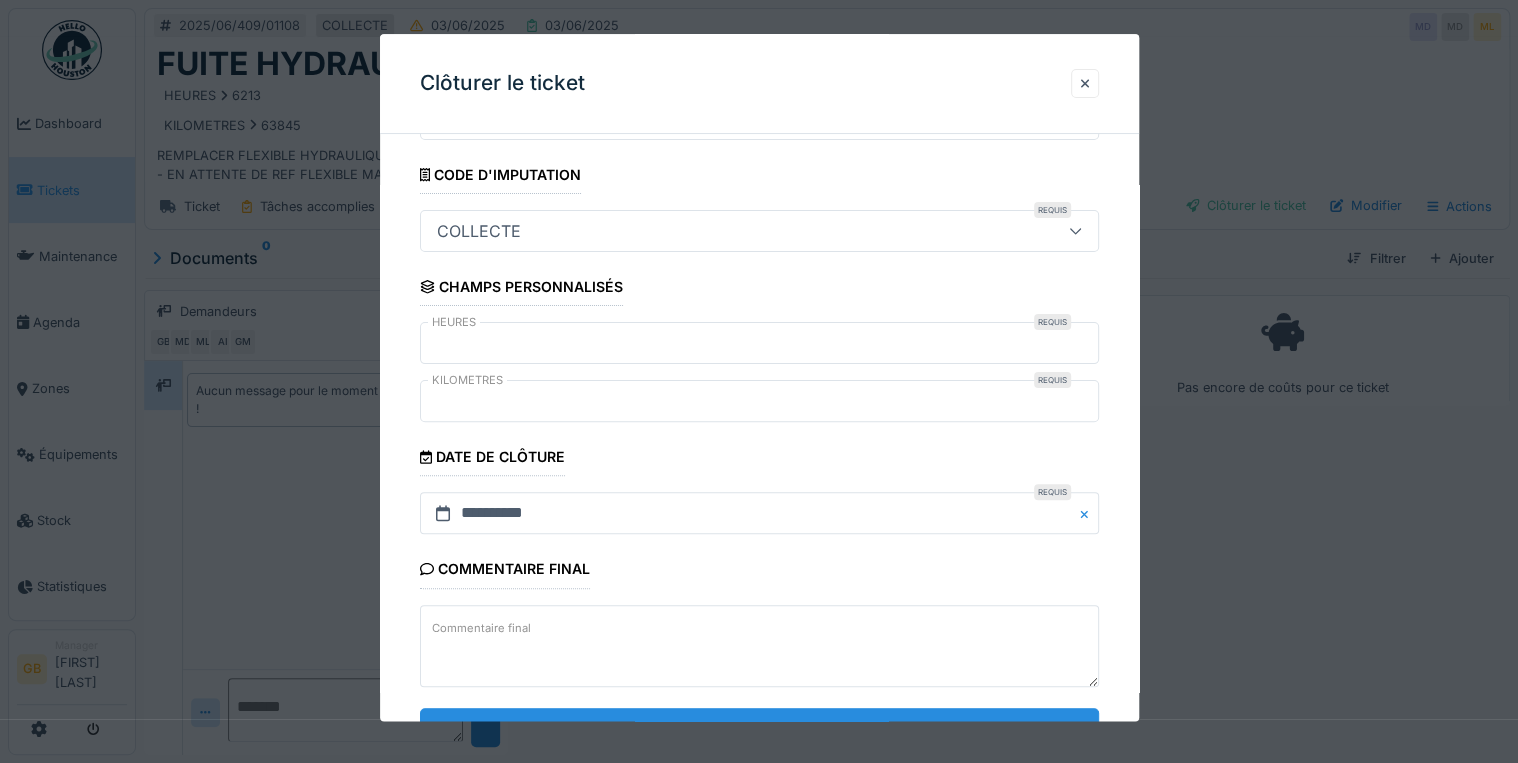 scroll, scrollTop: 184, scrollLeft: 0, axis: vertical 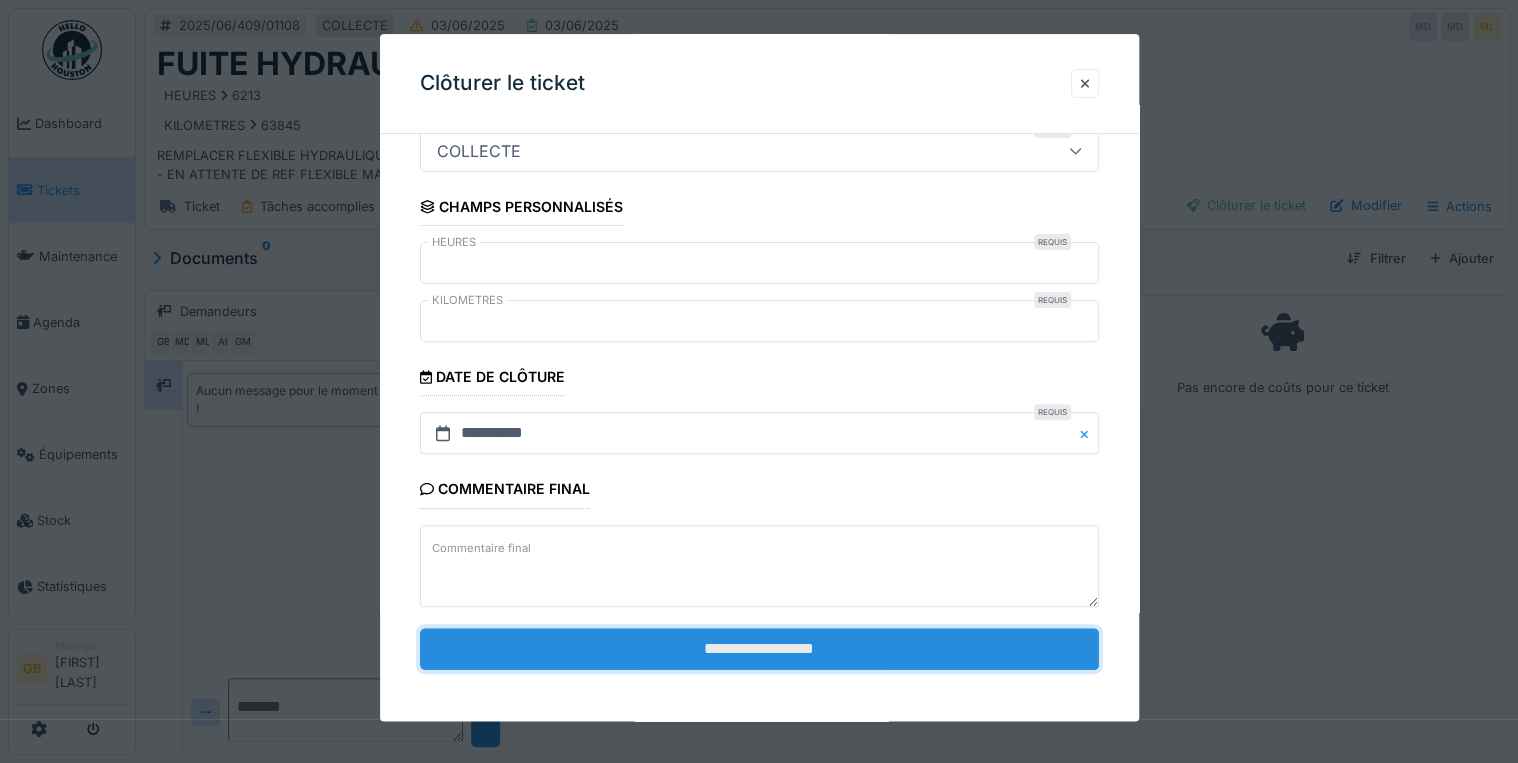 click on "**********" at bounding box center [759, 649] 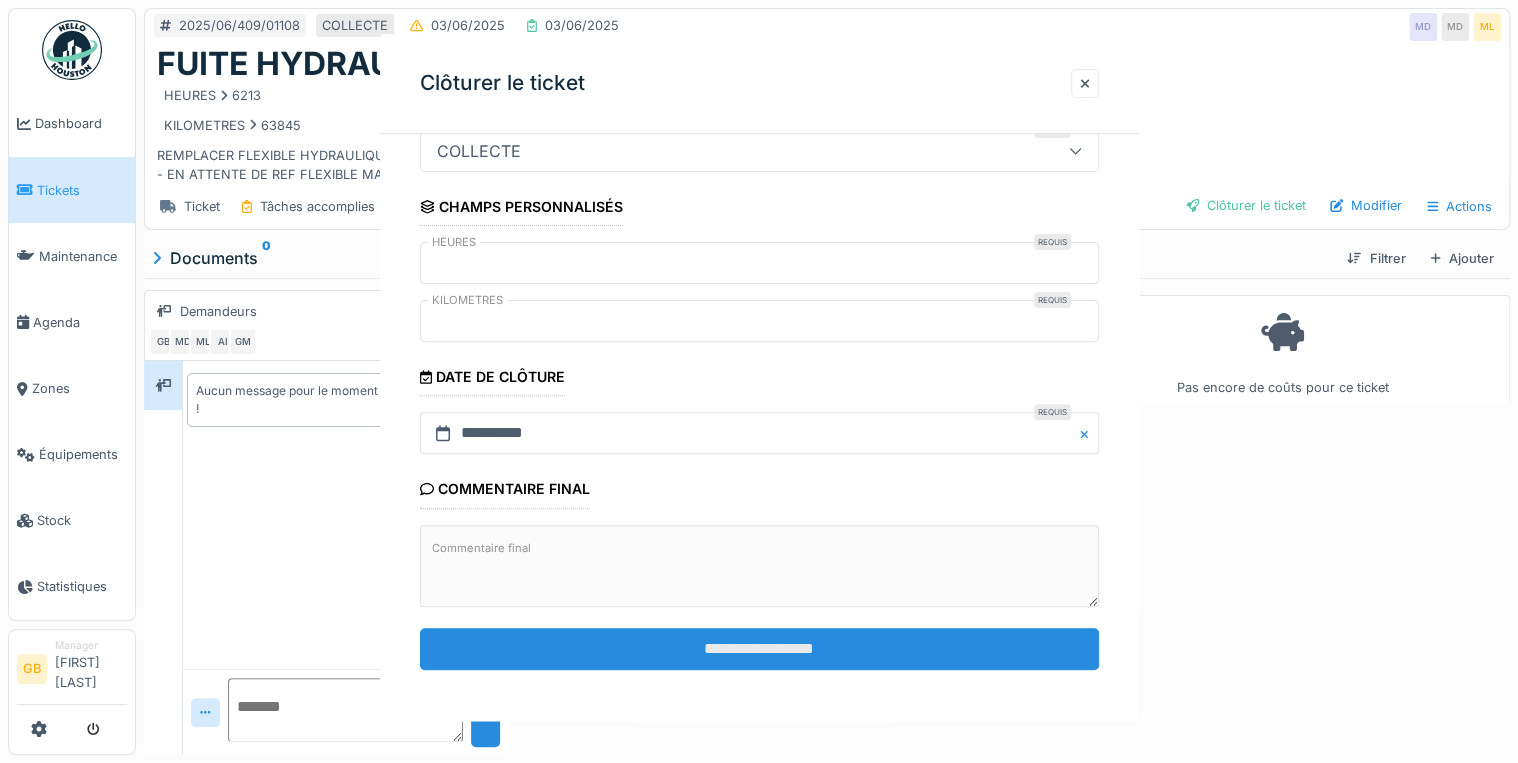 scroll, scrollTop: 0, scrollLeft: 0, axis: both 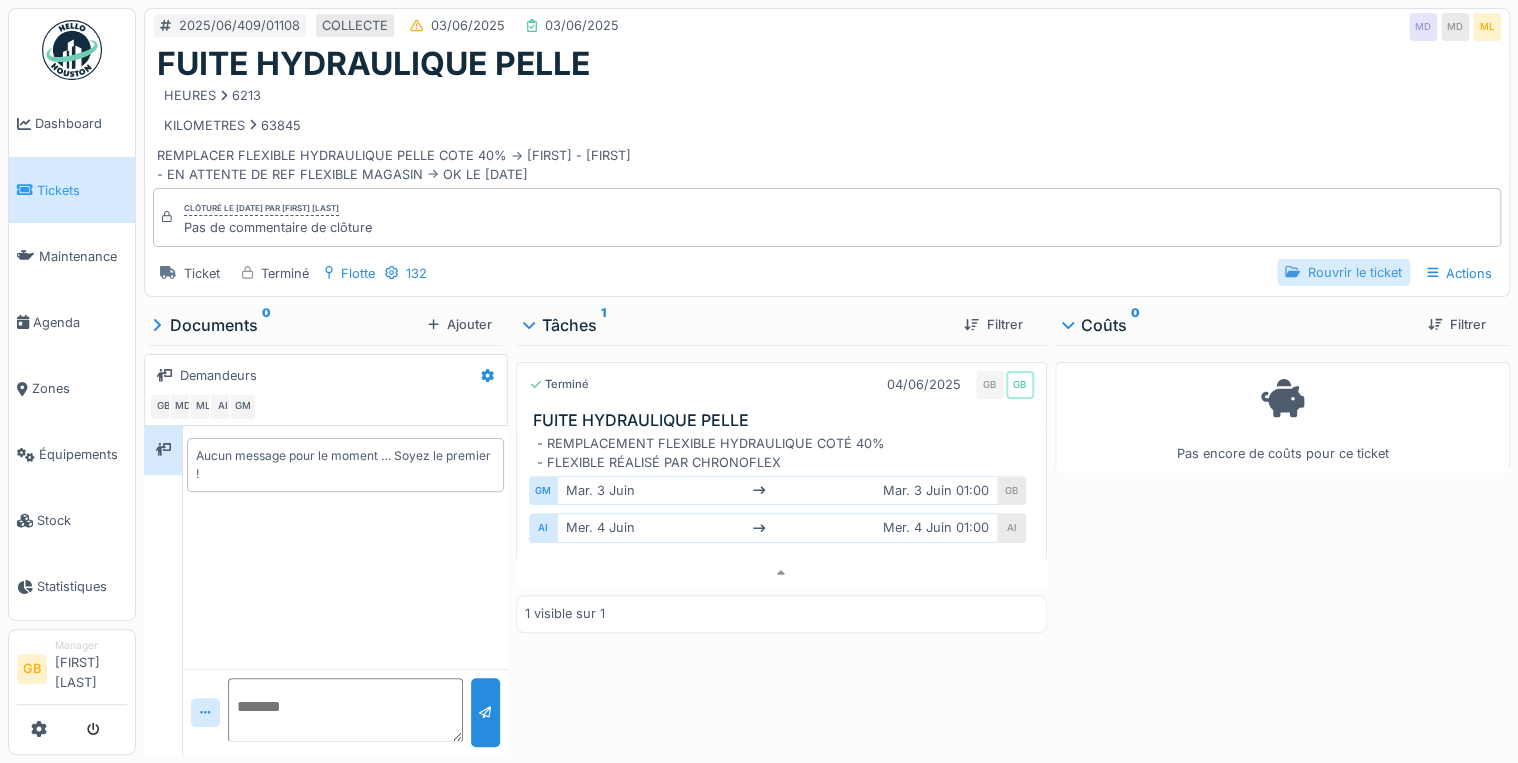 click on "Rouvrir le ticket" at bounding box center [1343, 272] 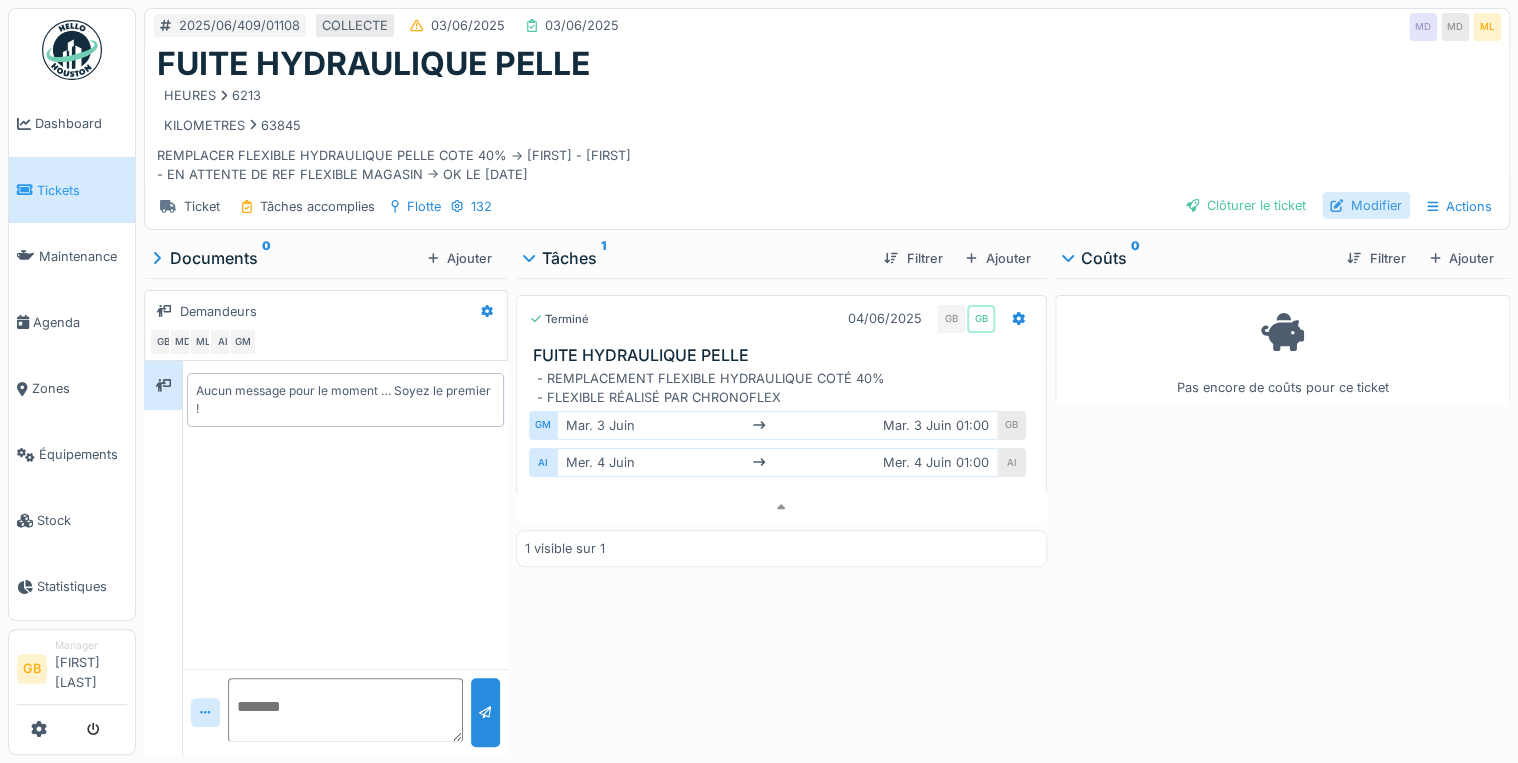 click on "Modifier" at bounding box center [1366, 205] 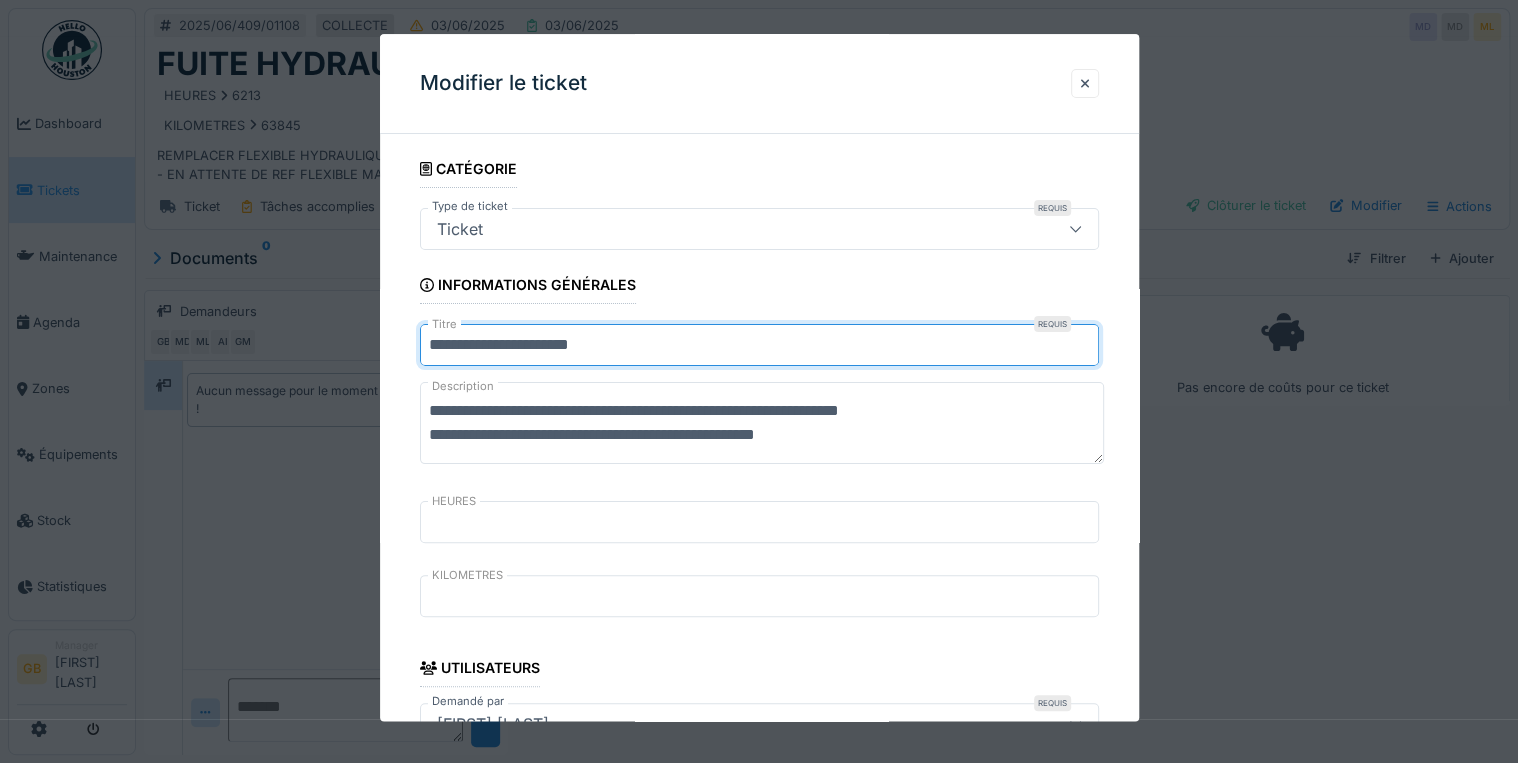 click on "**********" at bounding box center [759, 346] 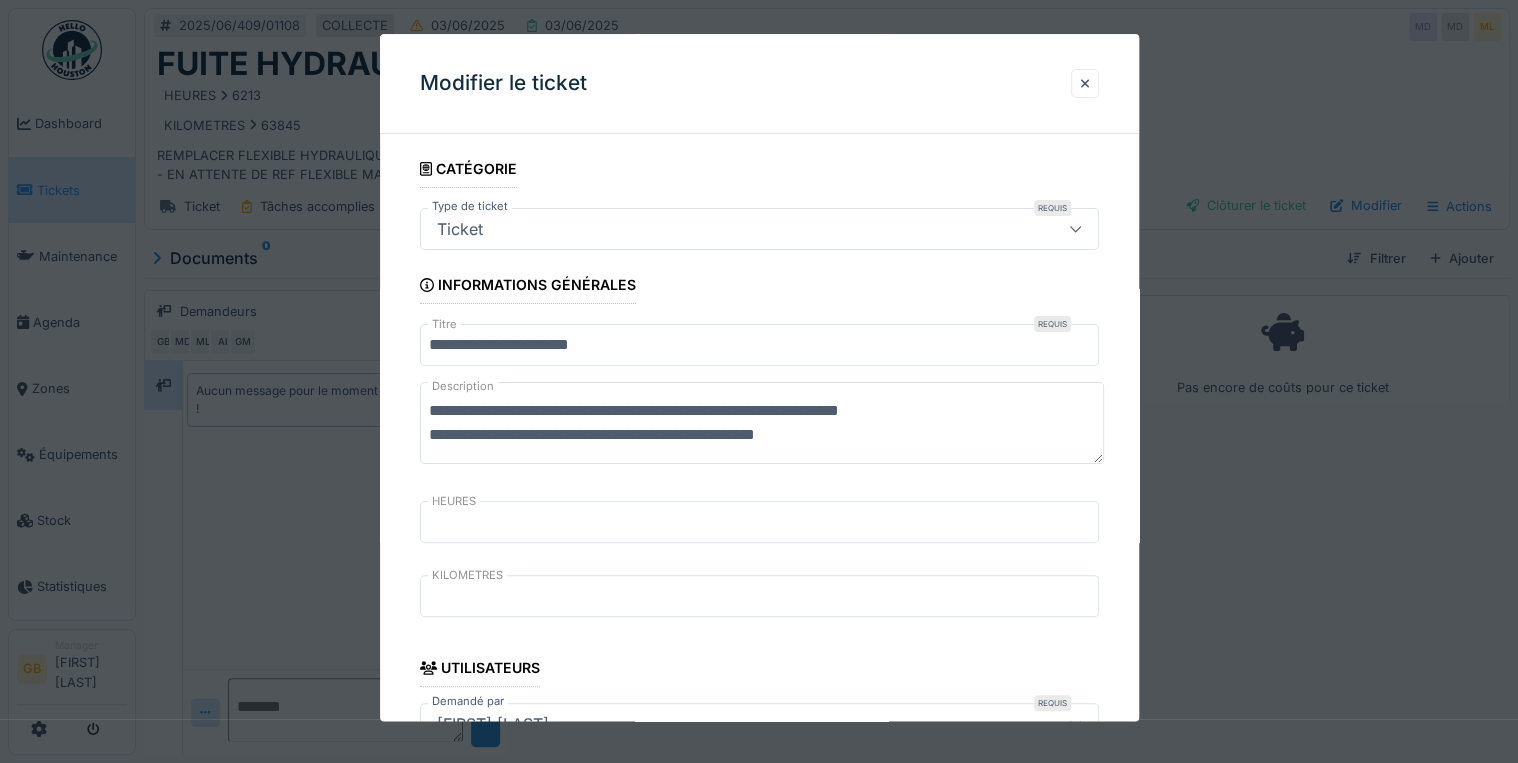 drag, startPoint x: 425, startPoint y: 431, endPoint x: 752, endPoint y: 432, distance: 327.00153 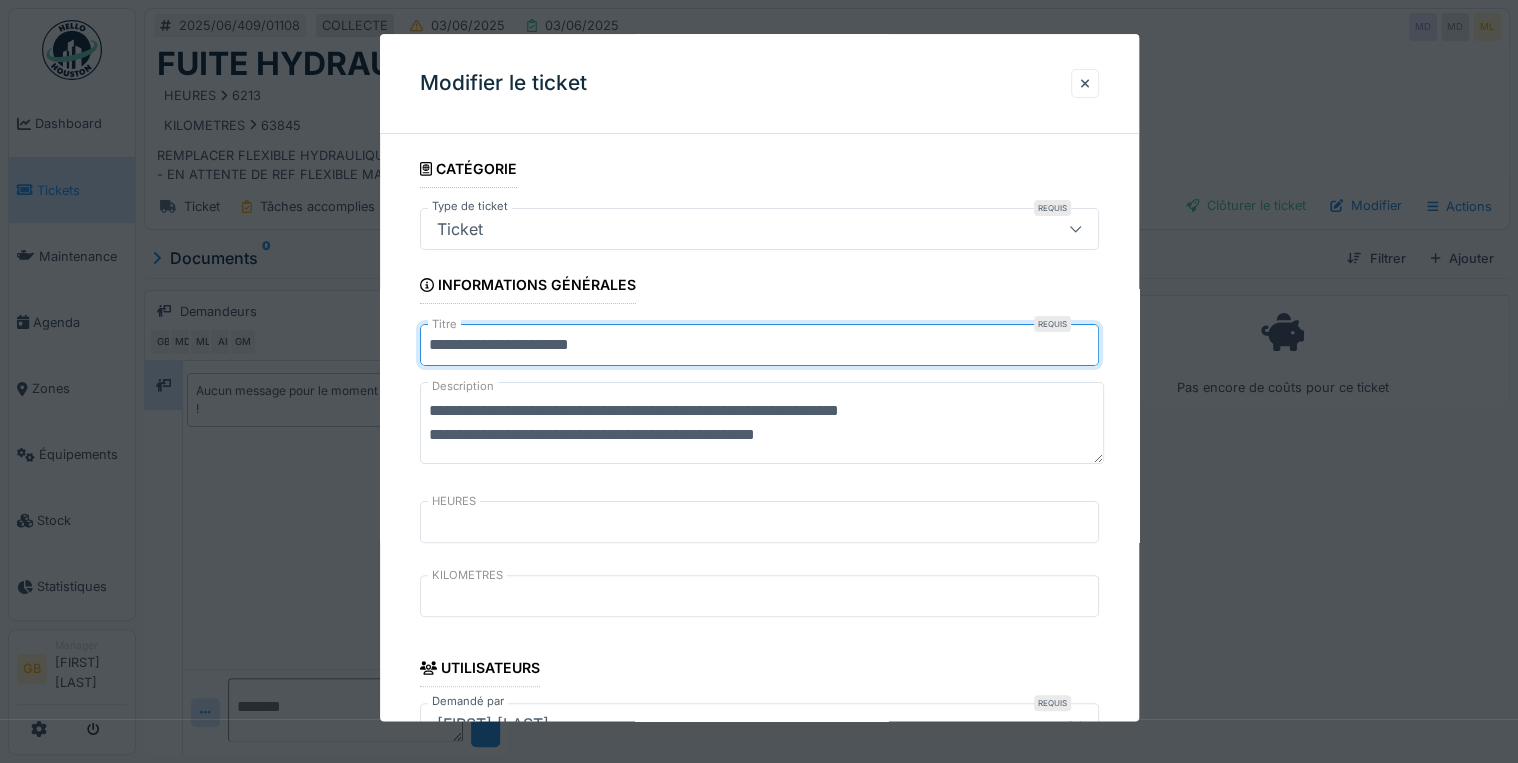 click on "**********" at bounding box center [759, 346] 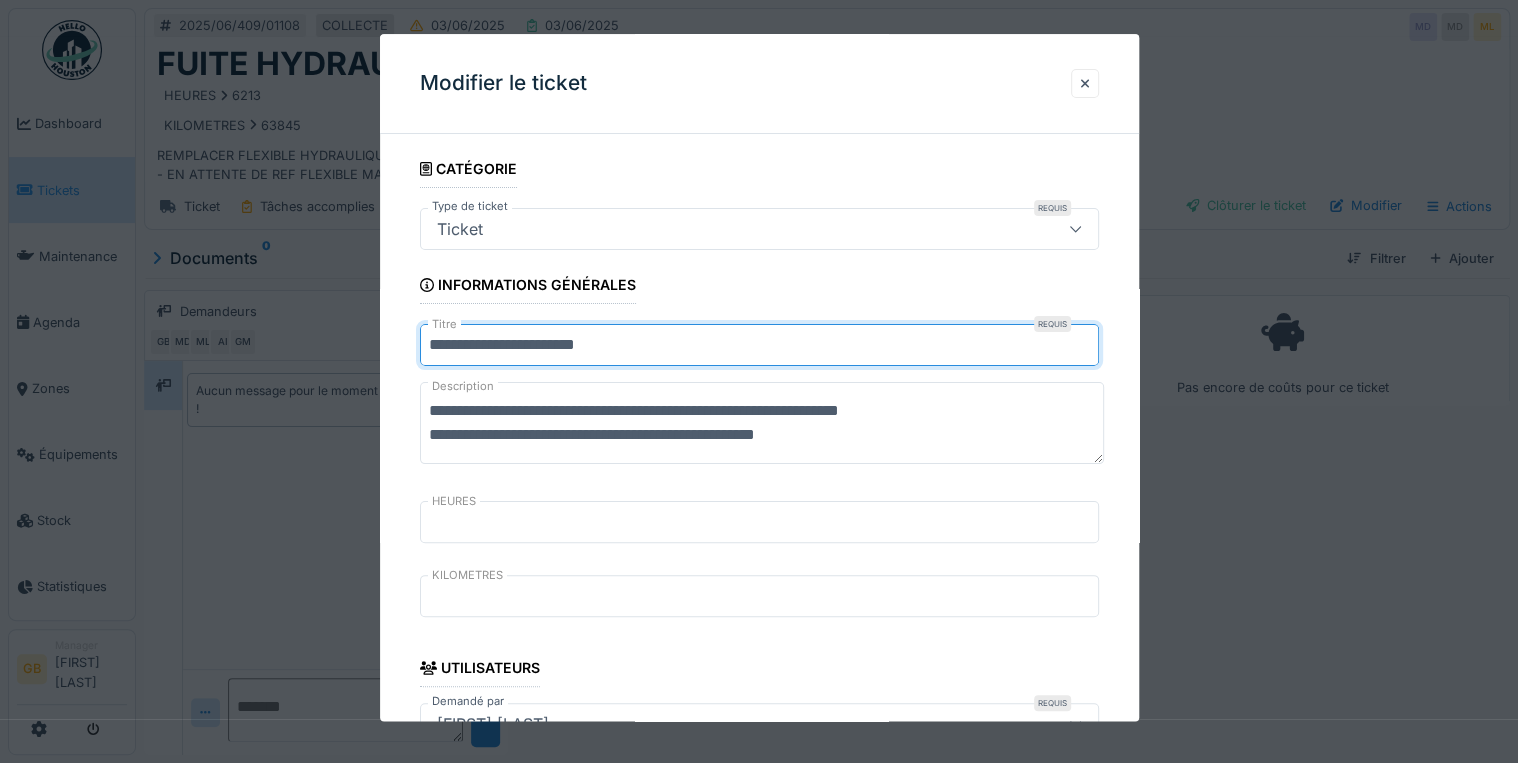 paste on "**********" 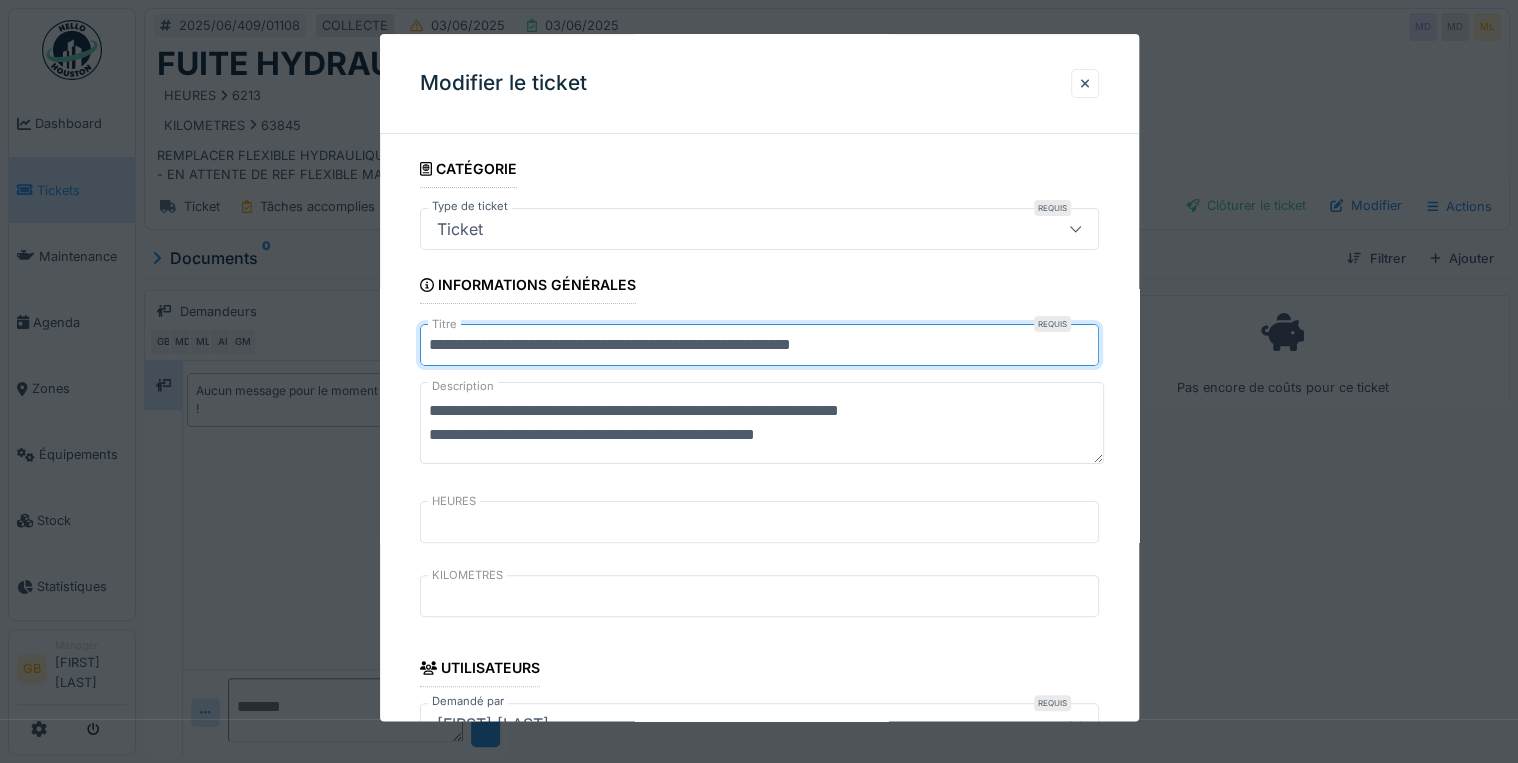 type on "**********" 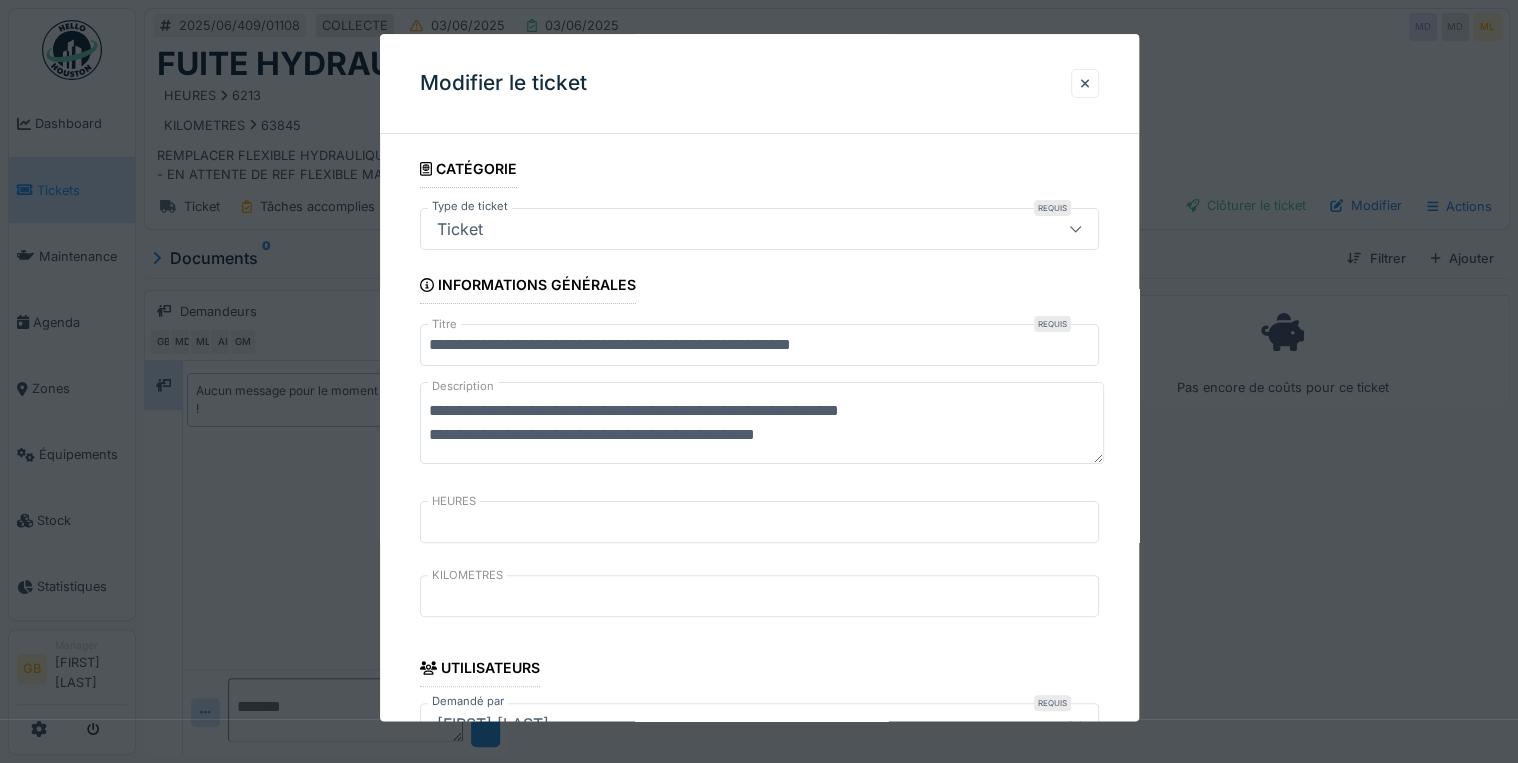 drag, startPoint x: 861, startPoint y: 434, endPoint x: 399, endPoint y: 446, distance: 462.15582 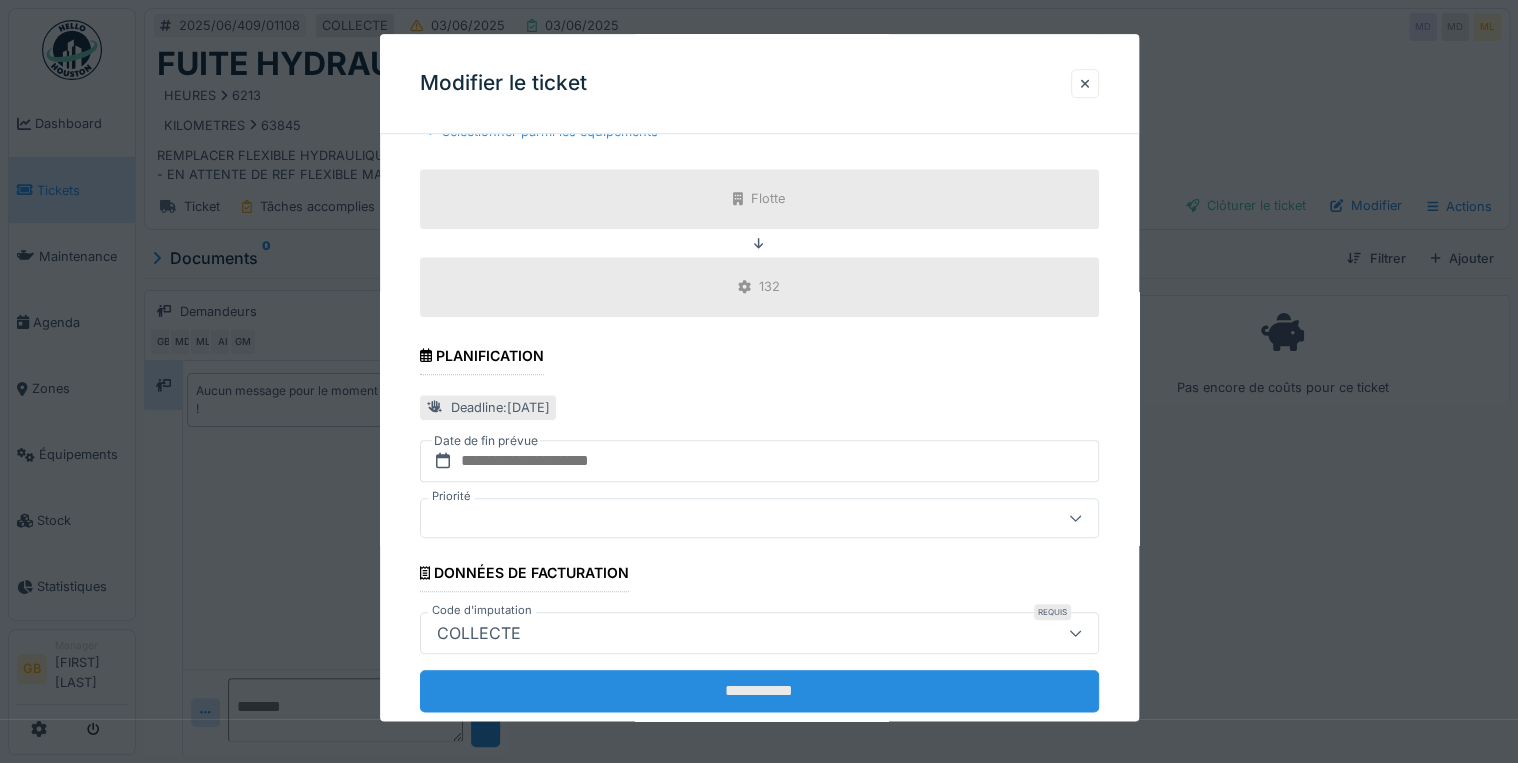 scroll, scrollTop: 798, scrollLeft: 0, axis: vertical 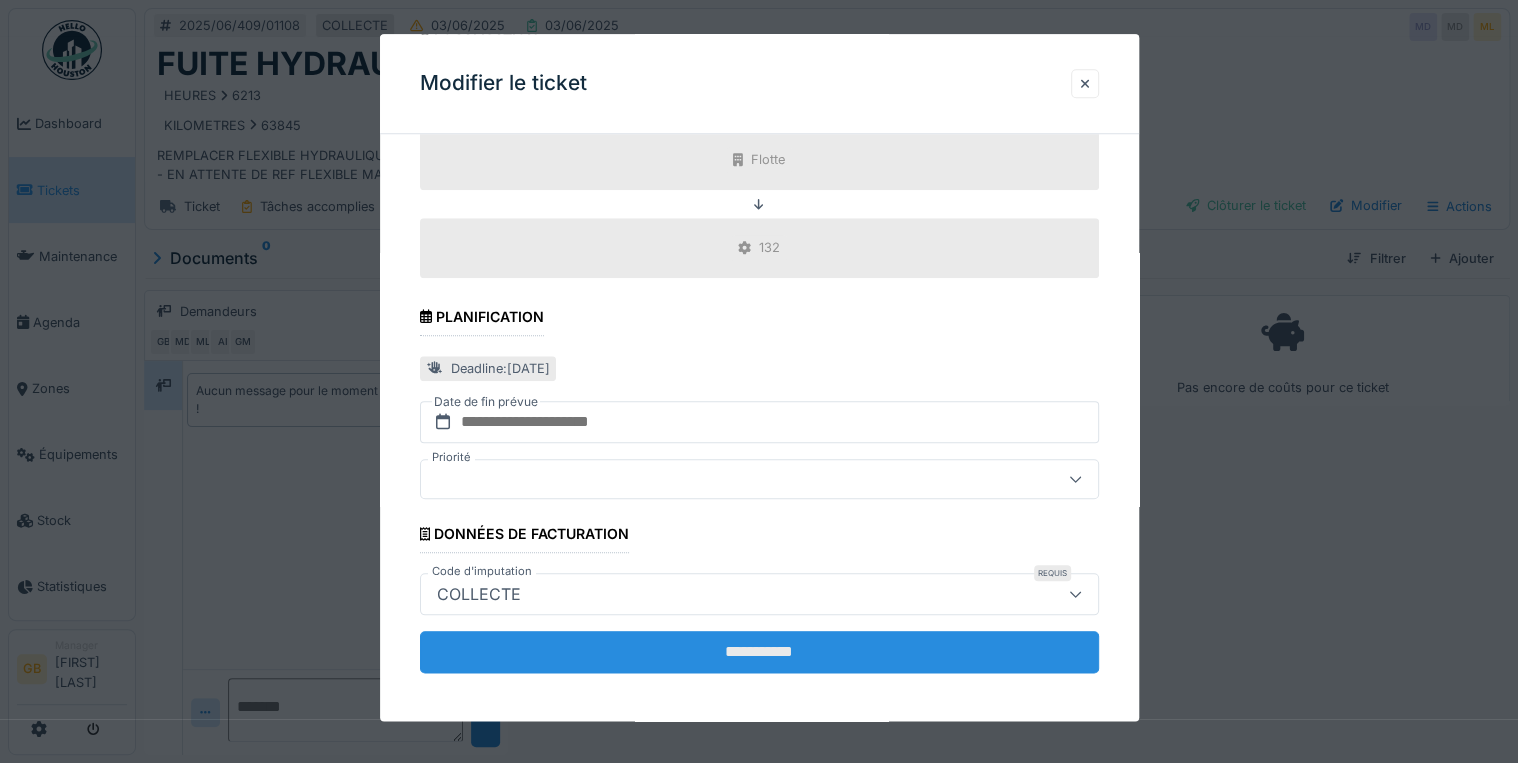 type on "**********" 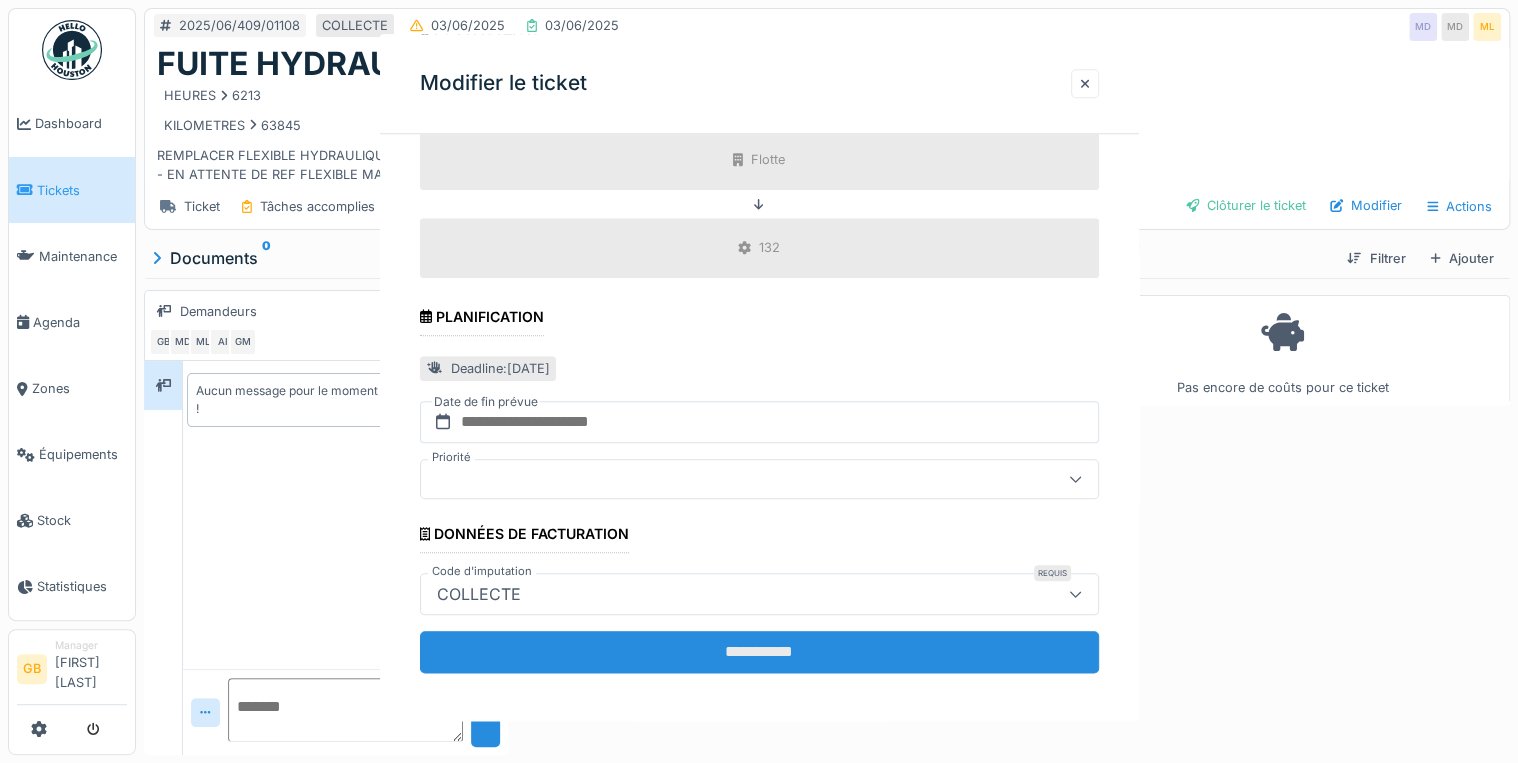 scroll, scrollTop: 0, scrollLeft: 0, axis: both 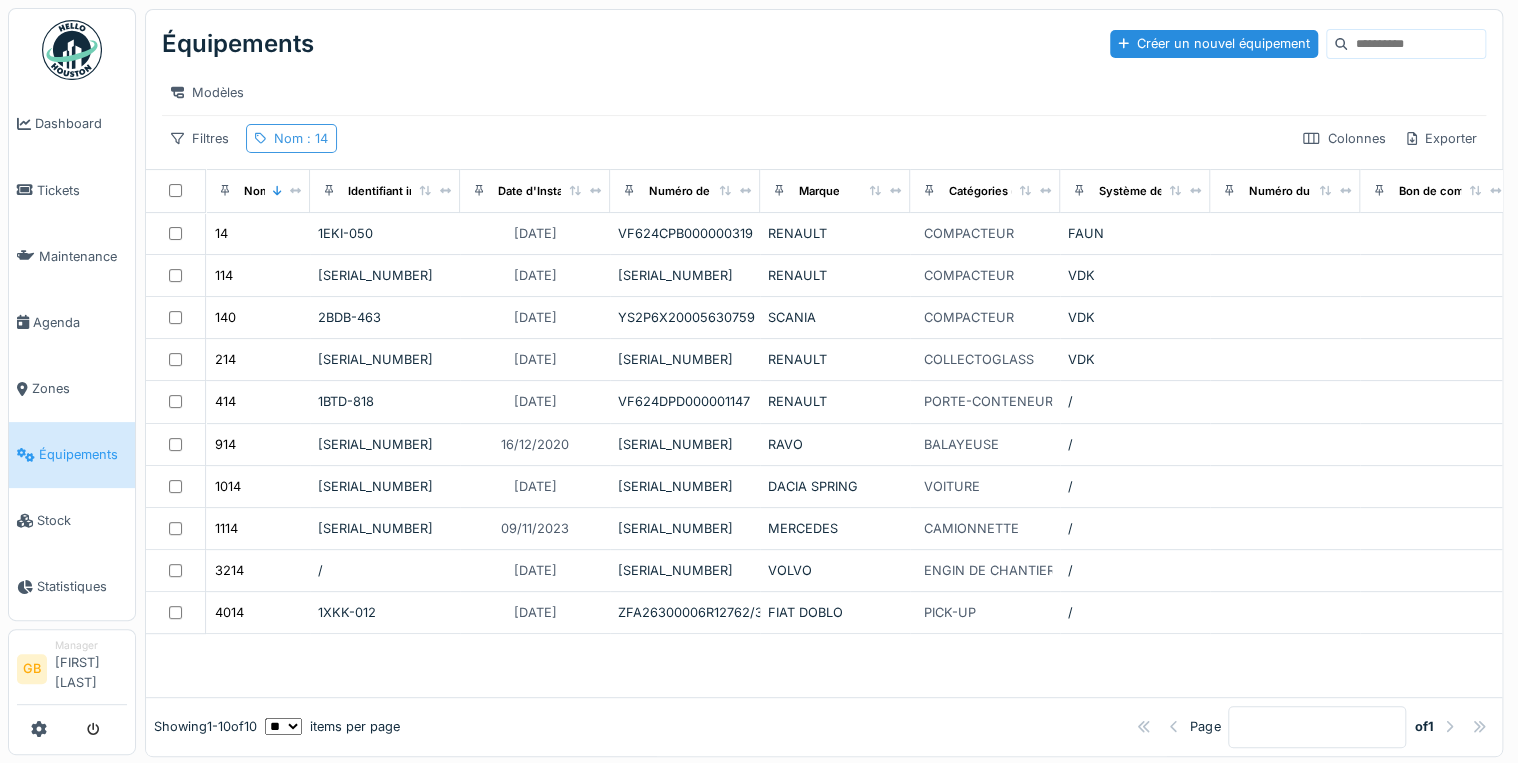 click on ":   14" at bounding box center [315, 138] 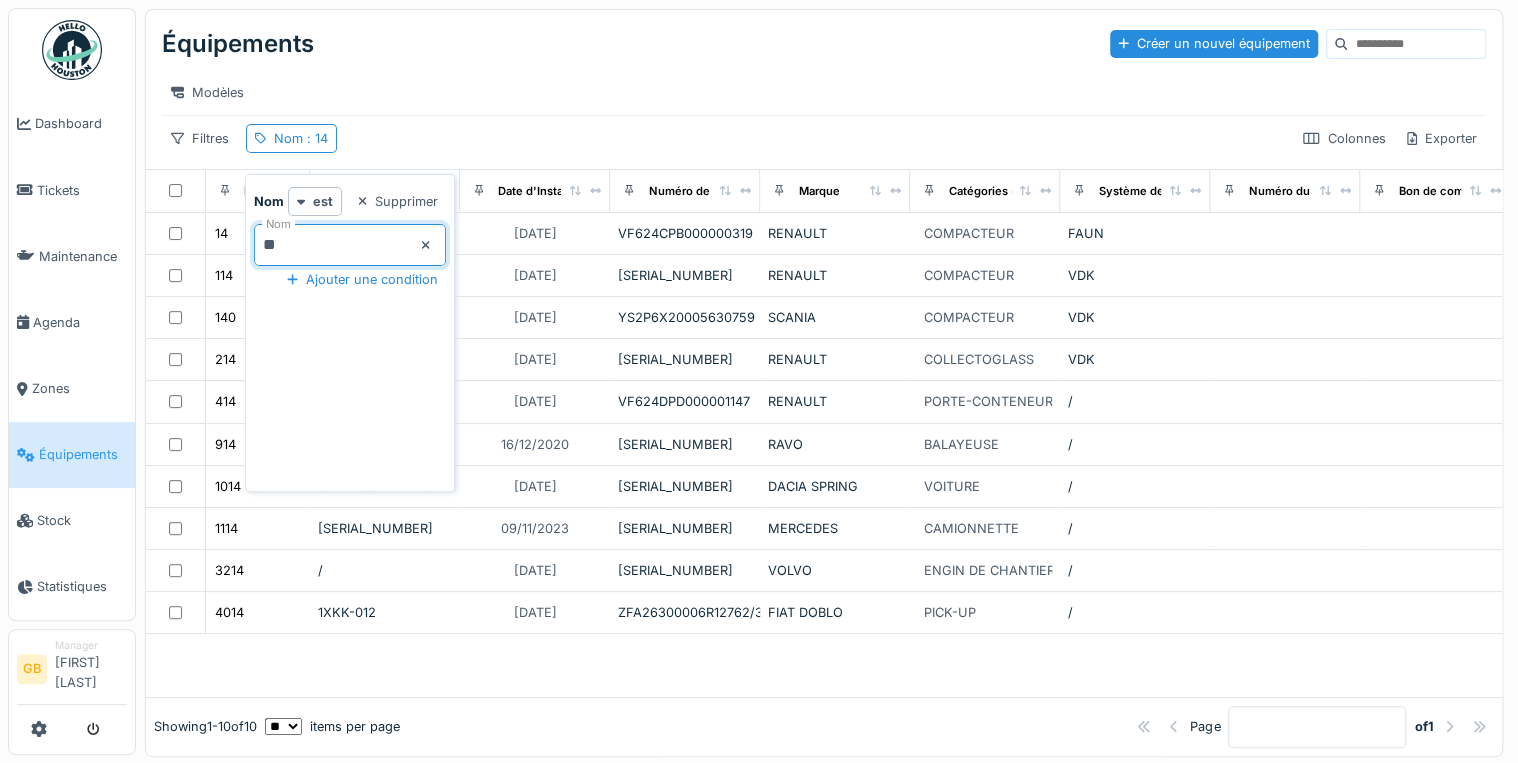 click on "**" at bounding box center (350, 245) 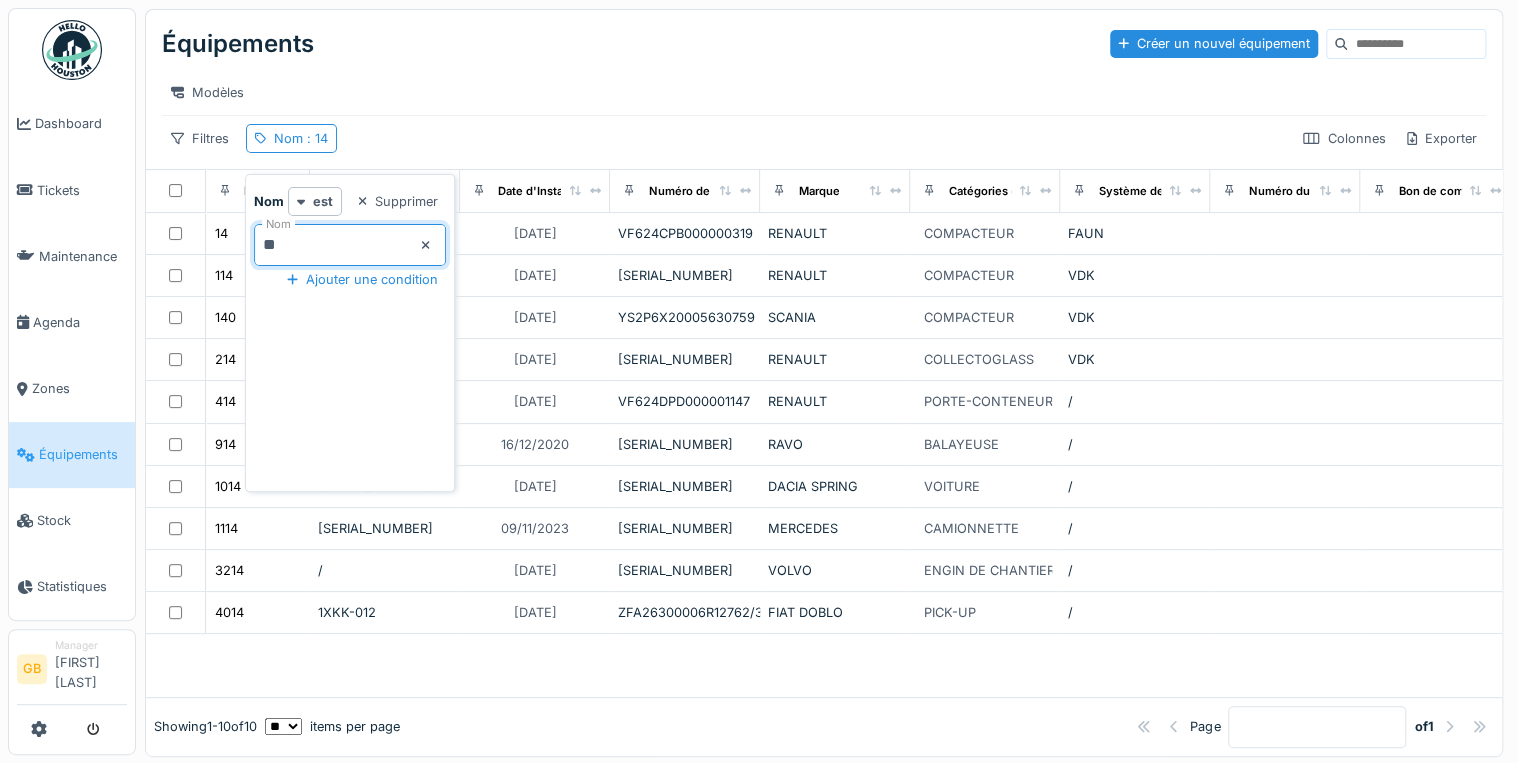 type on "*" 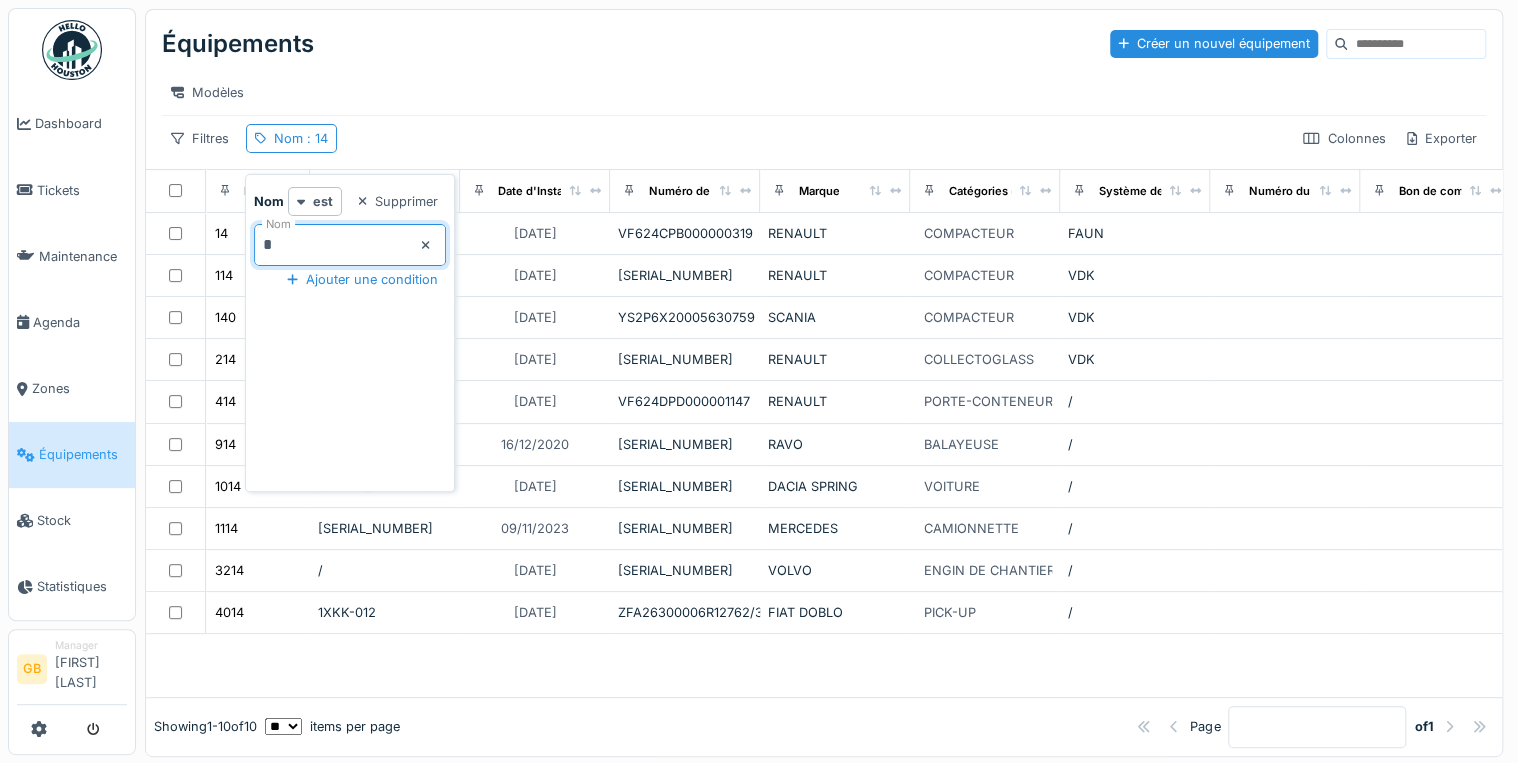 type on "**" 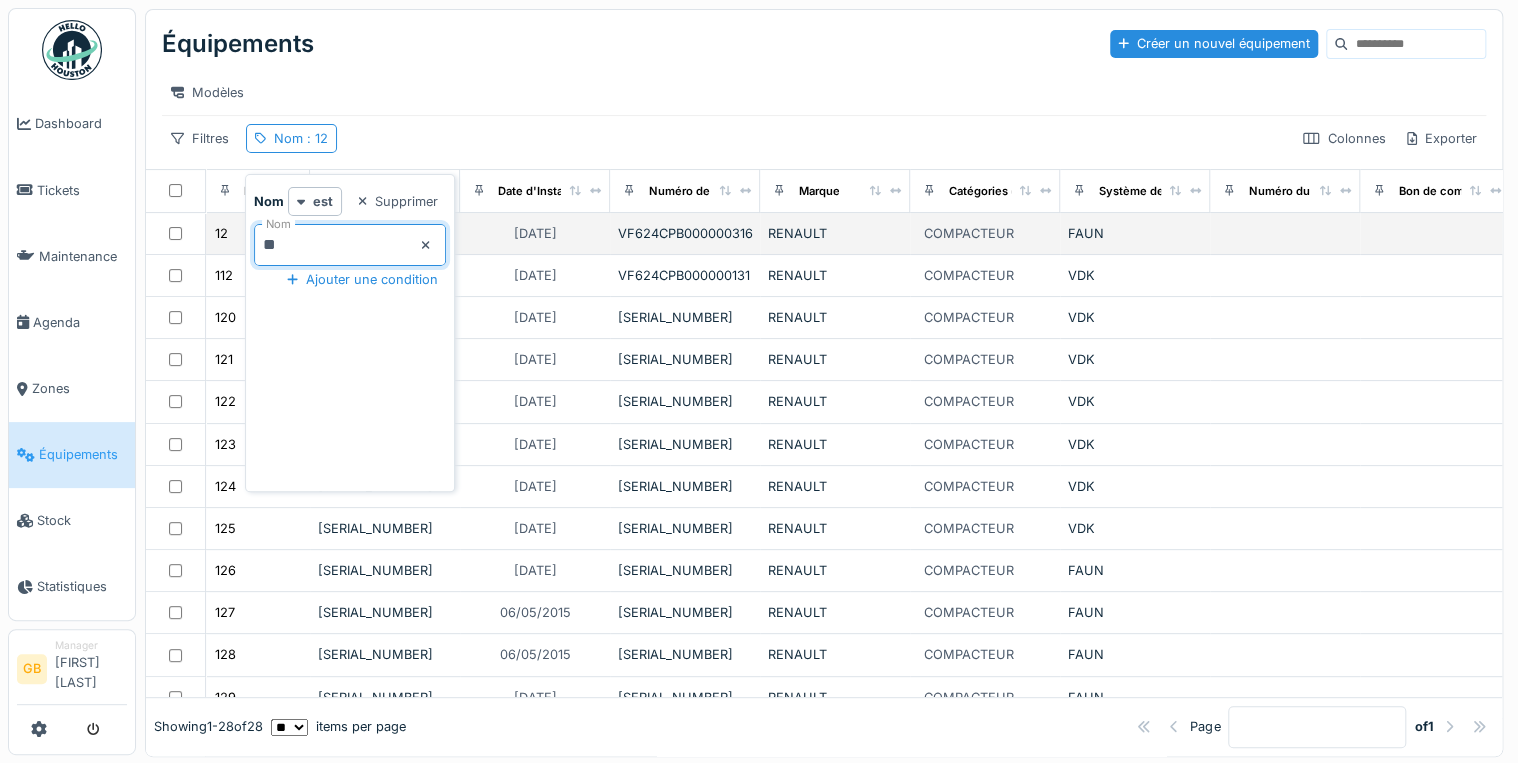 click on "12" at bounding box center (258, 233) 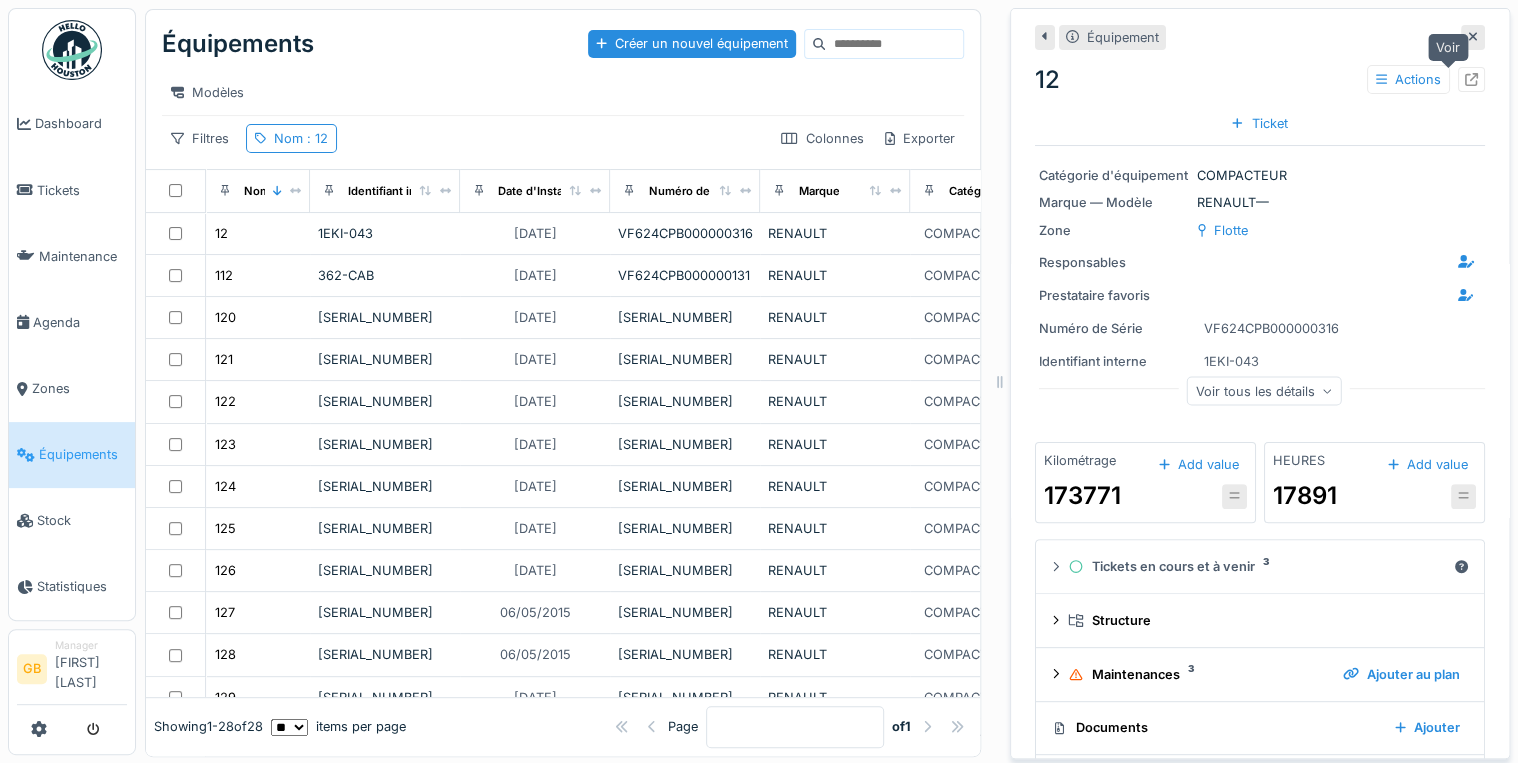 click 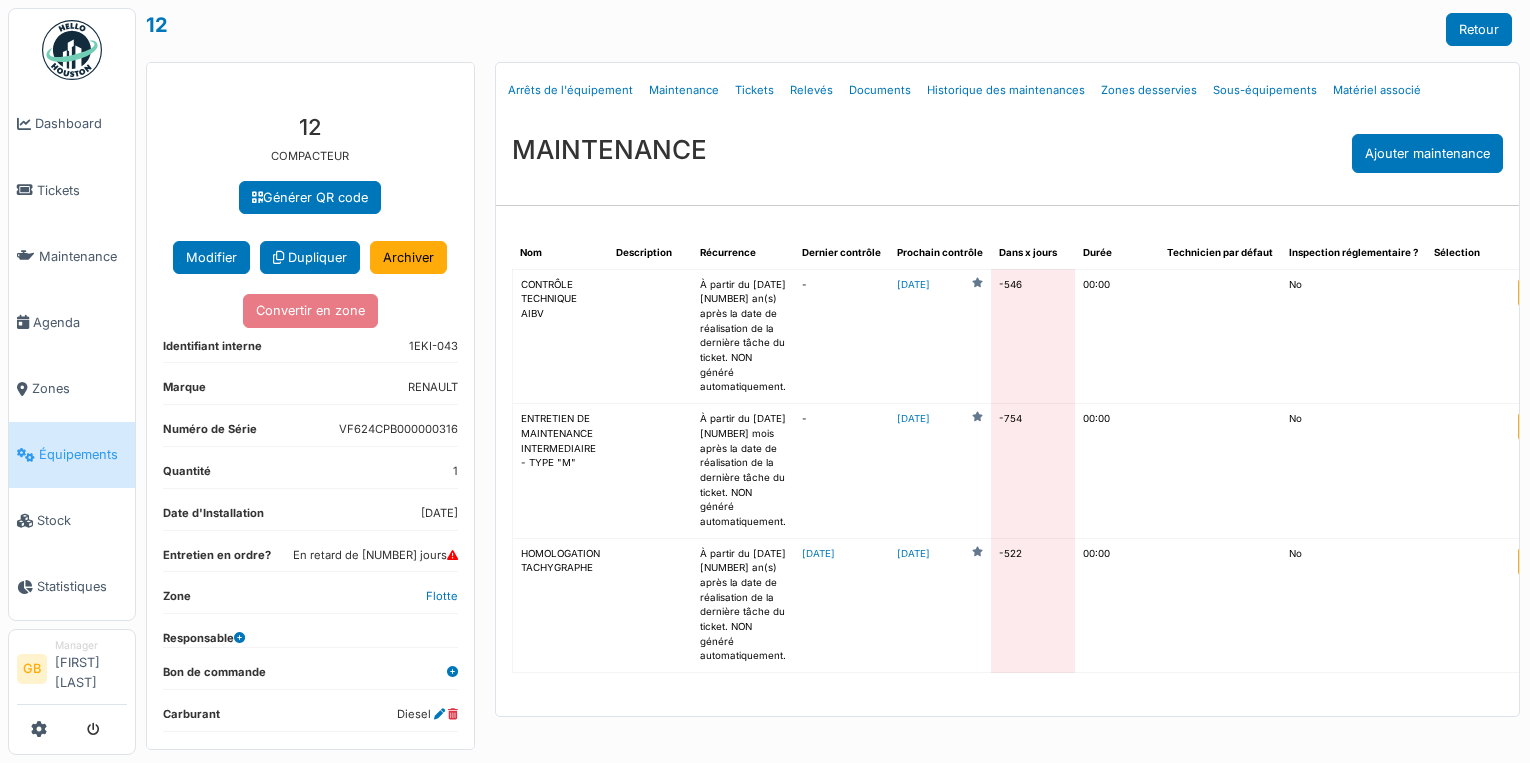 scroll, scrollTop: 0, scrollLeft: 0, axis: both 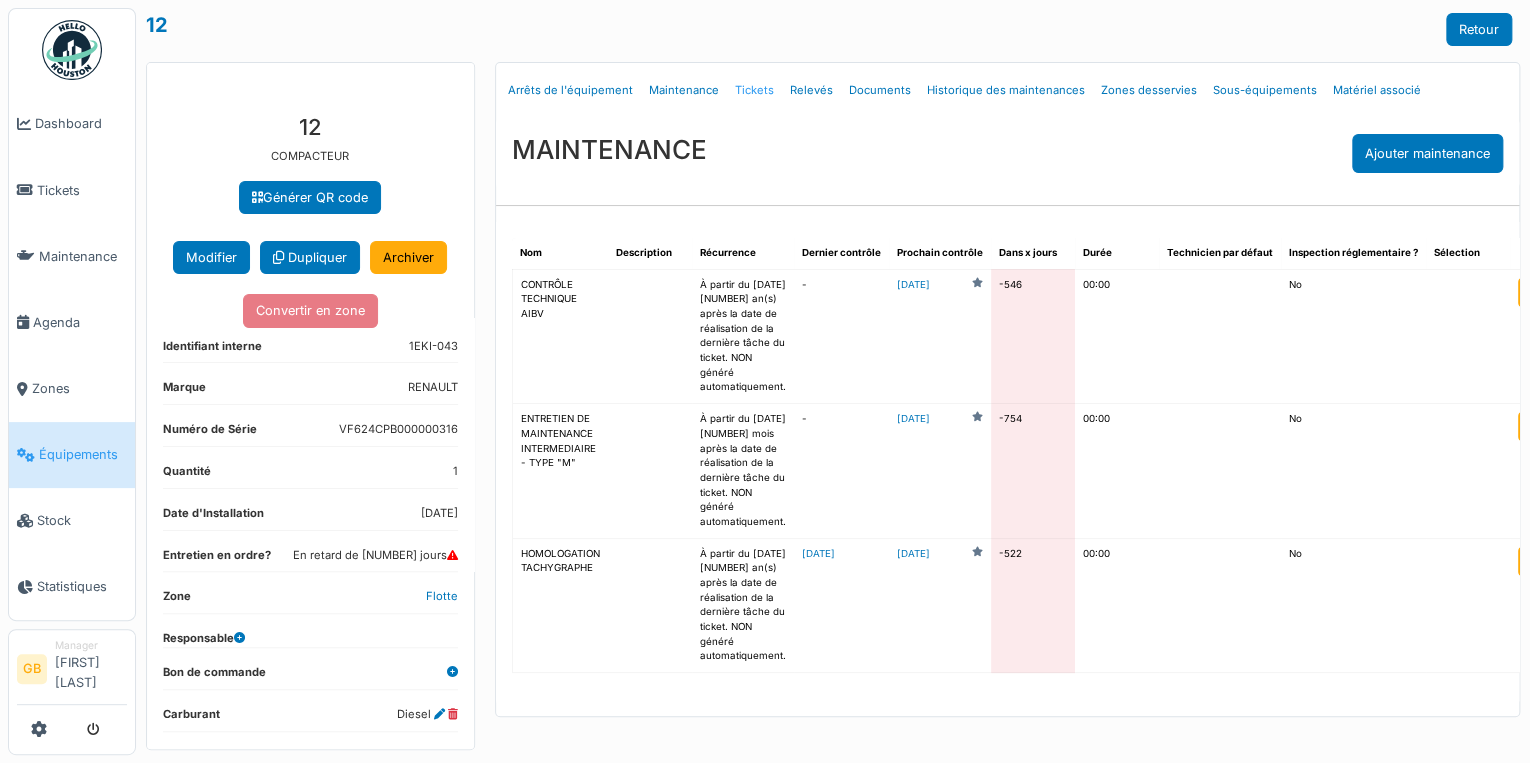 click on "Tickets" at bounding box center (754, 90) 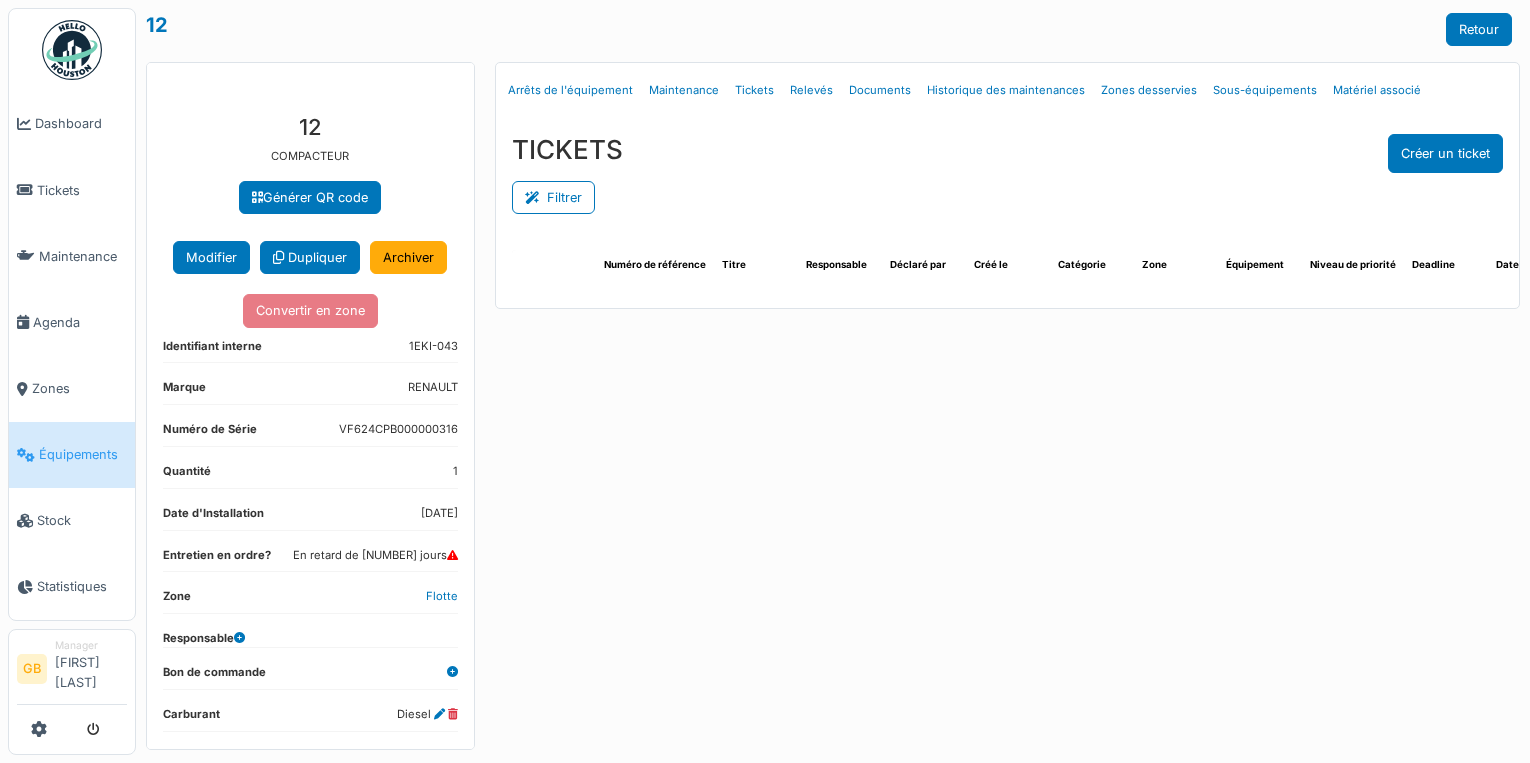 scroll, scrollTop: 0, scrollLeft: 0, axis: both 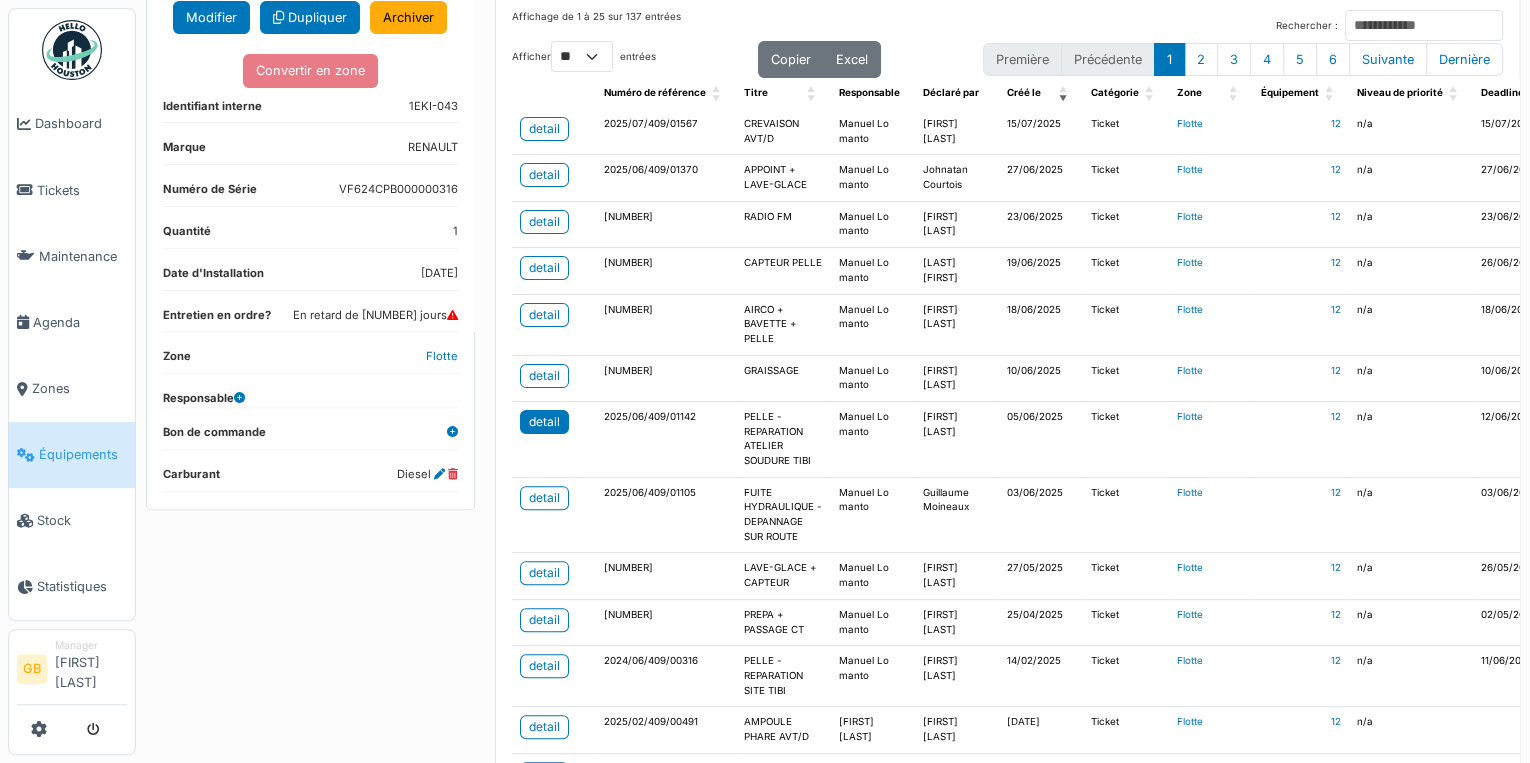 click on "detail" at bounding box center [544, 422] 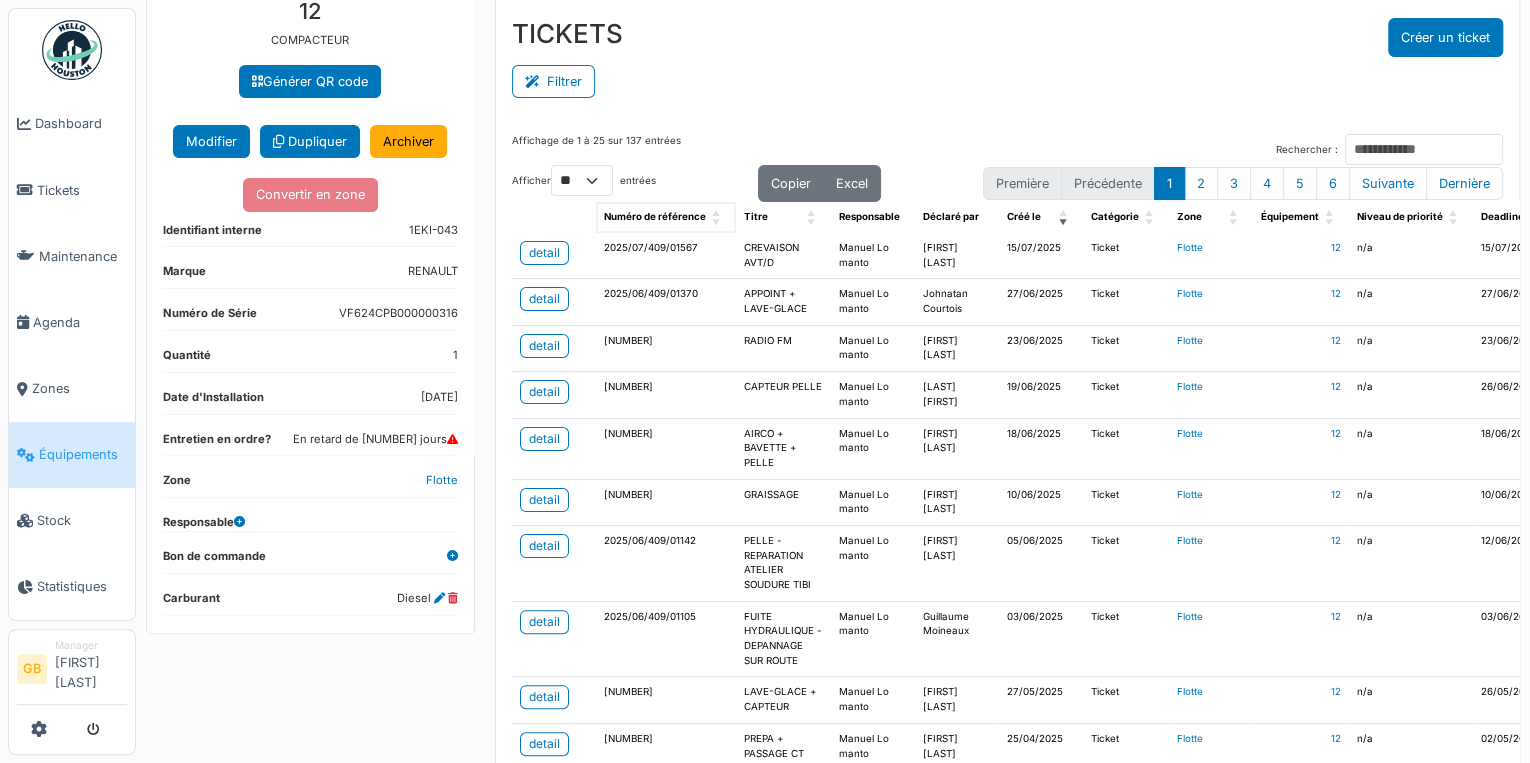 scroll, scrollTop: 0, scrollLeft: 0, axis: both 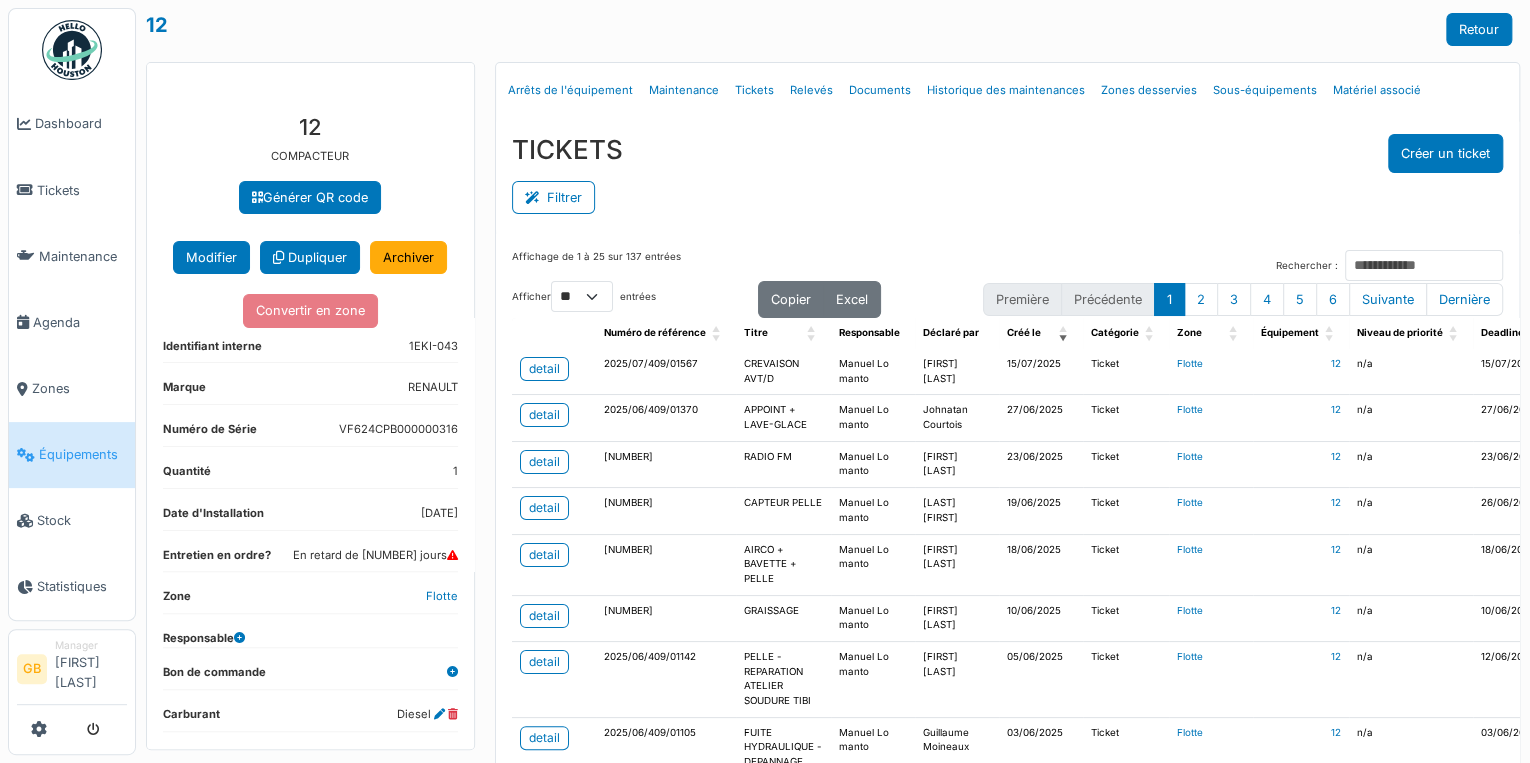 click at bounding box center (72, 50) 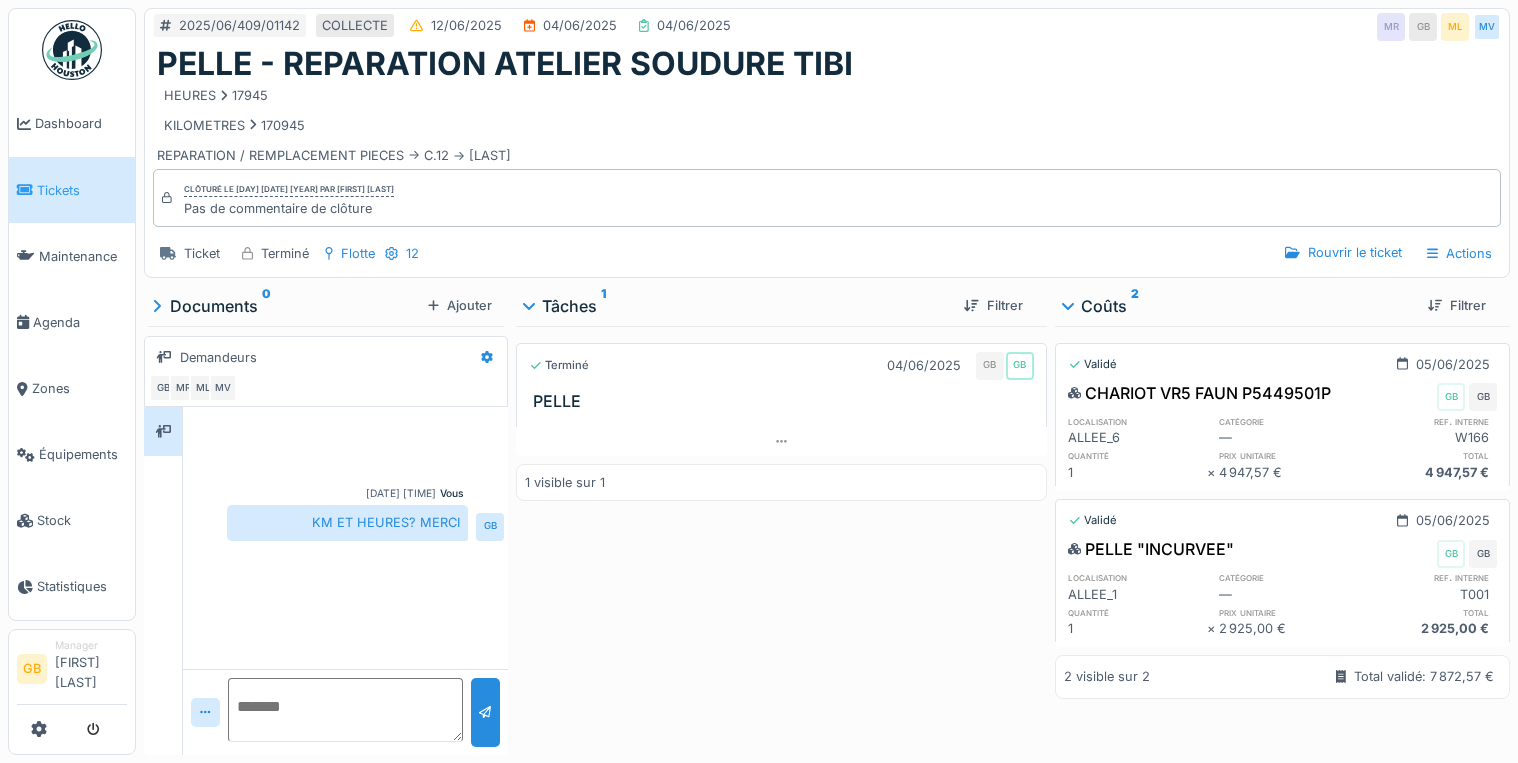 scroll, scrollTop: 0, scrollLeft: 0, axis: both 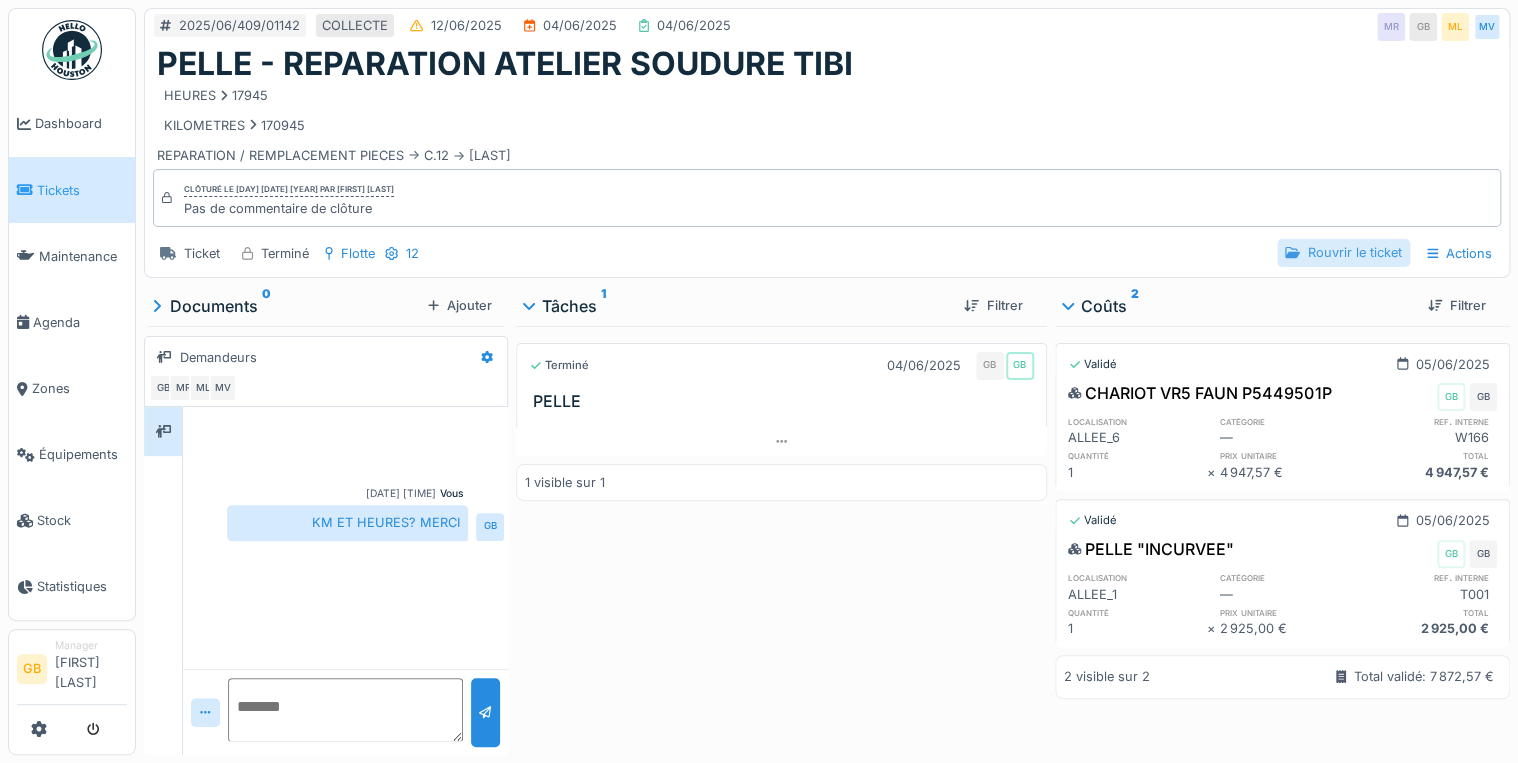 click on "Rouvrir le ticket" at bounding box center [1343, 252] 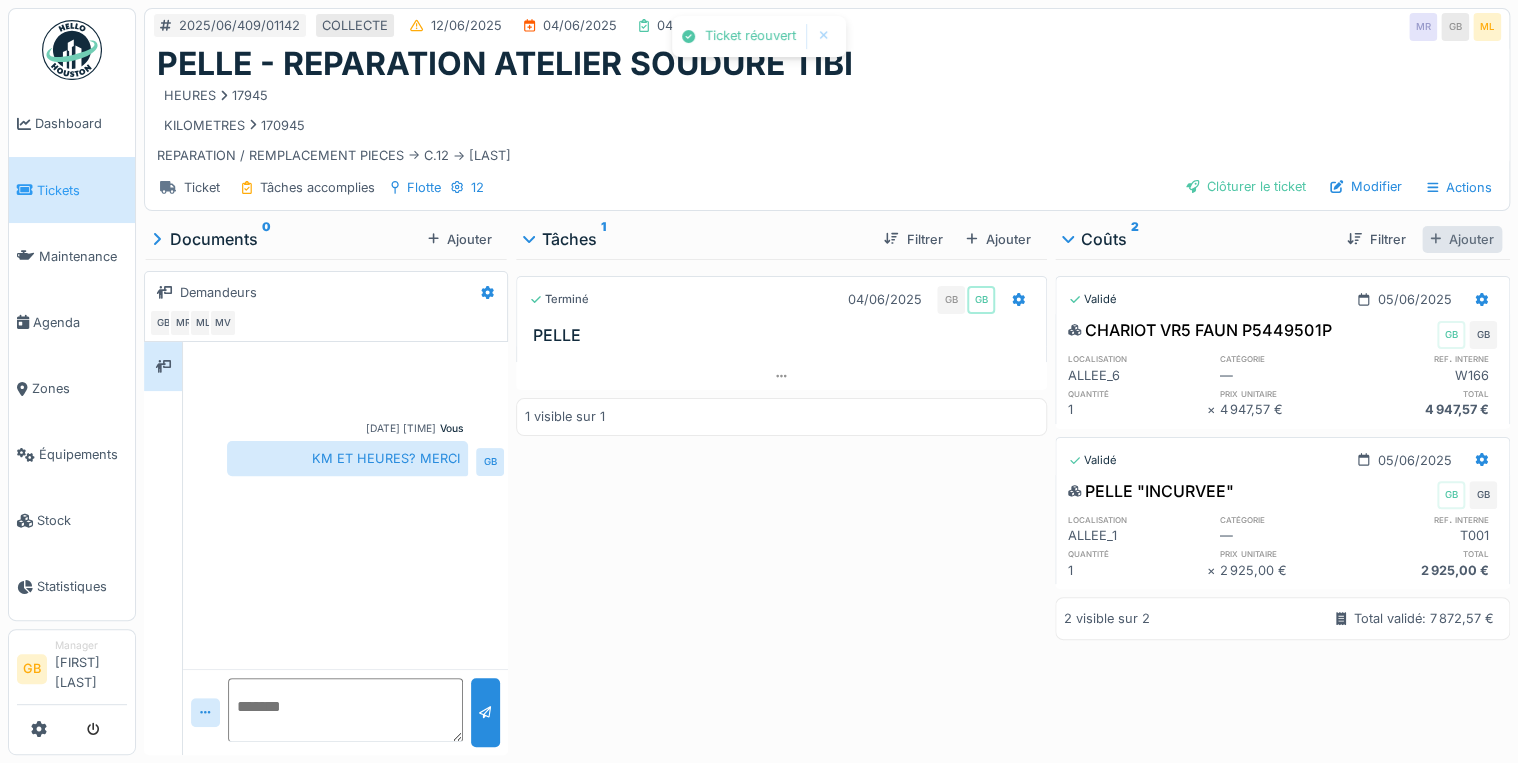 click on "Ajouter" at bounding box center [1462, 239] 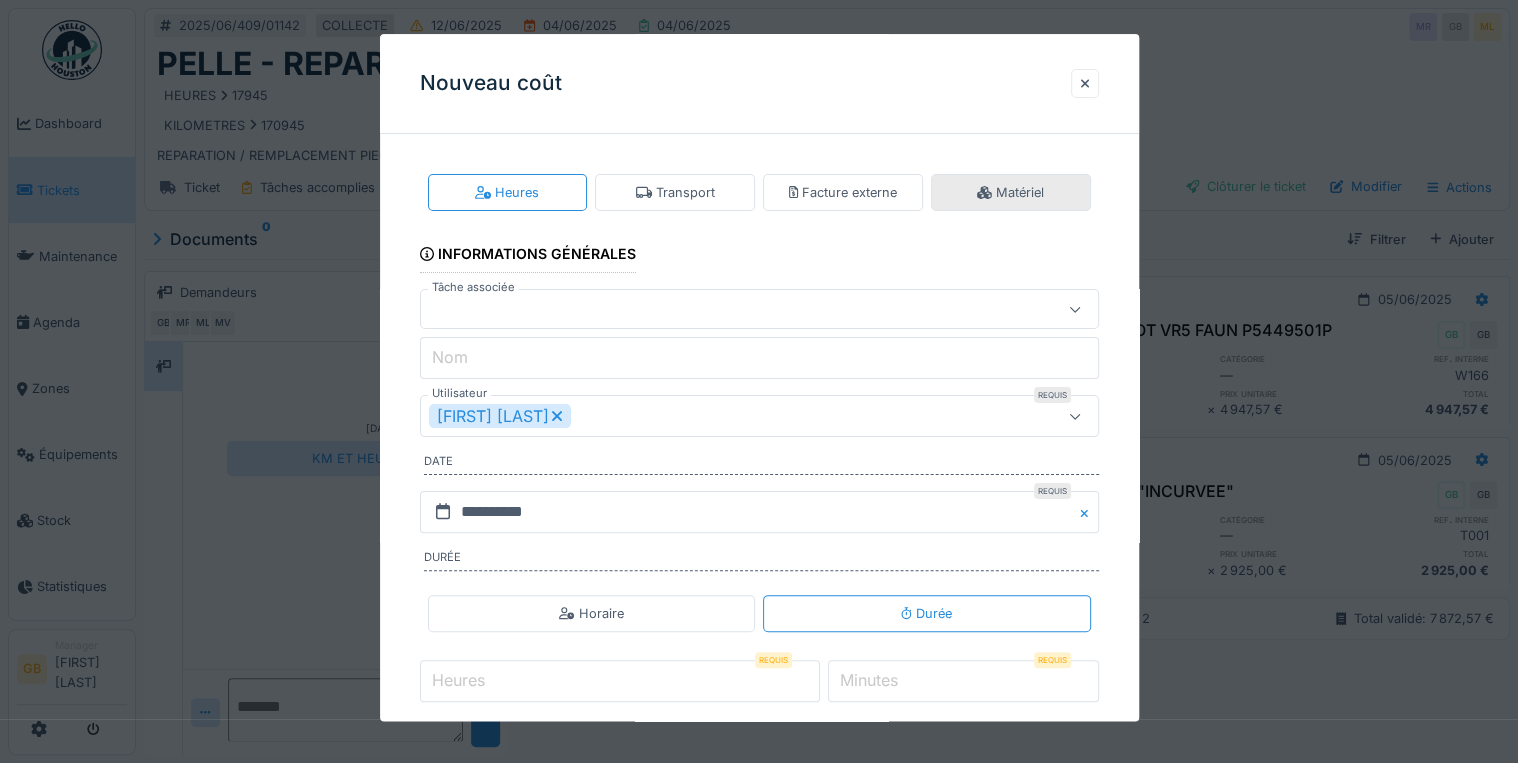 click on "Matériel" at bounding box center (1011, 192) 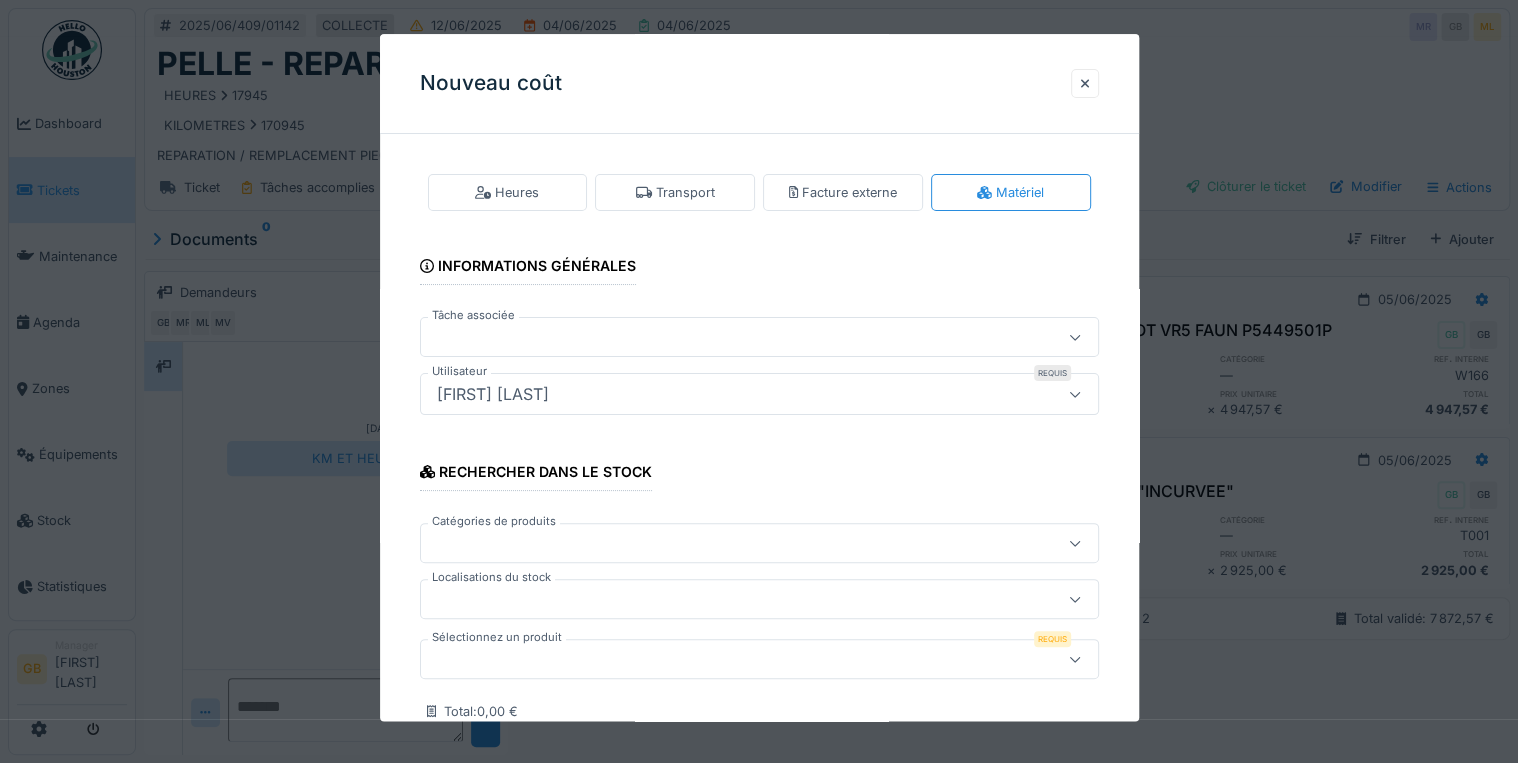 click at bounding box center (759, 660) 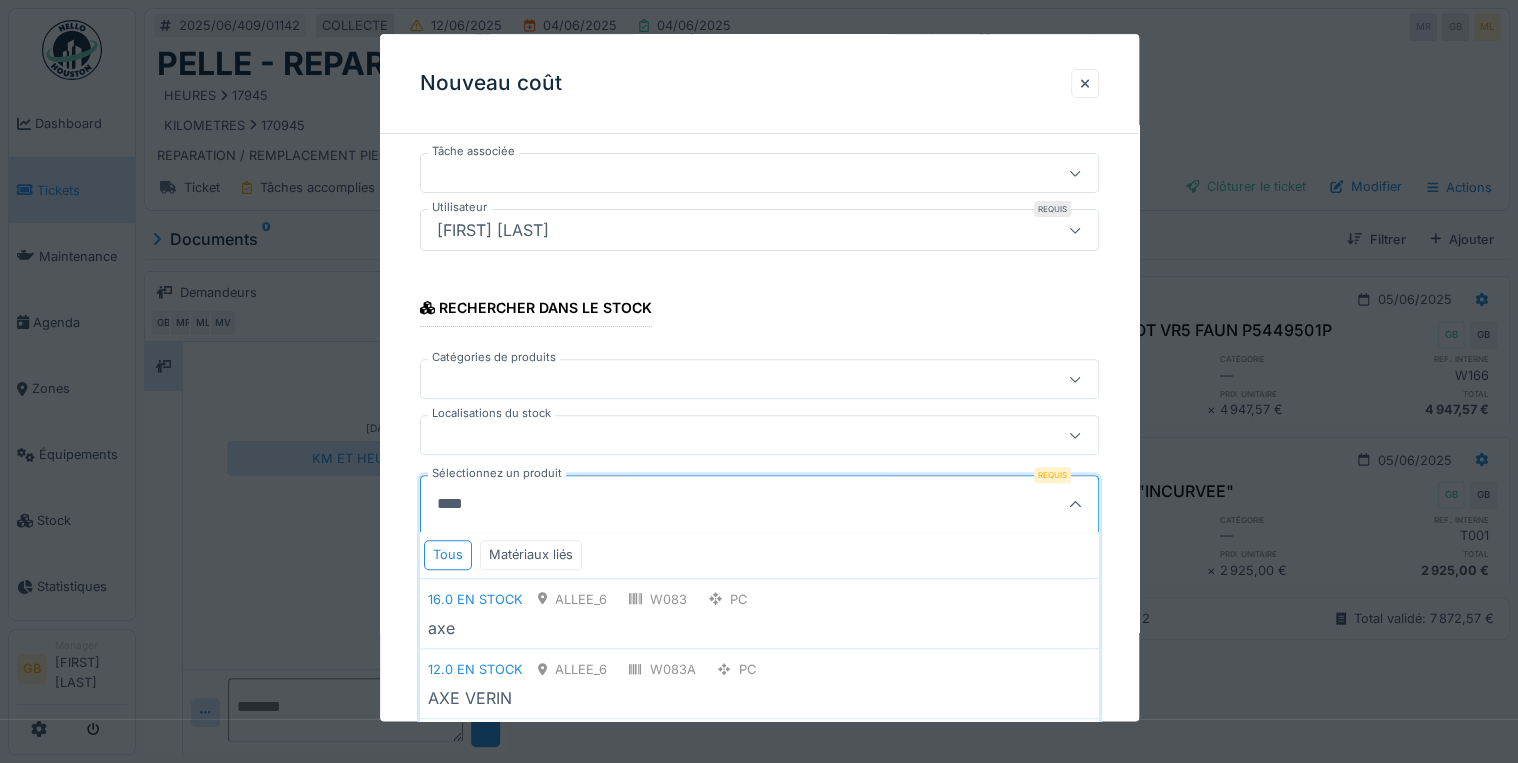 scroll, scrollTop: 263, scrollLeft: 0, axis: vertical 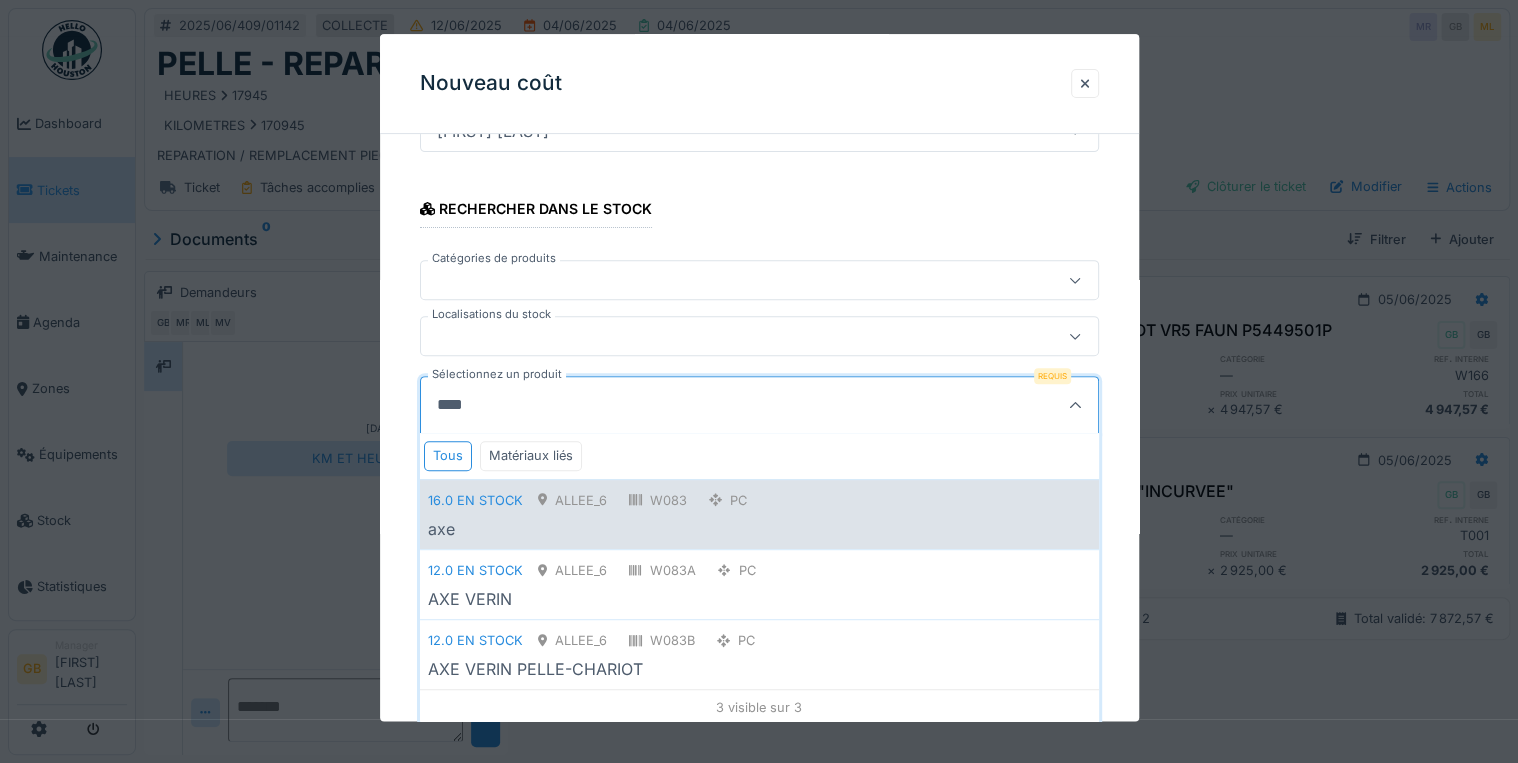 type on "****" 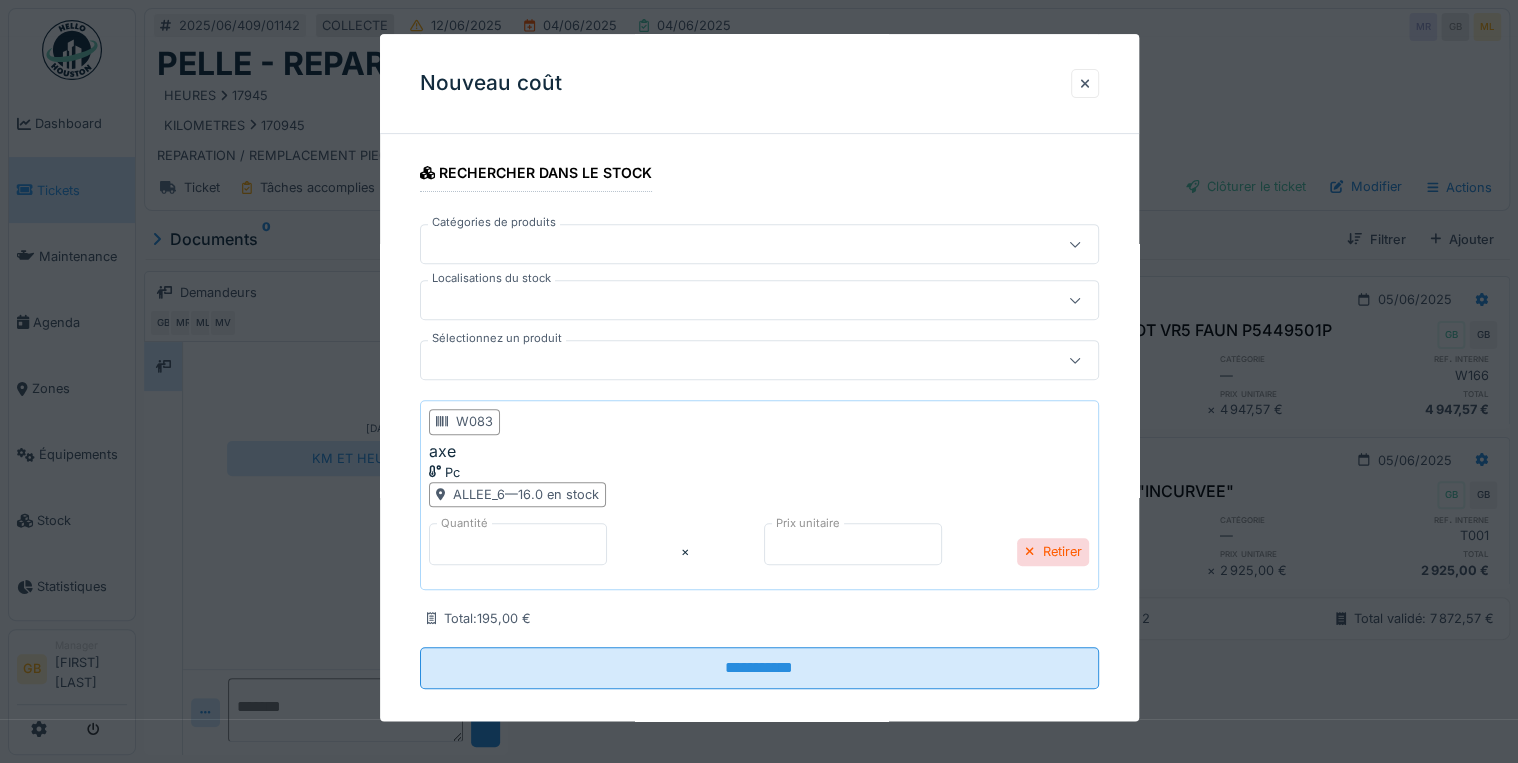 scroll, scrollTop: 319, scrollLeft: 0, axis: vertical 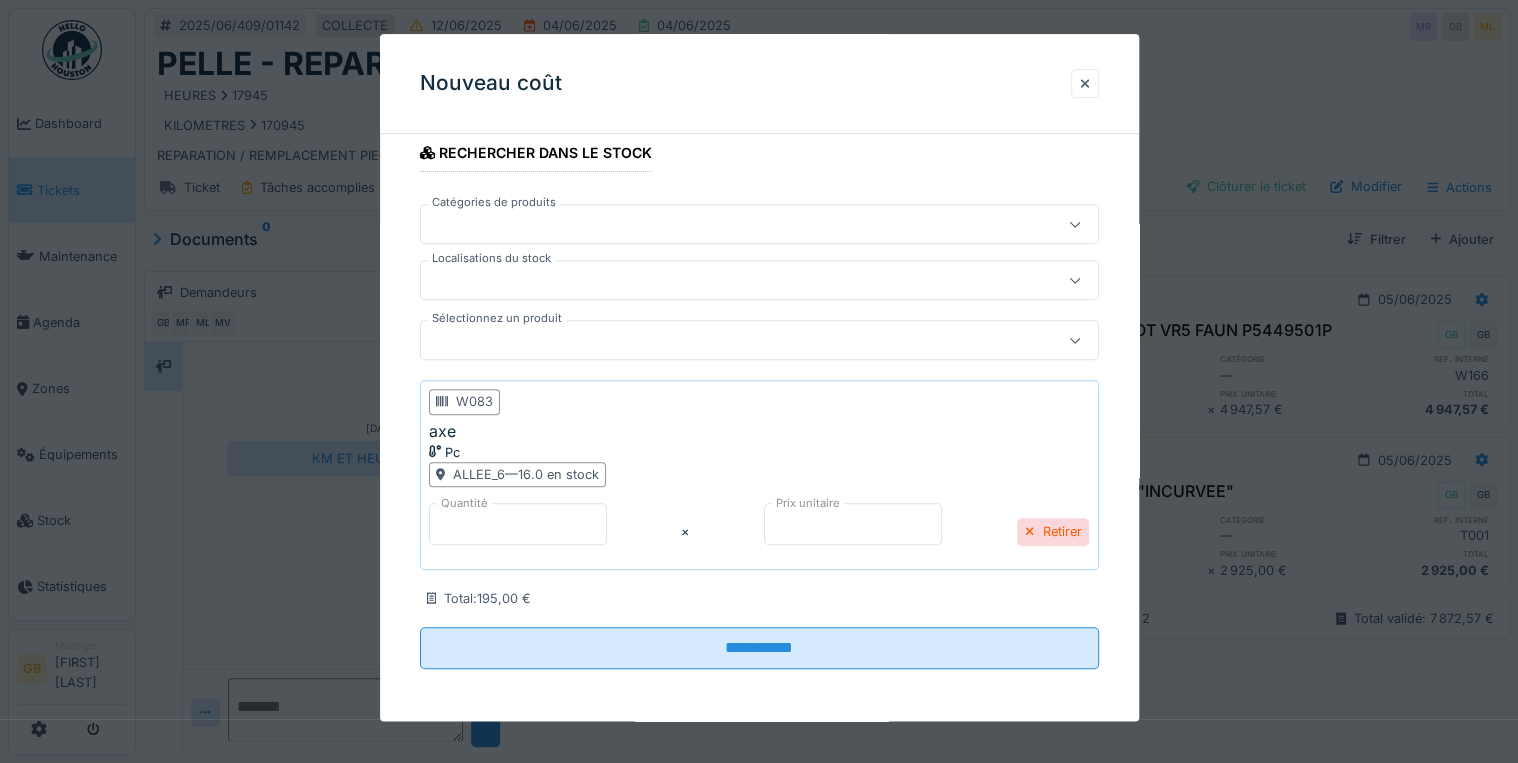 drag, startPoint x: 509, startPoint y: 532, endPoint x: 327, endPoint y: 516, distance: 182.70195 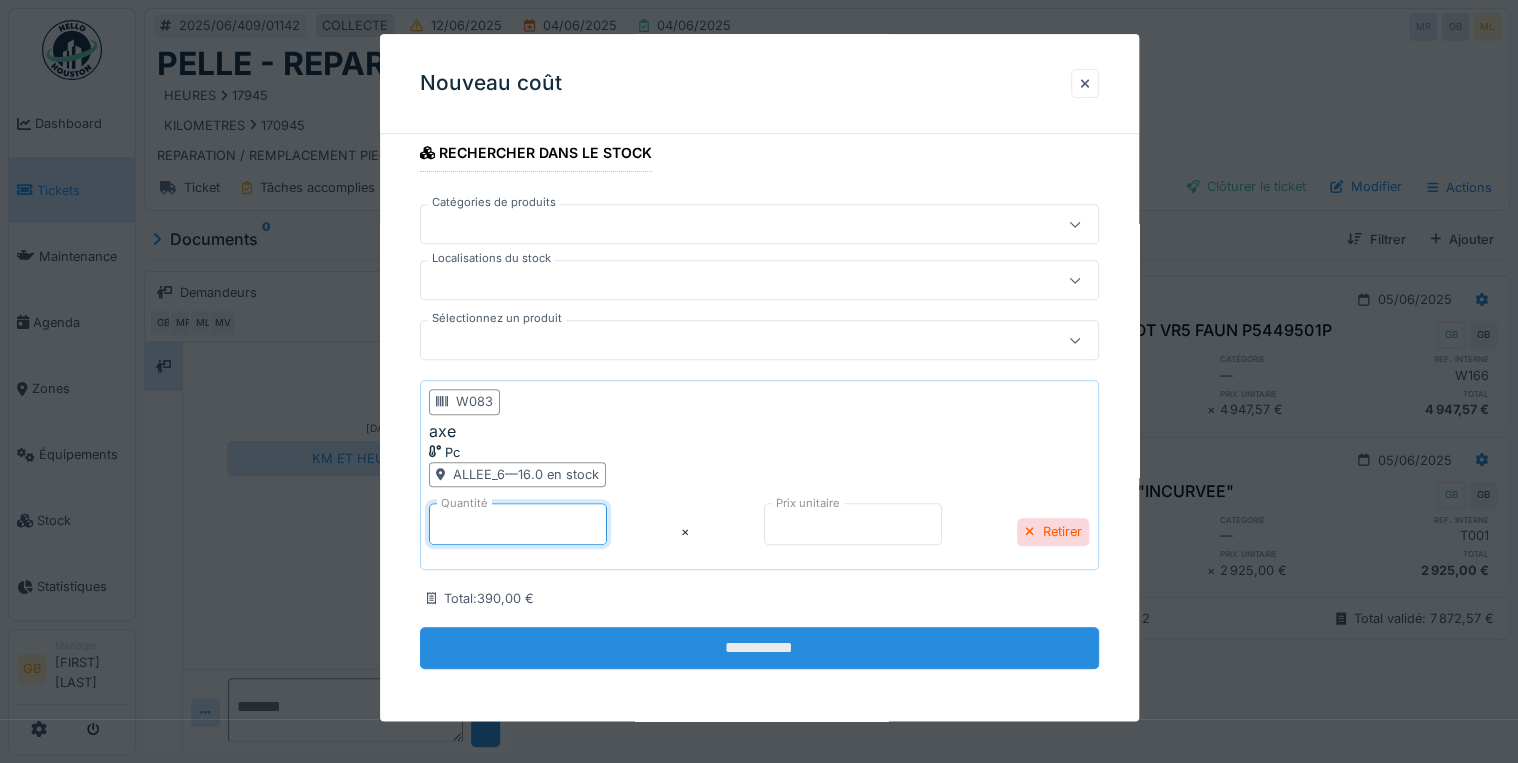 type on "*" 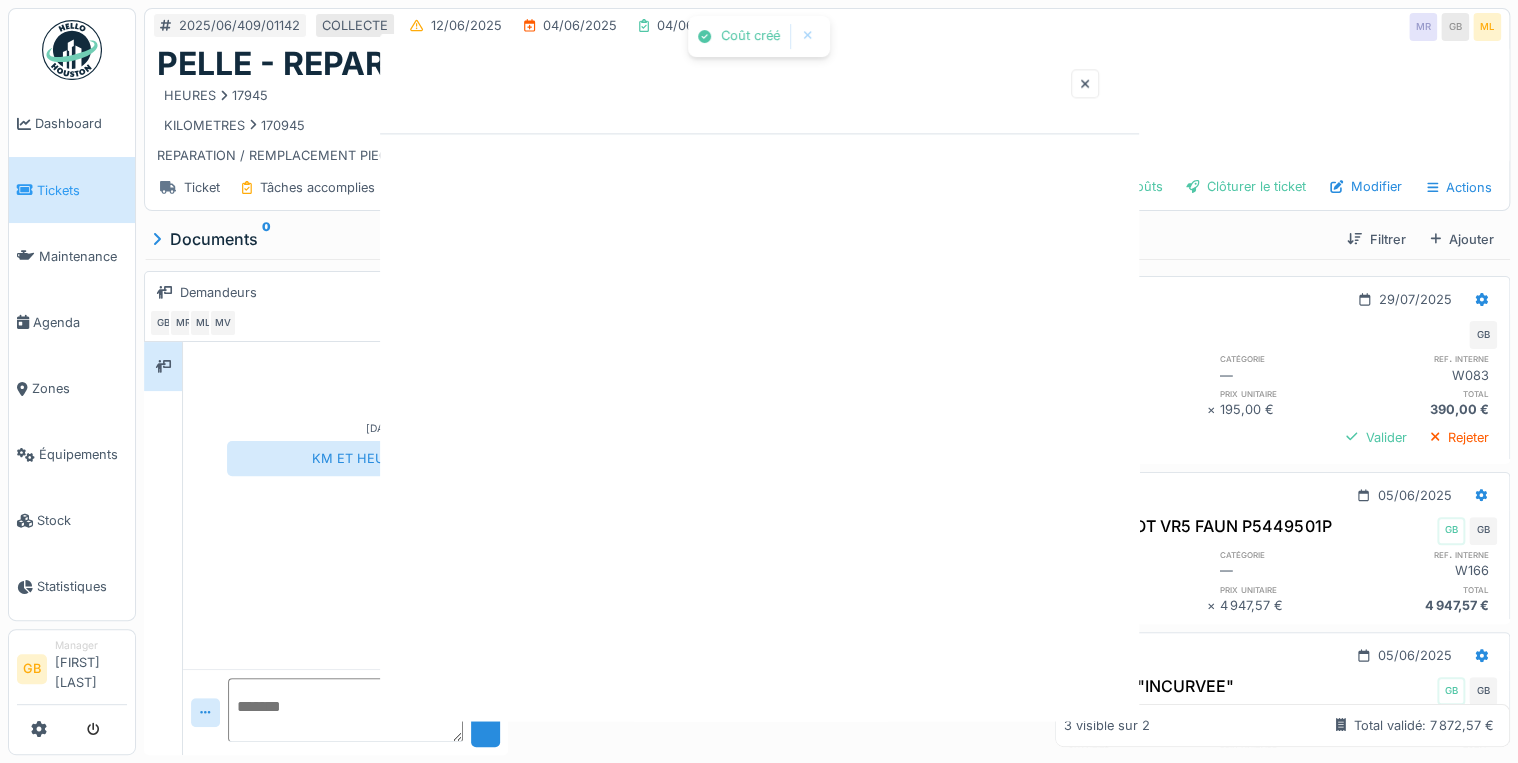 scroll, scrollTop: 0, scrollLeft: 0, axis: both 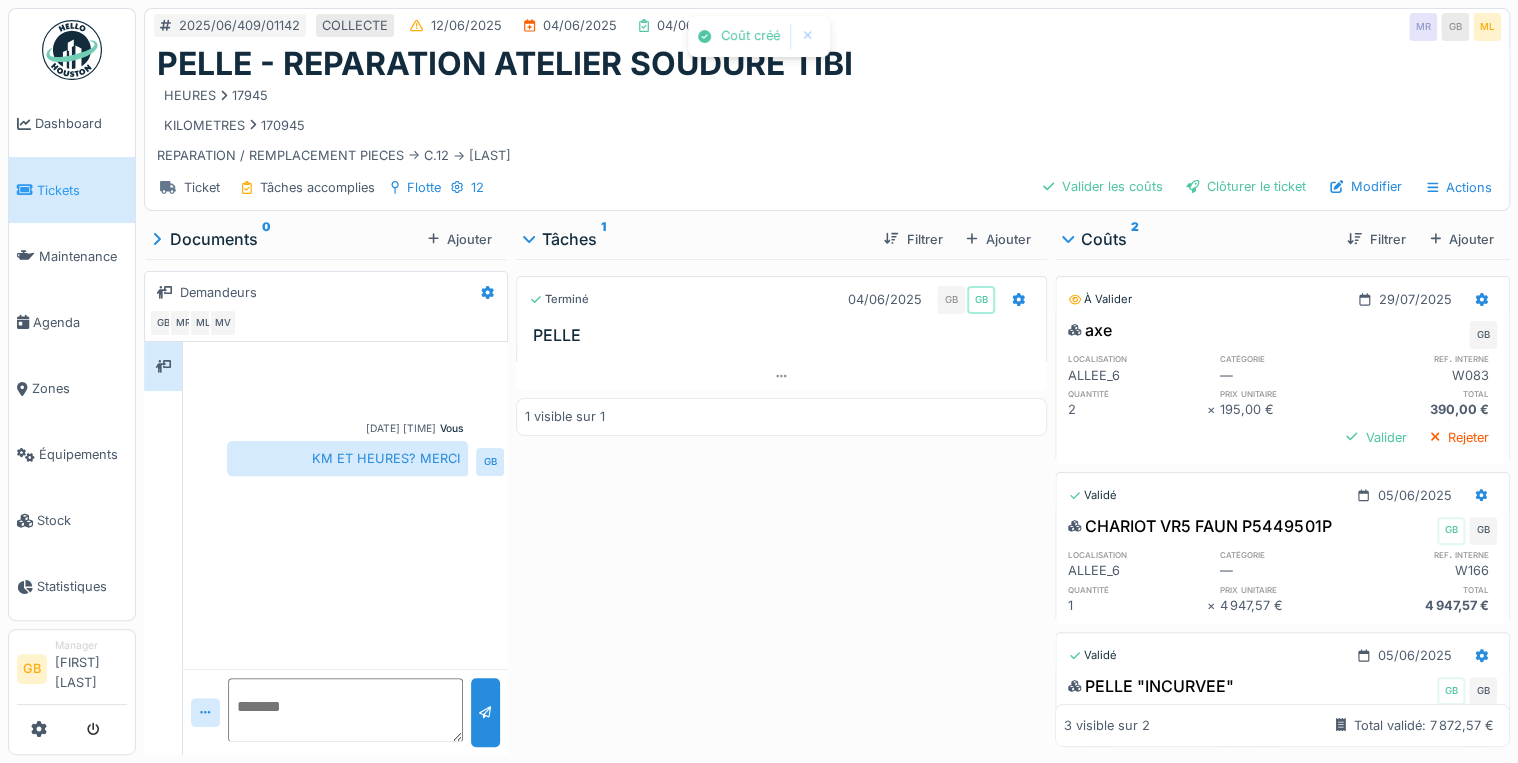 click on "axe GB localisation catégorie ref. interne ALLEE_6 — W083 quantité prix unitaire total 2 × 195,00 € 390,00 € Valider Rejeter" at bounding box center [1282, 386] 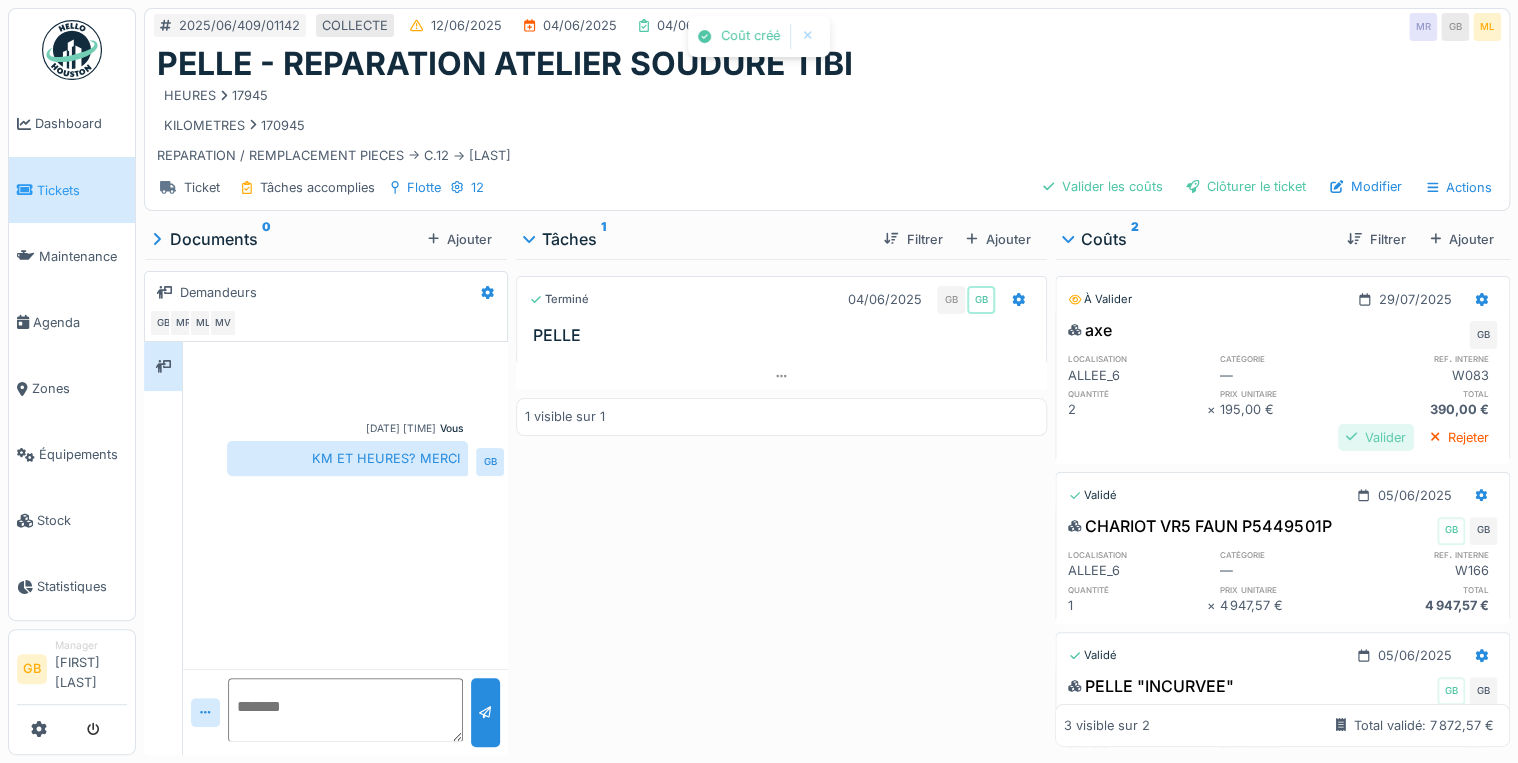 click on "Valider" at bounding box center (1376, 437) 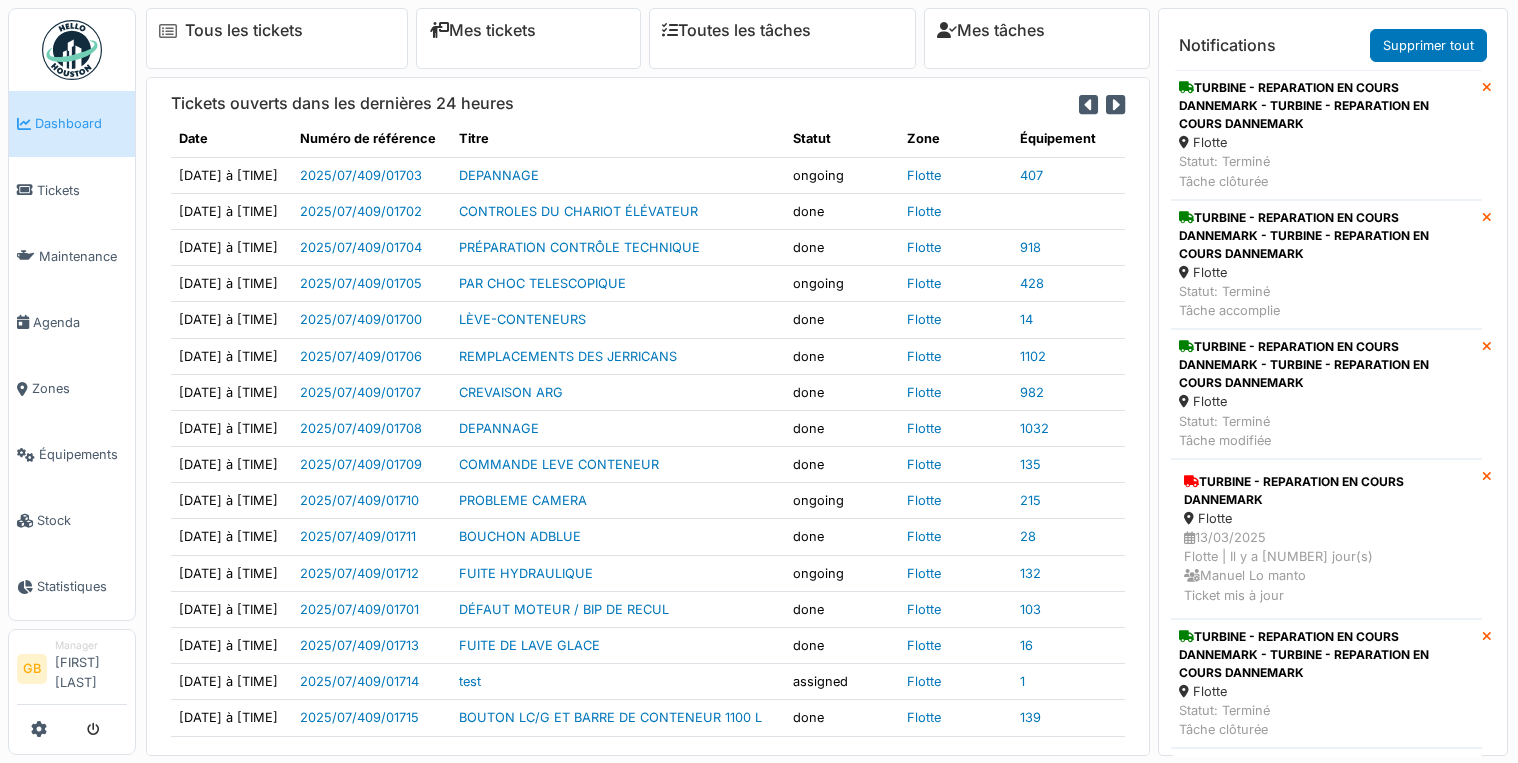 scroll, scrollTop: 0, scrollLeft: 0, axis: both 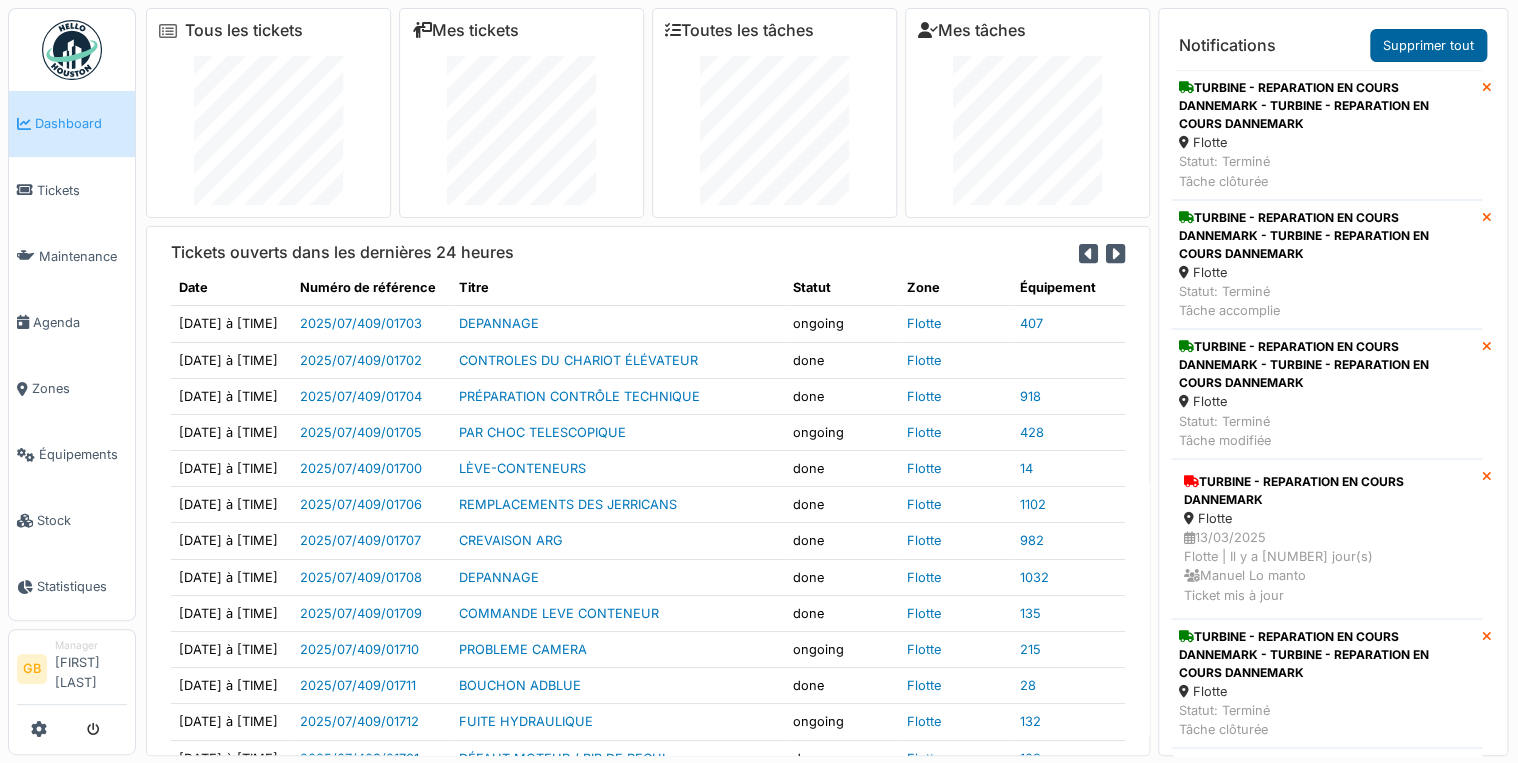 click on "Supprimer tout" at bounding box center (1428, 45) 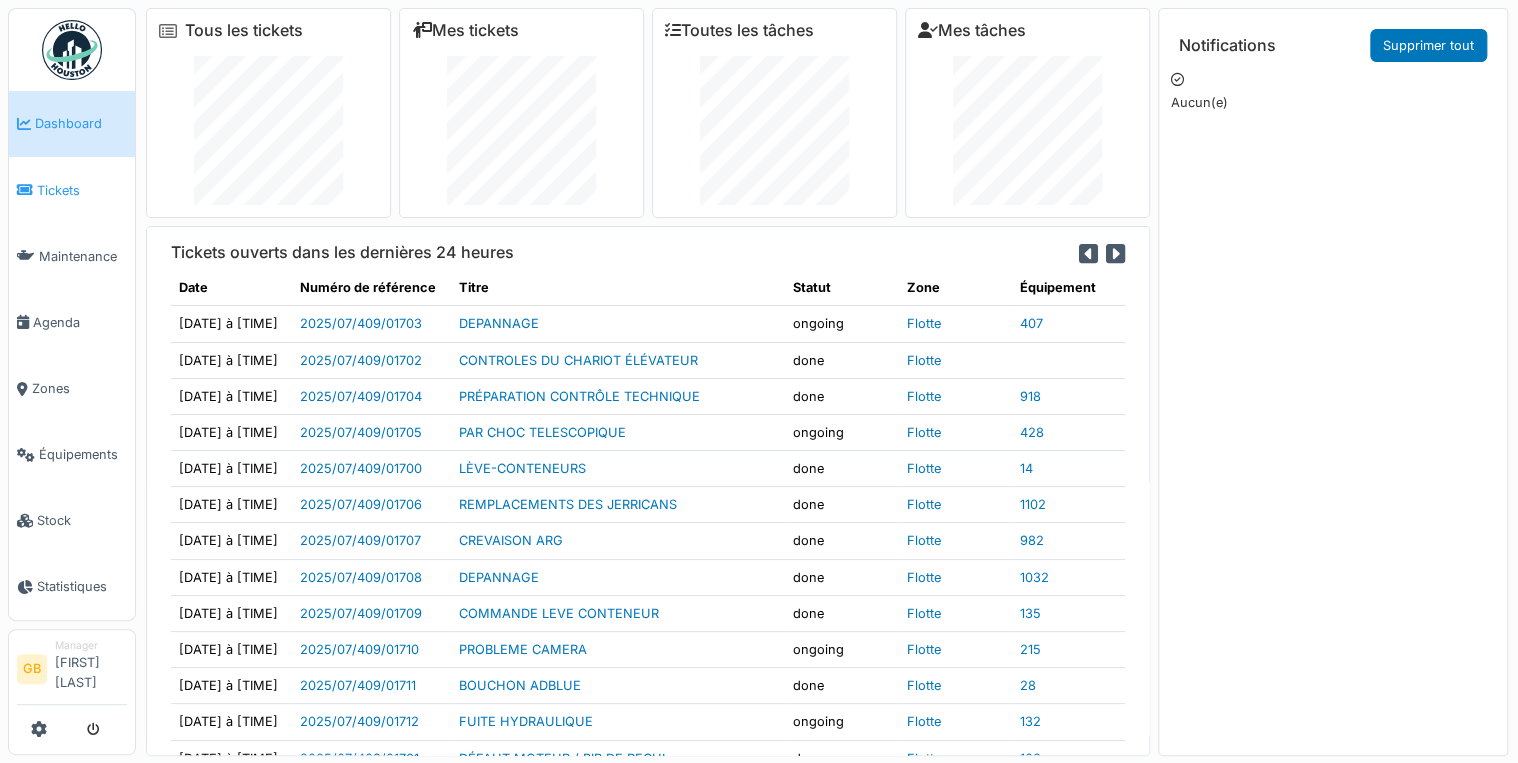 click on "Tickets" at bounding box center [82, 190] 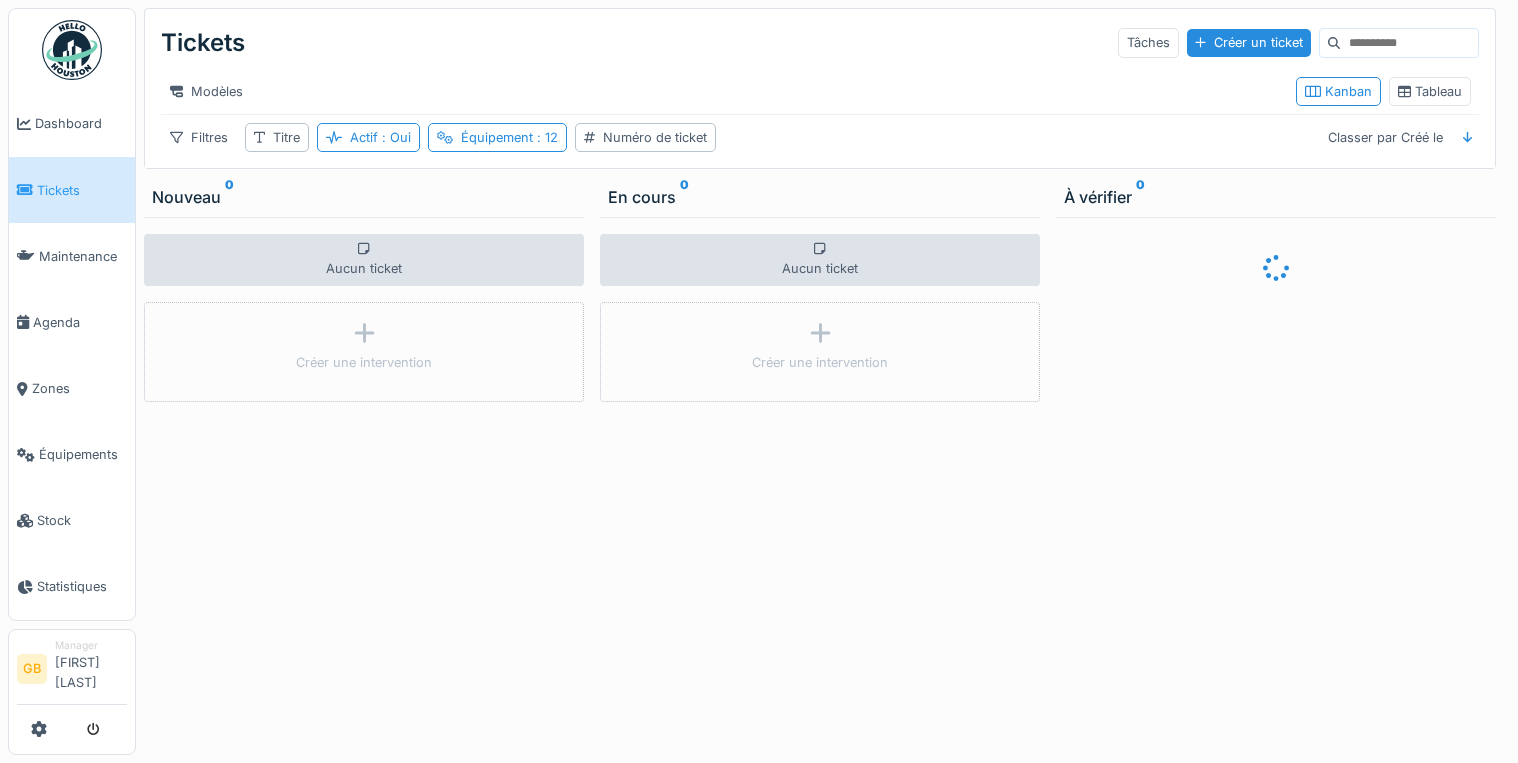 scroll, scrollTop: 0, scrollLeft: 0, axis: both 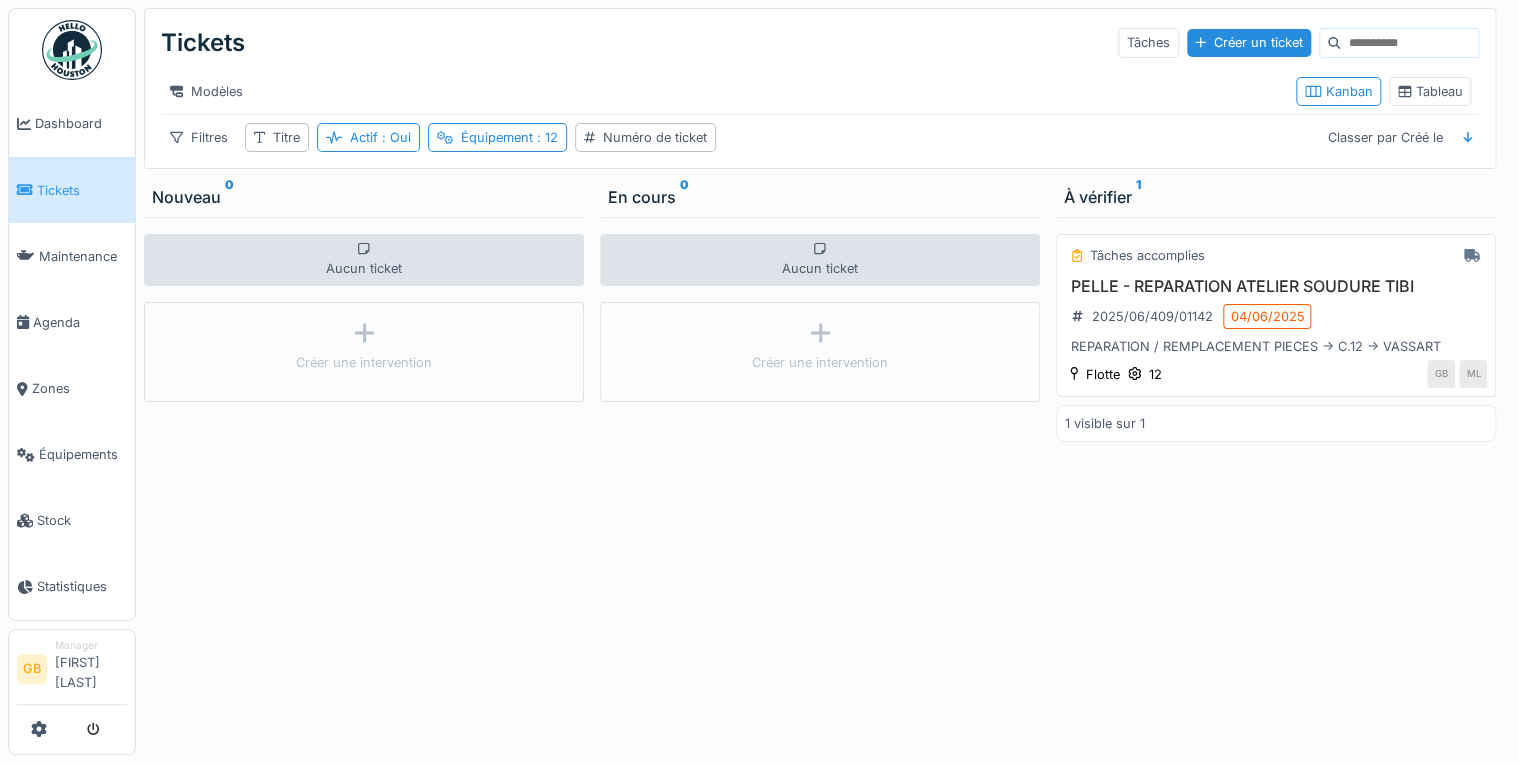 click on "PELLE - REPARATION ATELIER SOUDURE TIBI" at bounding box center [1276, 286] 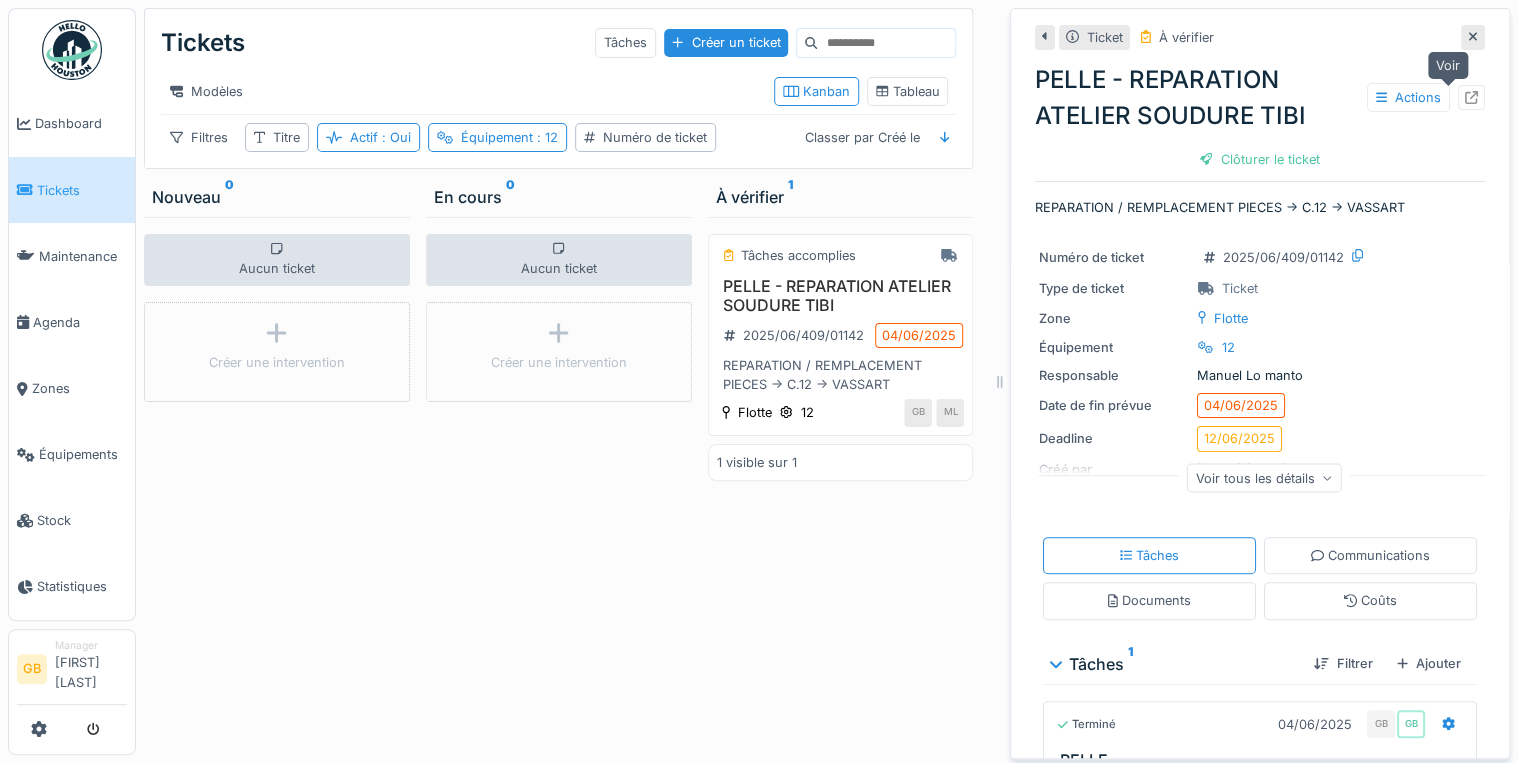 click at bounding box center (1471, 97) 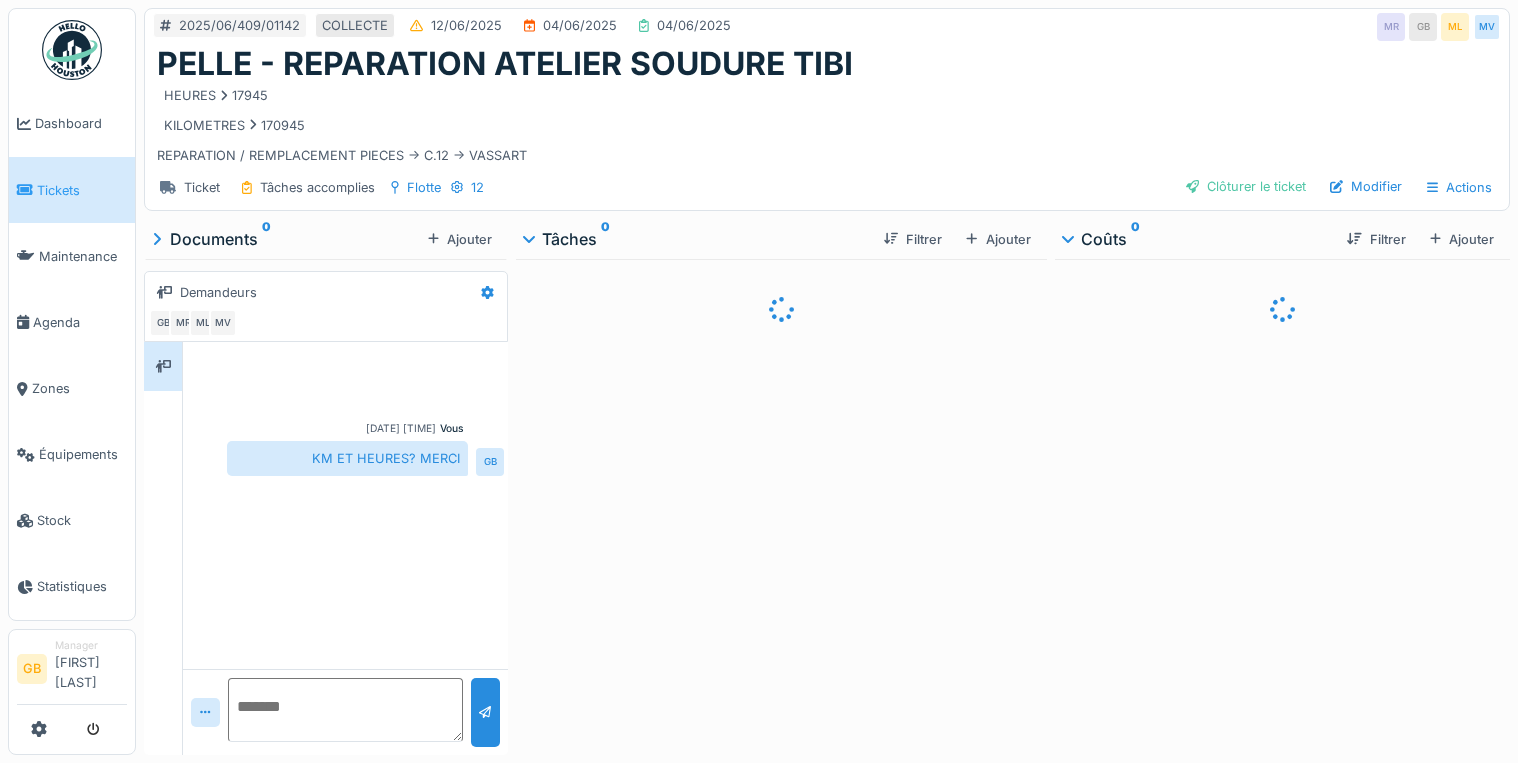 scroll, scrollTop: 0, scrollLeft: 0, axis: both 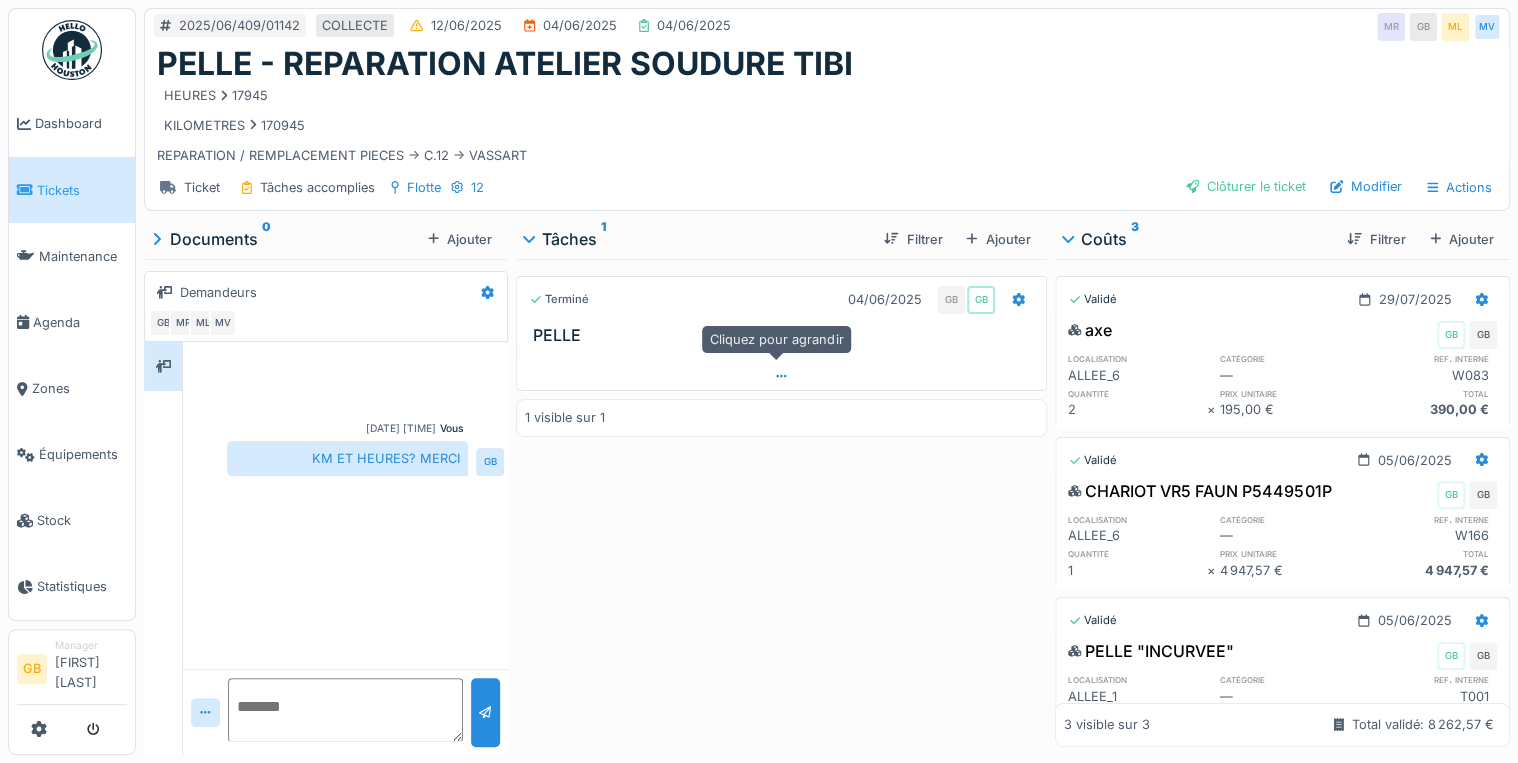 click 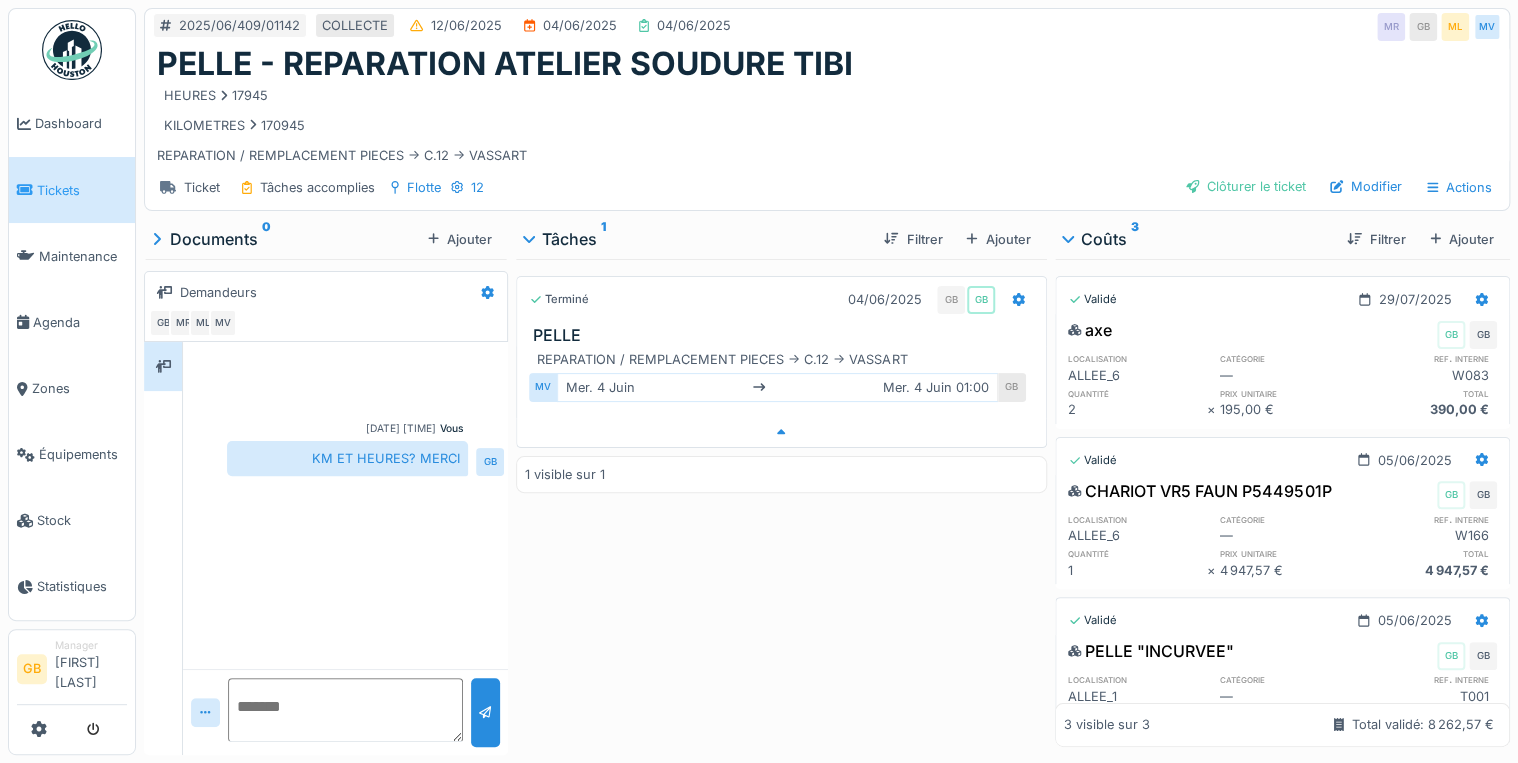 scroll, scrollTop: 12, scrollLeft: 0, axis: vertical 